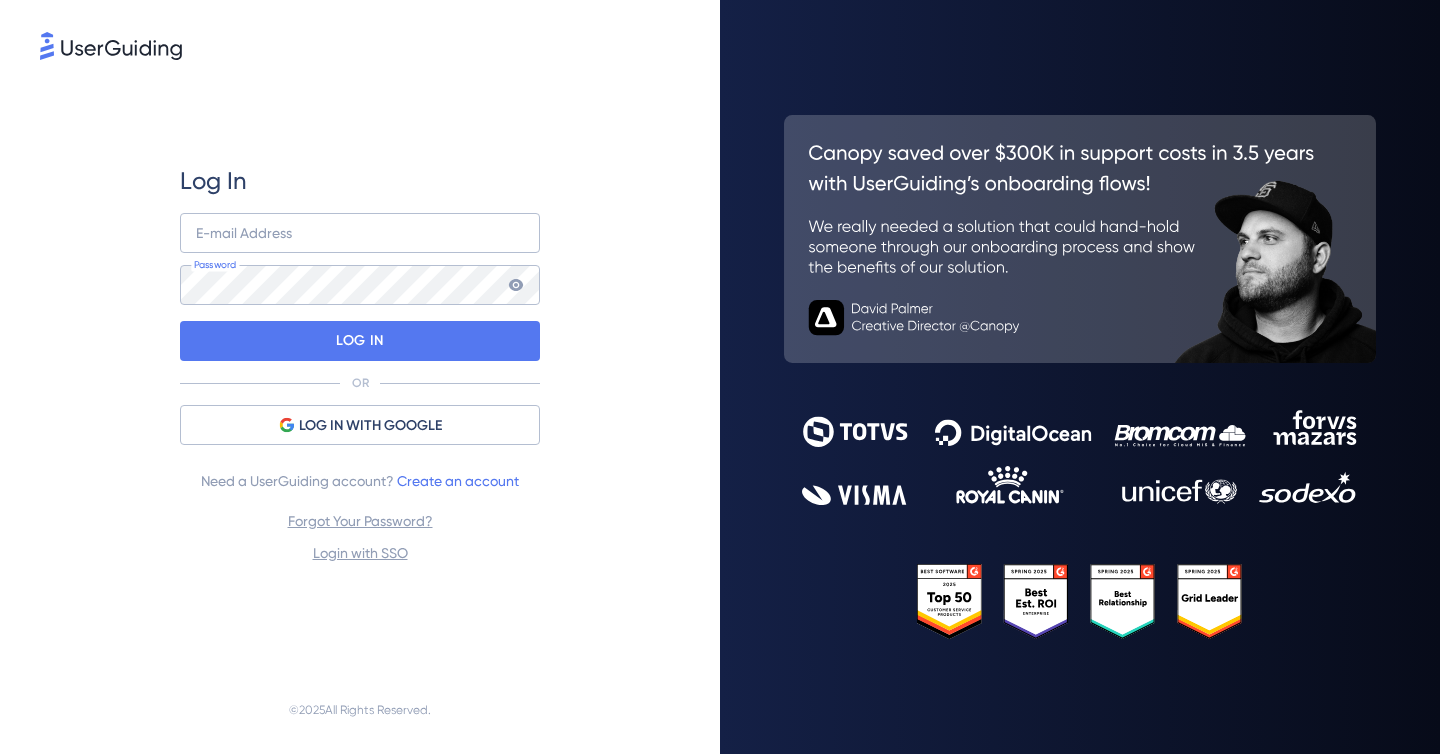 scroll, scrollTop: 0, scrollLeft: 0, axis: both 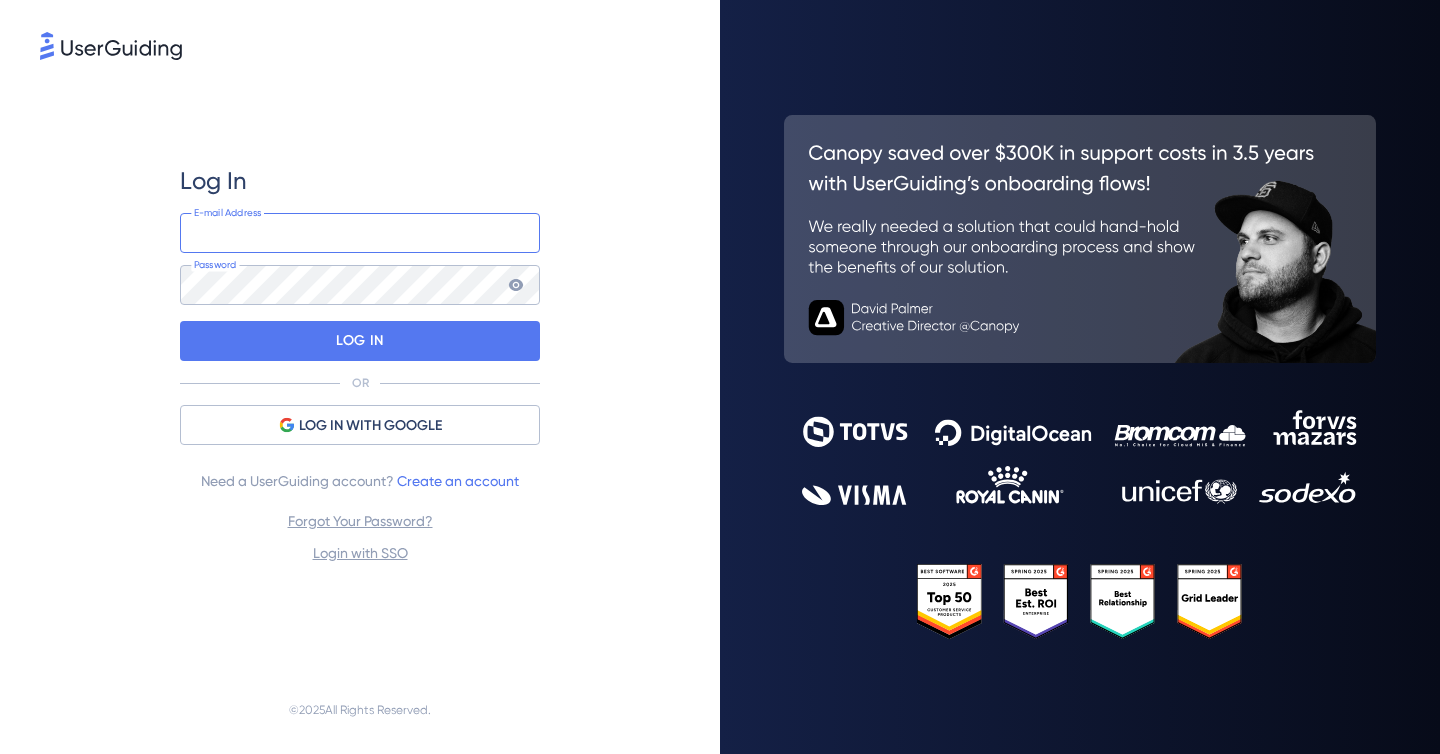 click at bounding box center [360, 233] 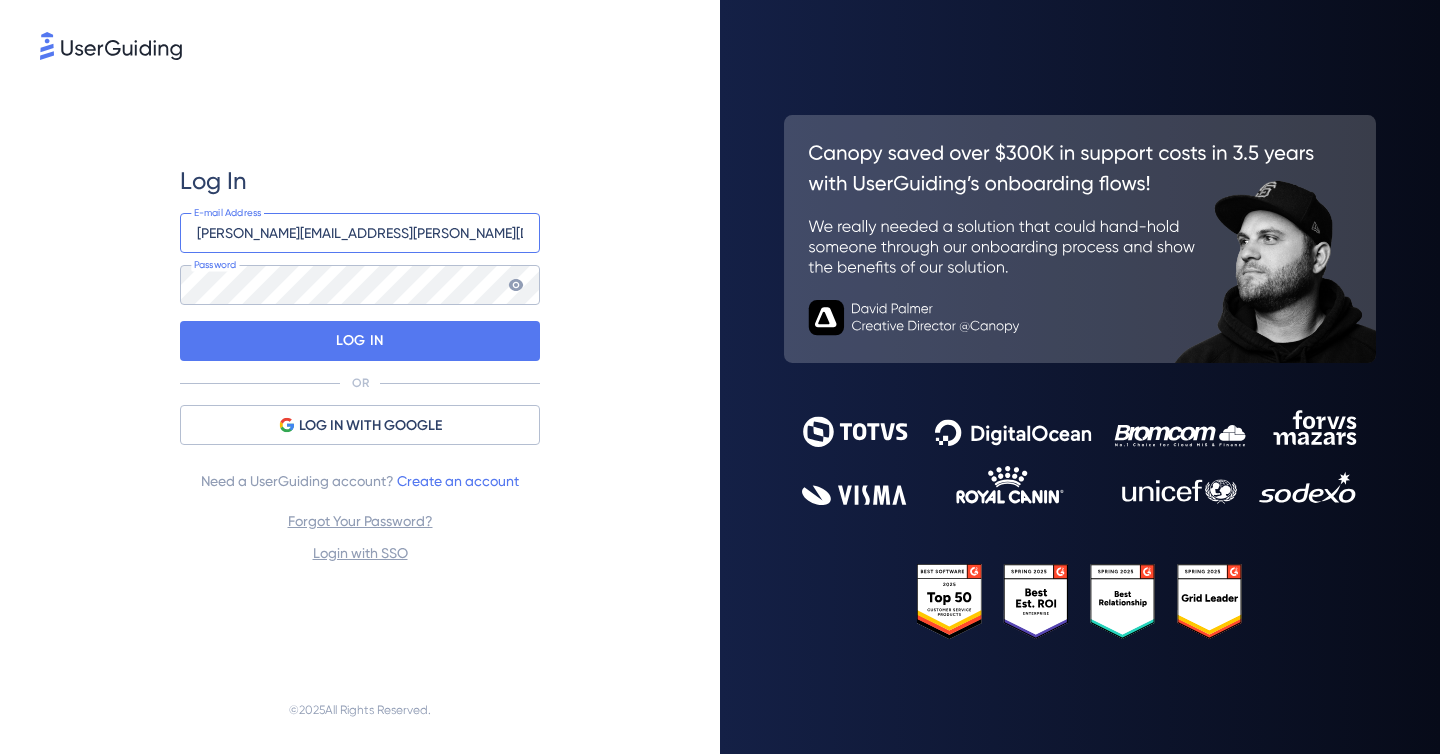 type on "[PERSON_NAME][EMAIL_ADDRESS][PERSON_NAME][DOMAIN_NAME]" 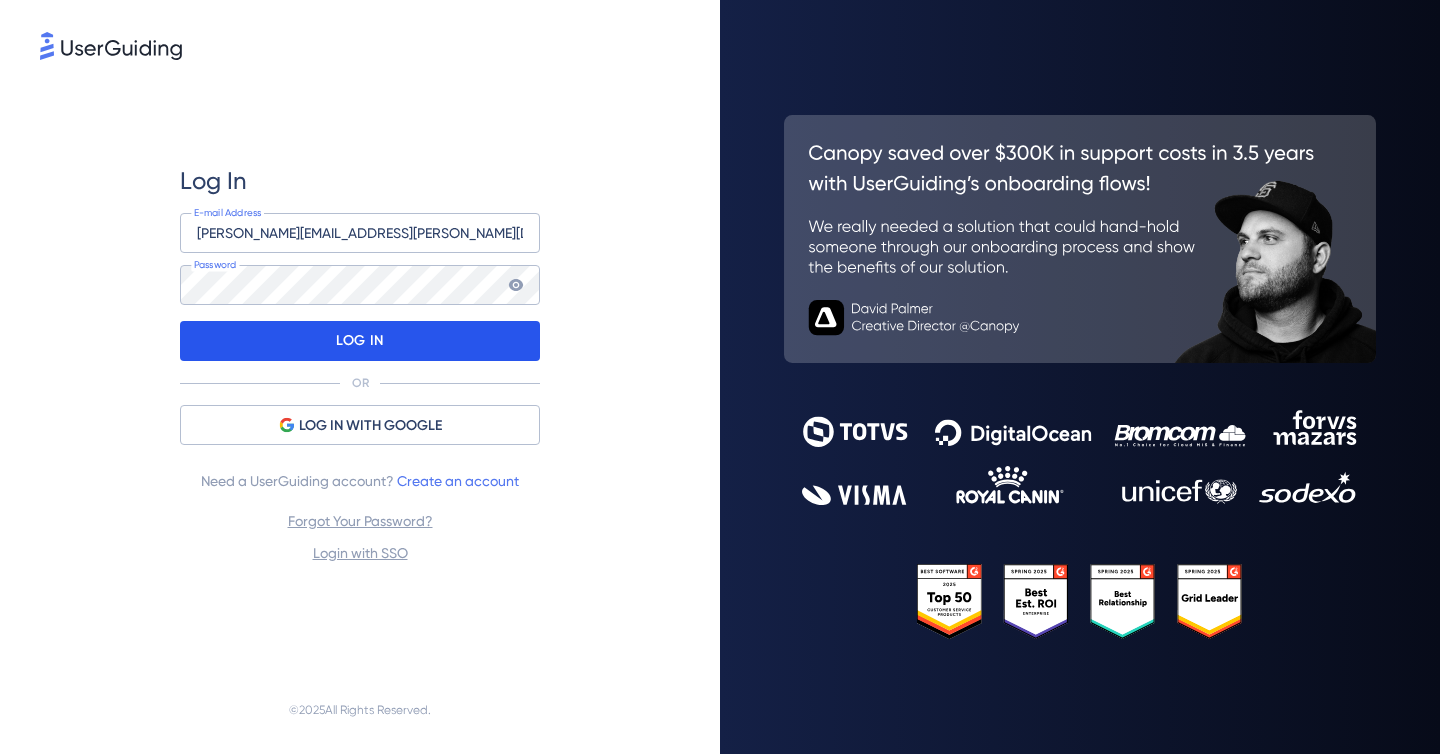 click on "LOG IN" at bounding box center [360, 341] 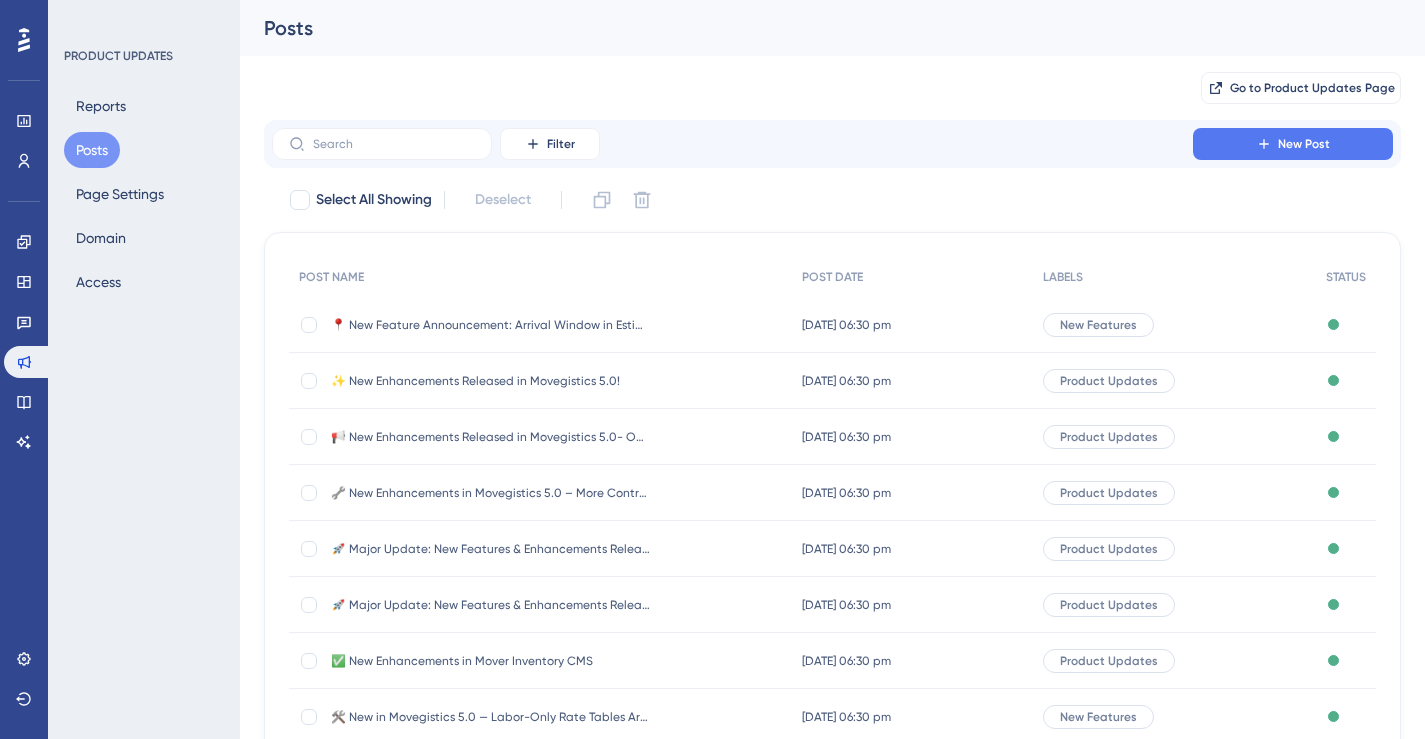 click on "📍 New Feature Announcement: Arrival Window in Estimates" at bounding box center (491, 325) 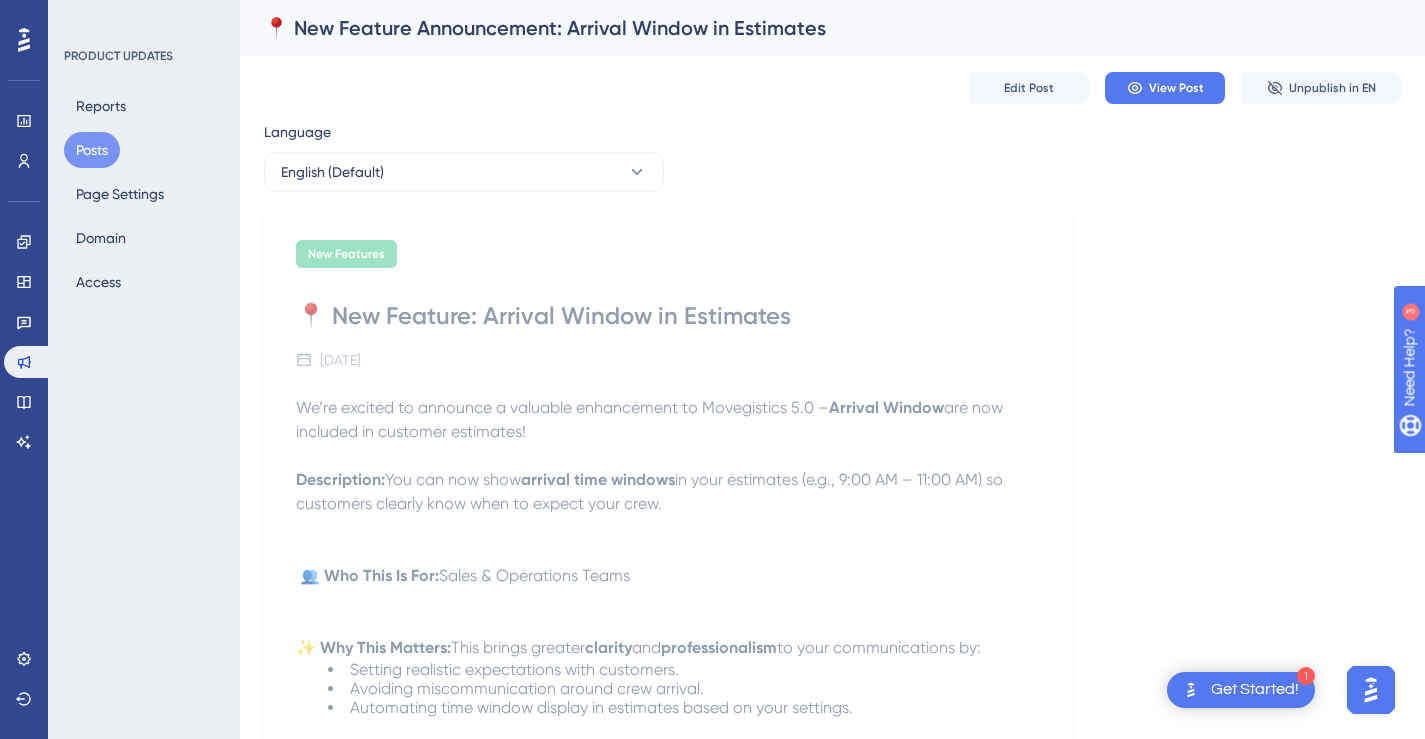 scroll, scrollTop: 0, scrollLeft: 0, axis: both 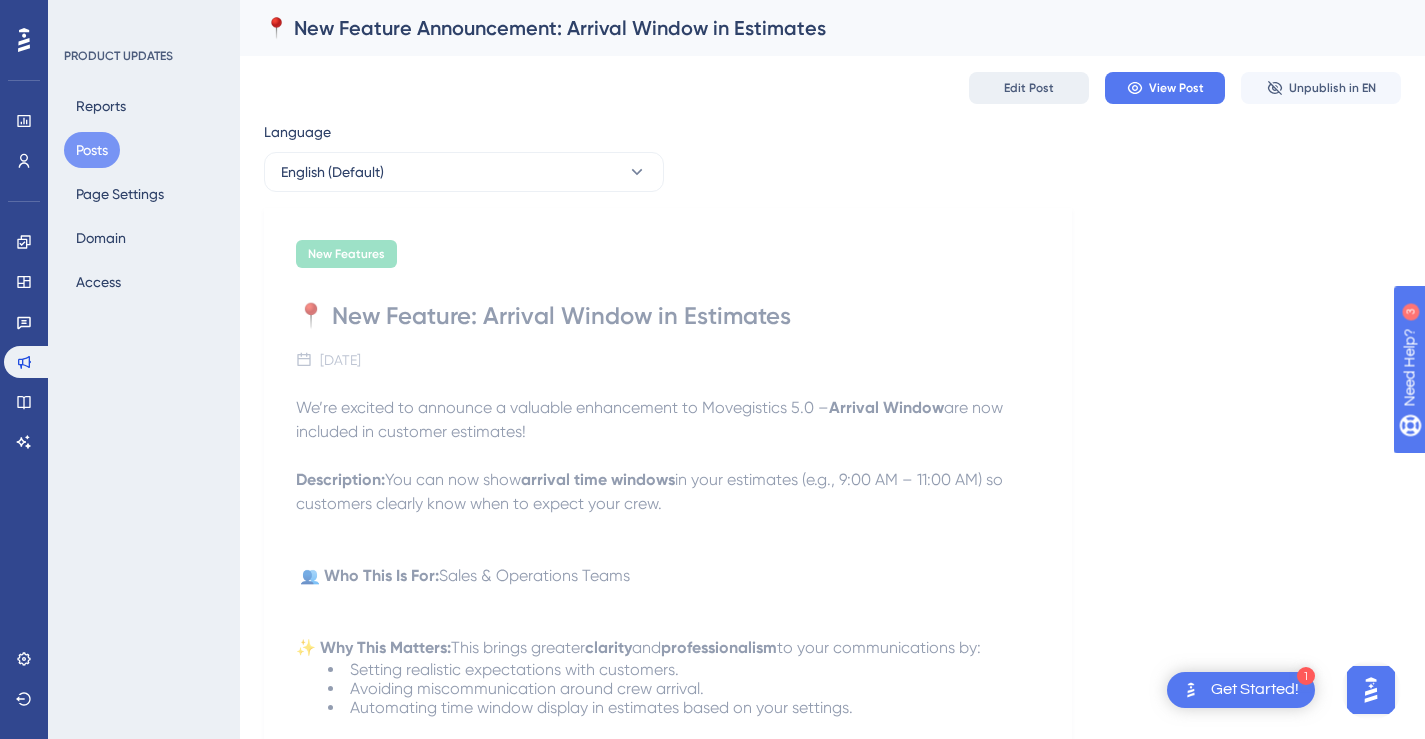 click on "Edit Post" at bounding box center (1029, 88) 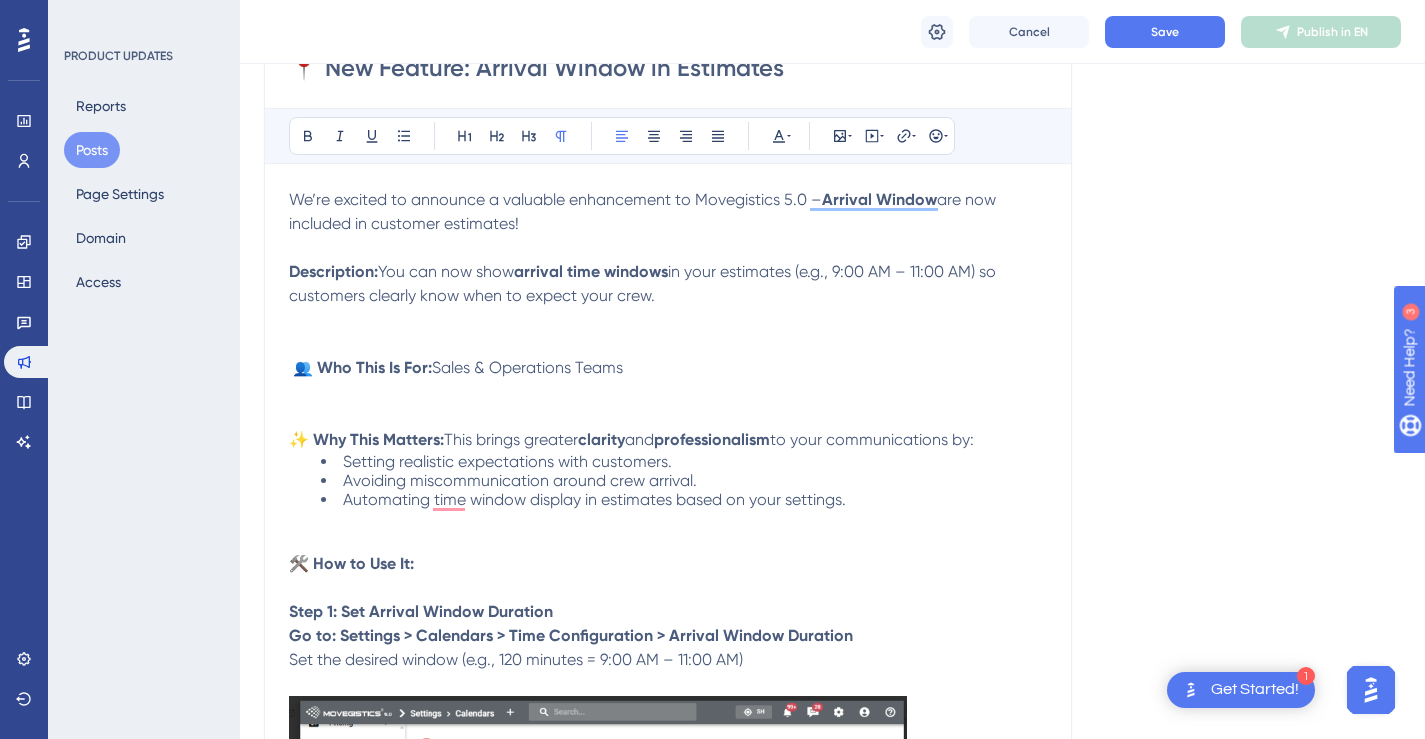 scroll, scrollTop: 0, scrollLeft: 0, axis: both 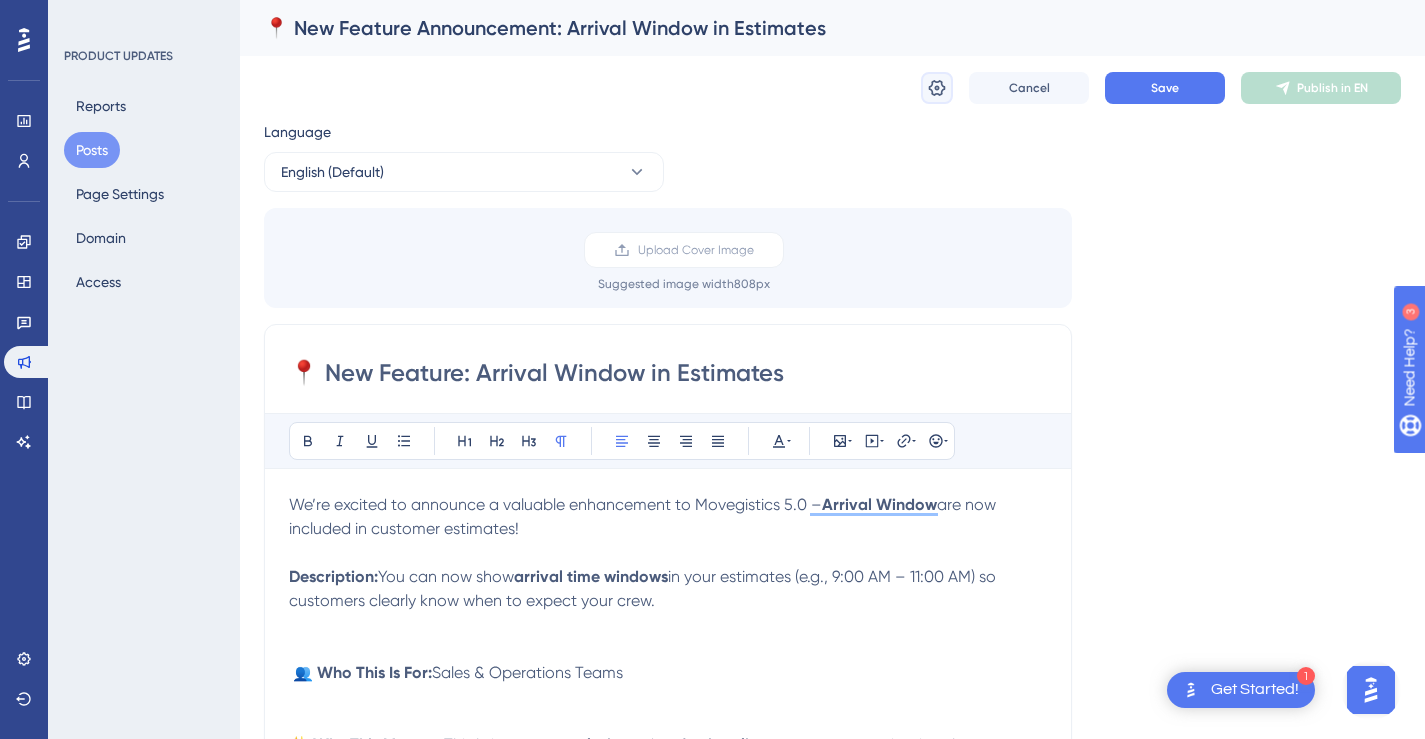 click 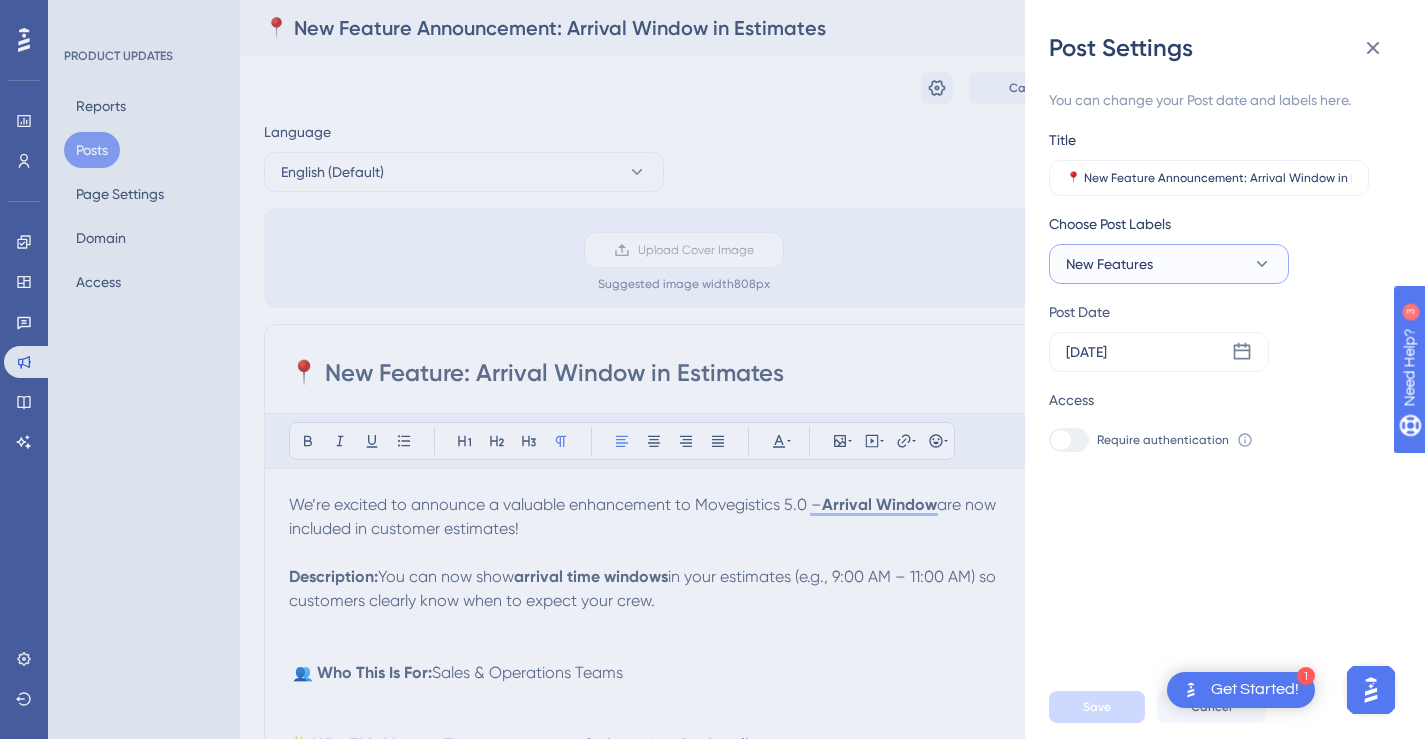 click on "New Features" at bounding box center (1169, 264) 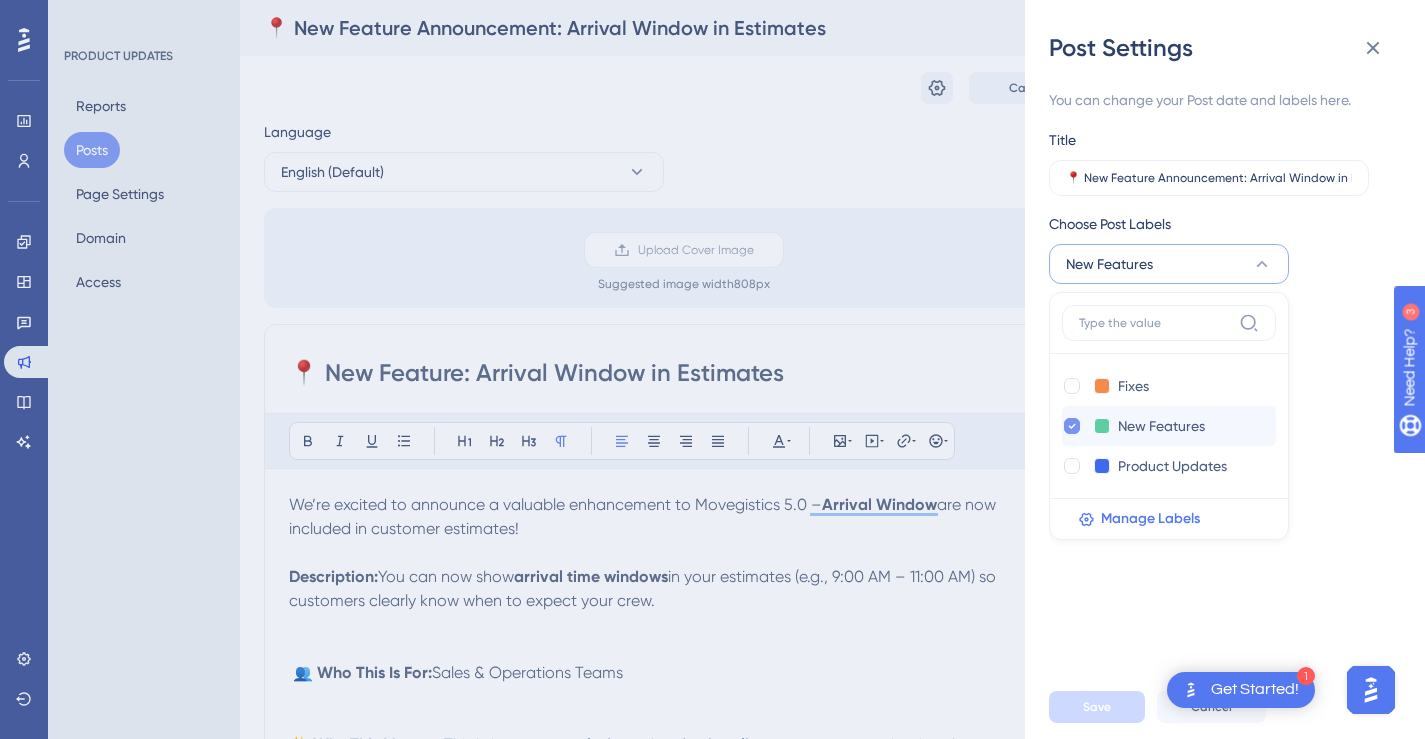 click at bounding box center [1072, 426] 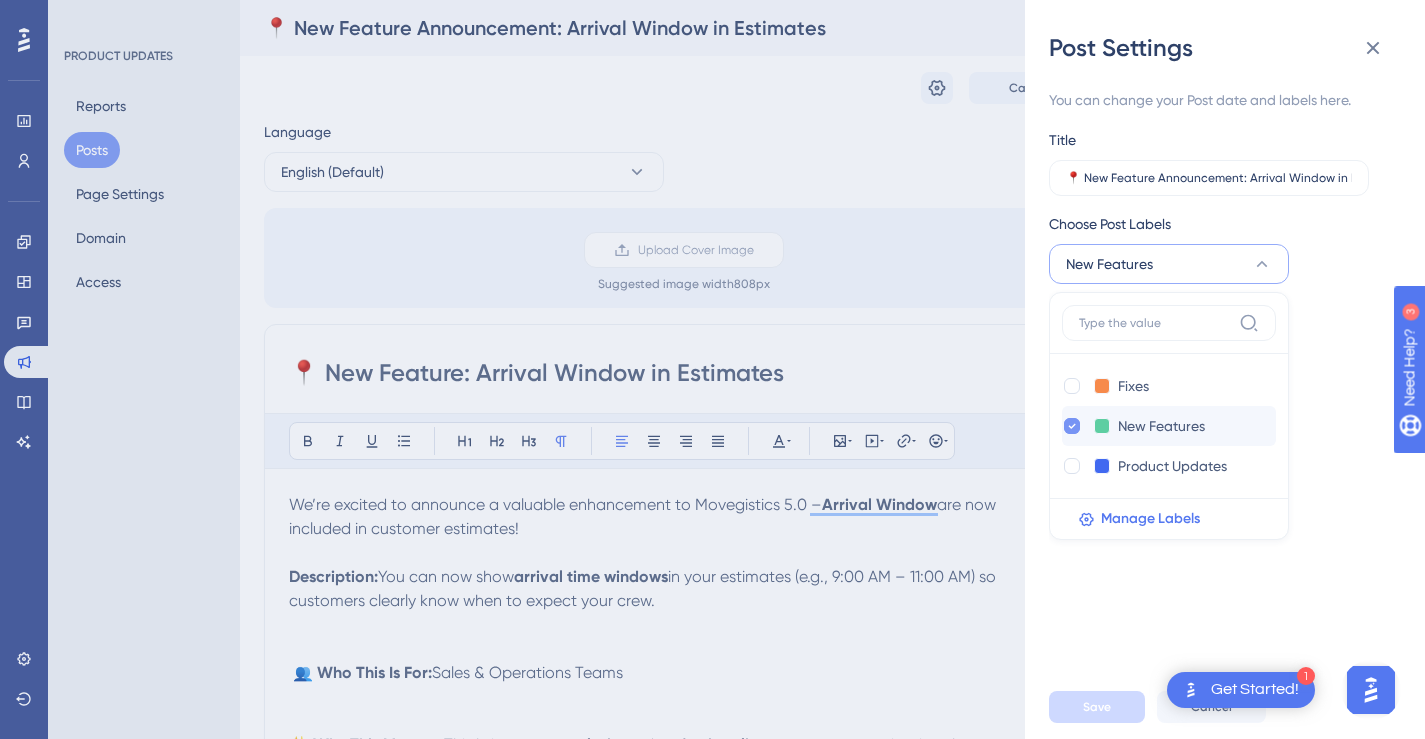 checkbox on "false" 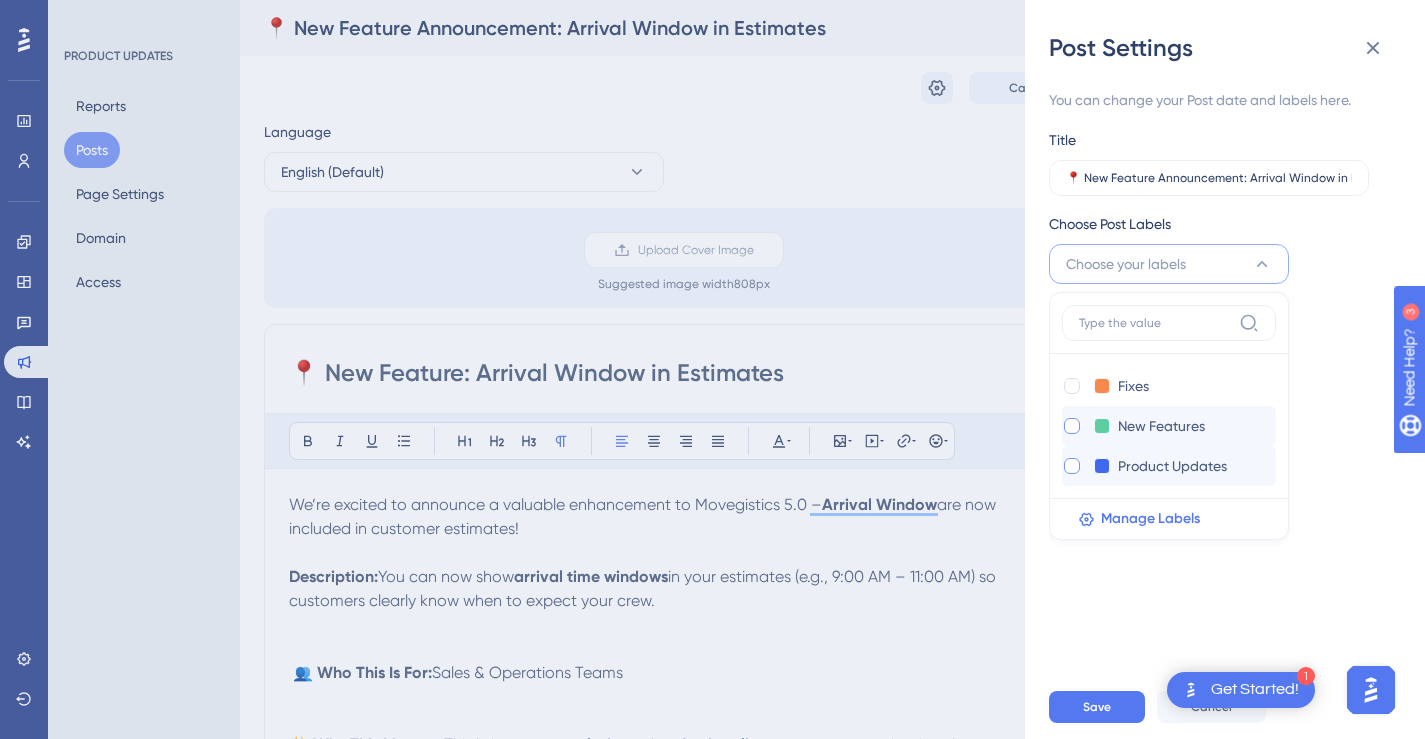 click at bounding box center [1072, 466] 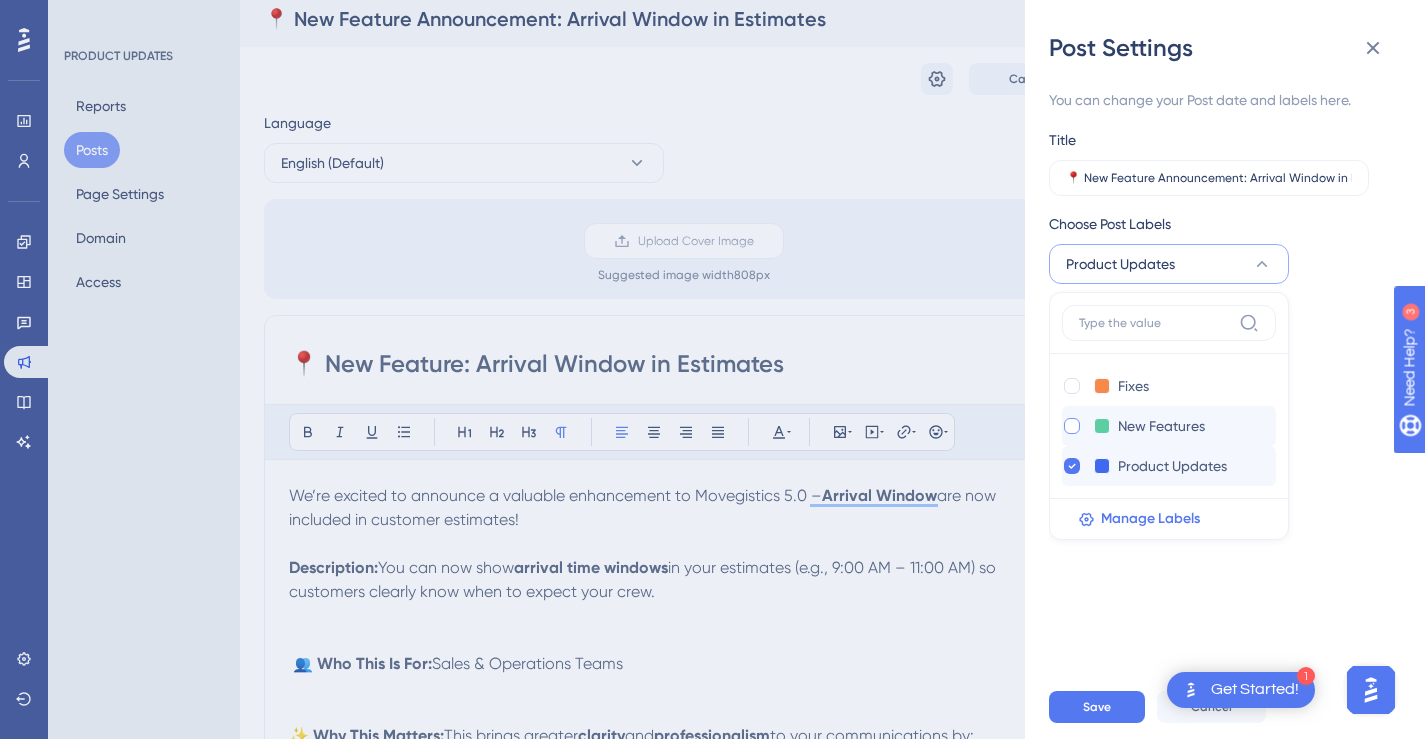 scroll, scrollTop: 0, scrollLeft: 0, axis: both 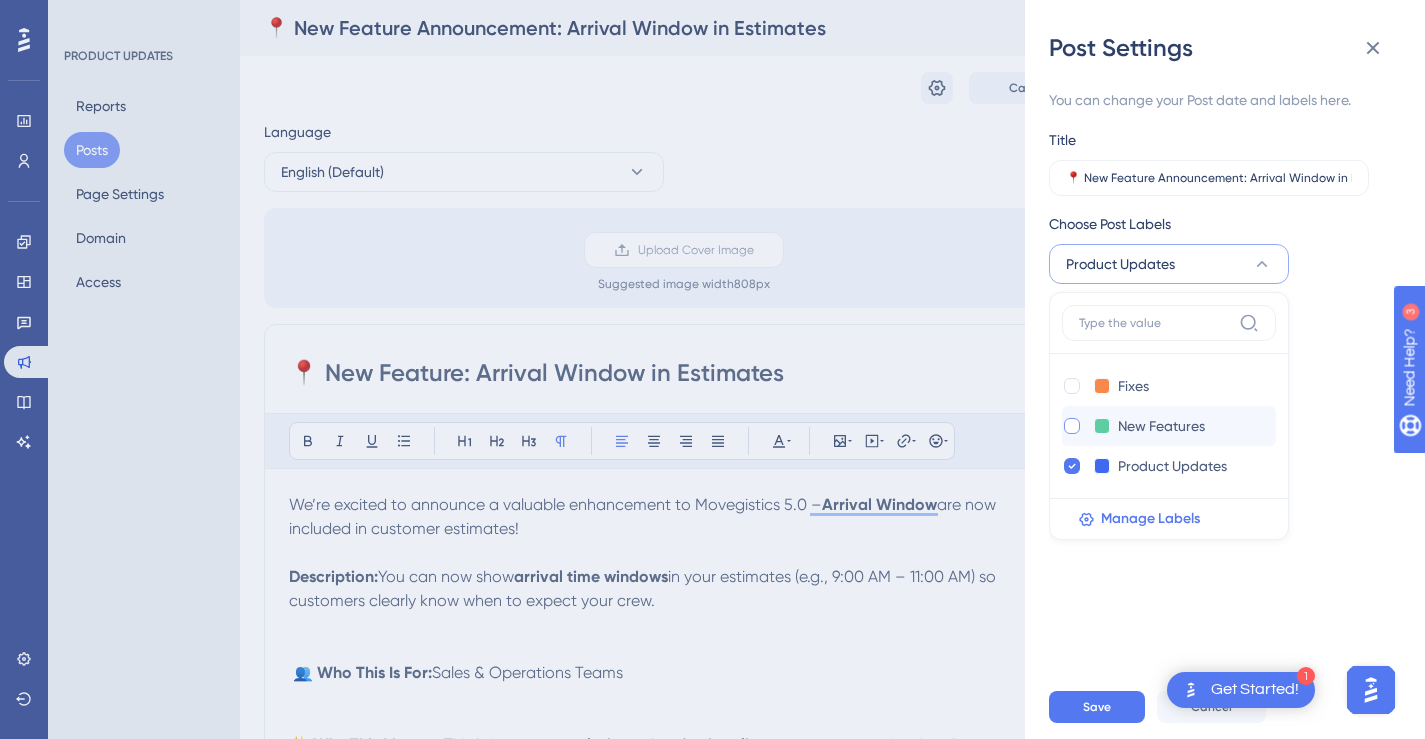 click on "Post Date [DATE]" at bounding box center (1212, 336) 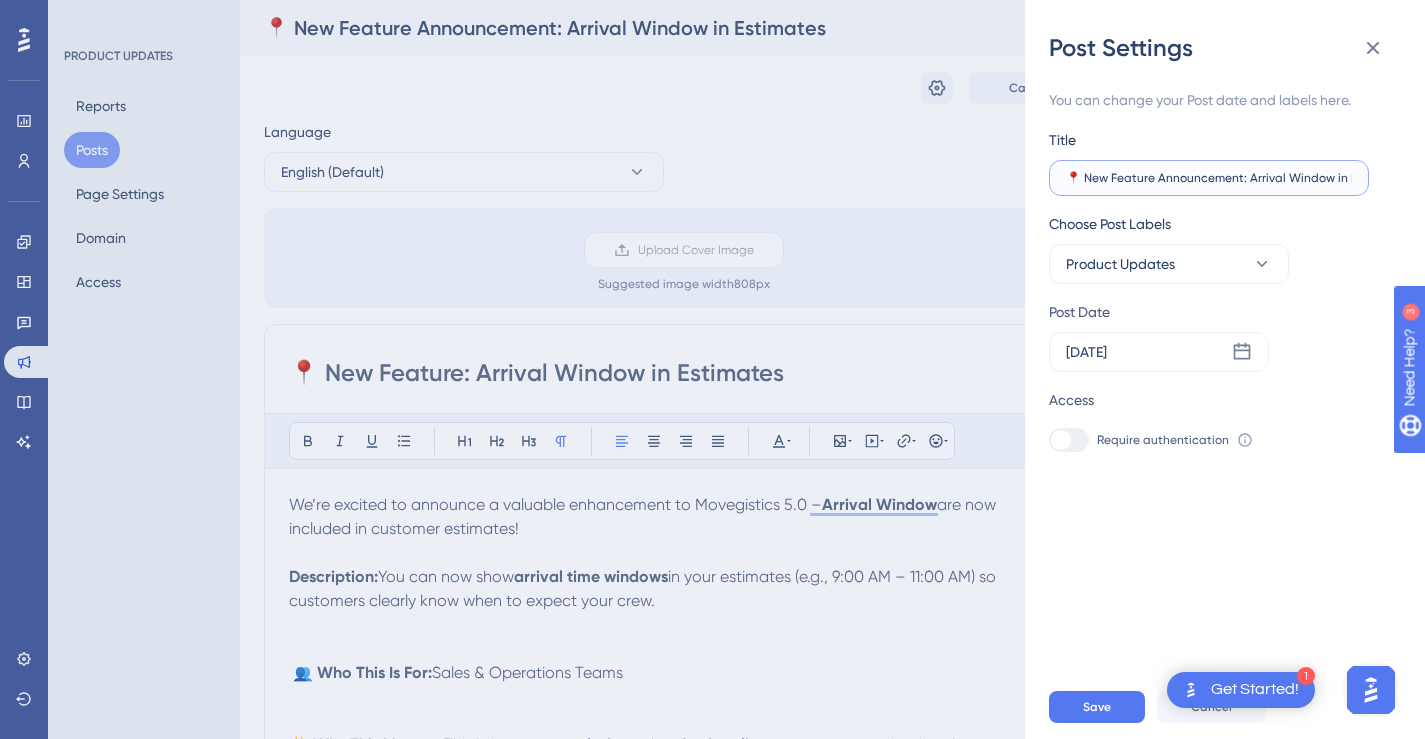 click on "📍 New Feature Announcement: Arrival Window in Estimates" at bounding box center (1209, 178) 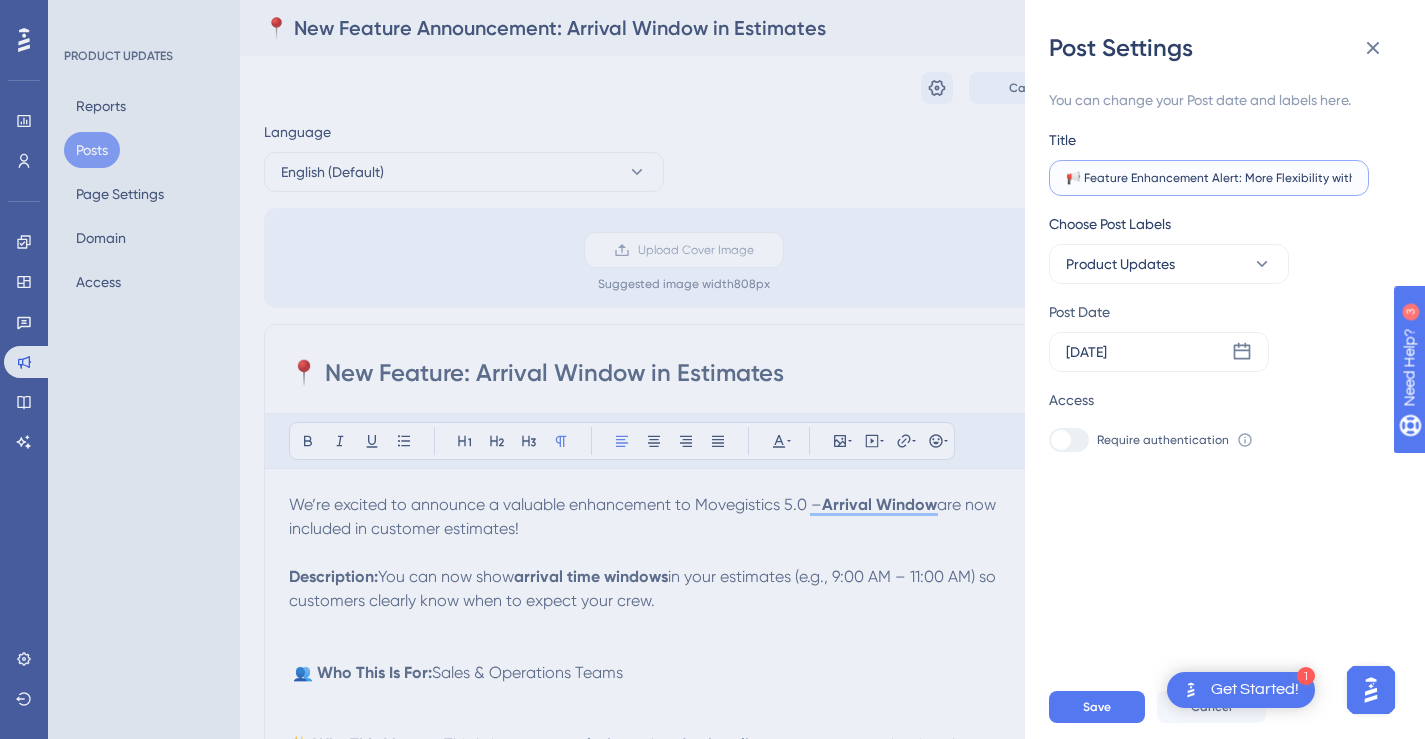 scroll, scrollTop: 0, scrollLeft: 89, axis: horizontal 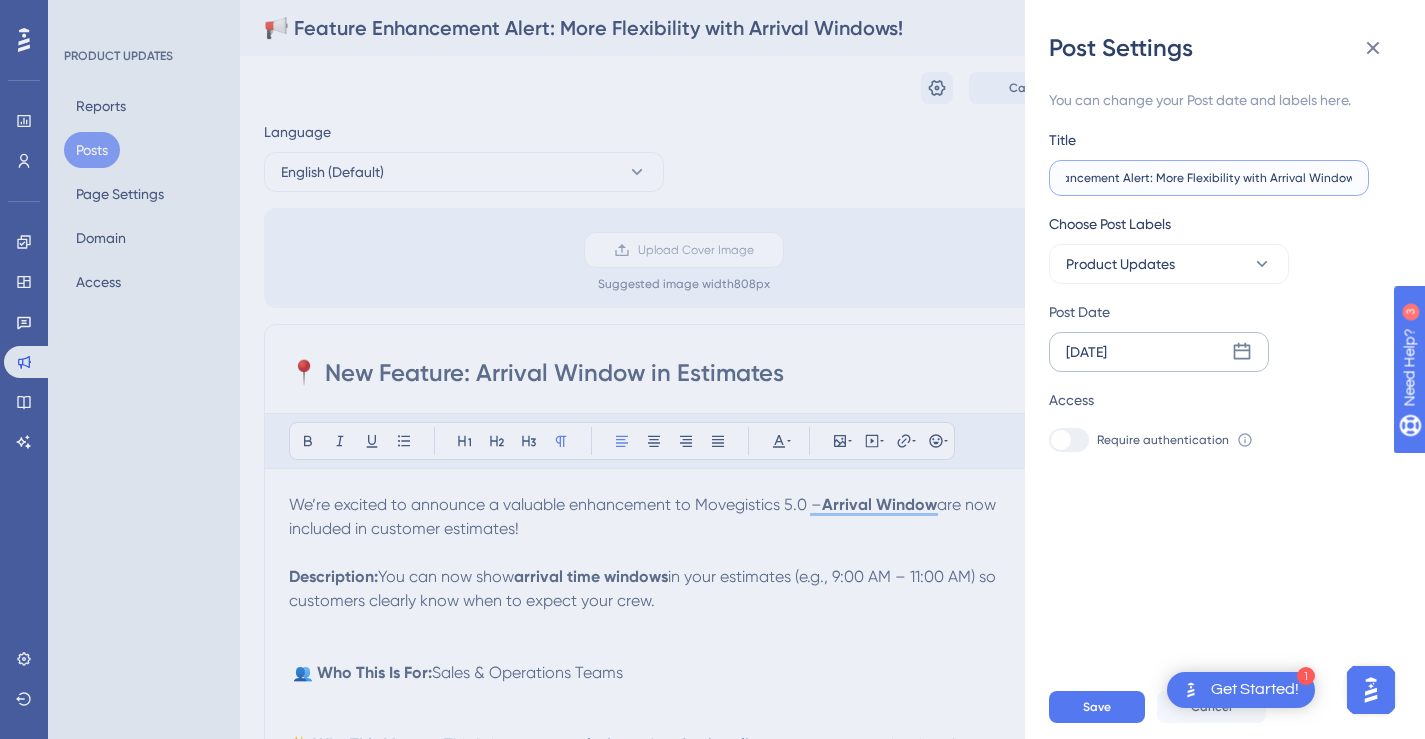 type on "📢 Feature Enhancement Alert: More Flexibility with Arrival Windows!" 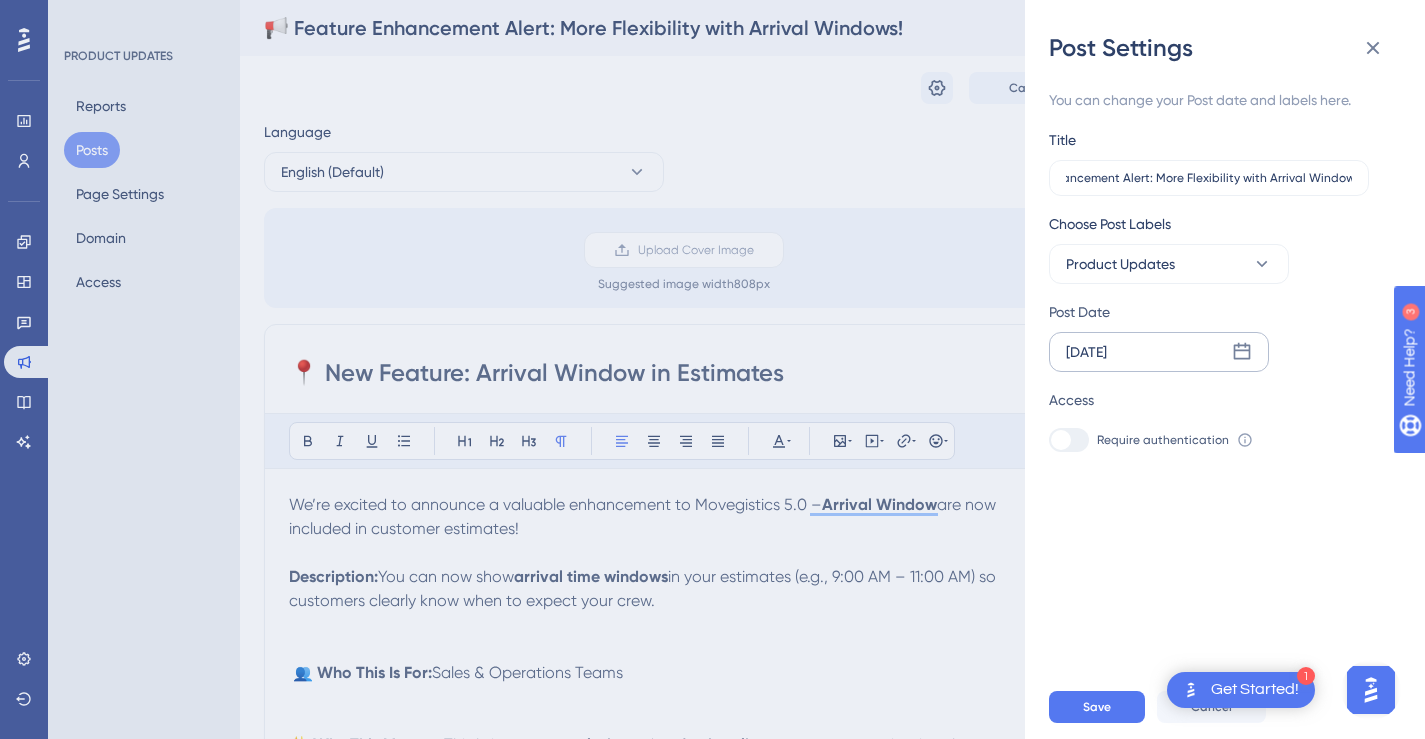 click 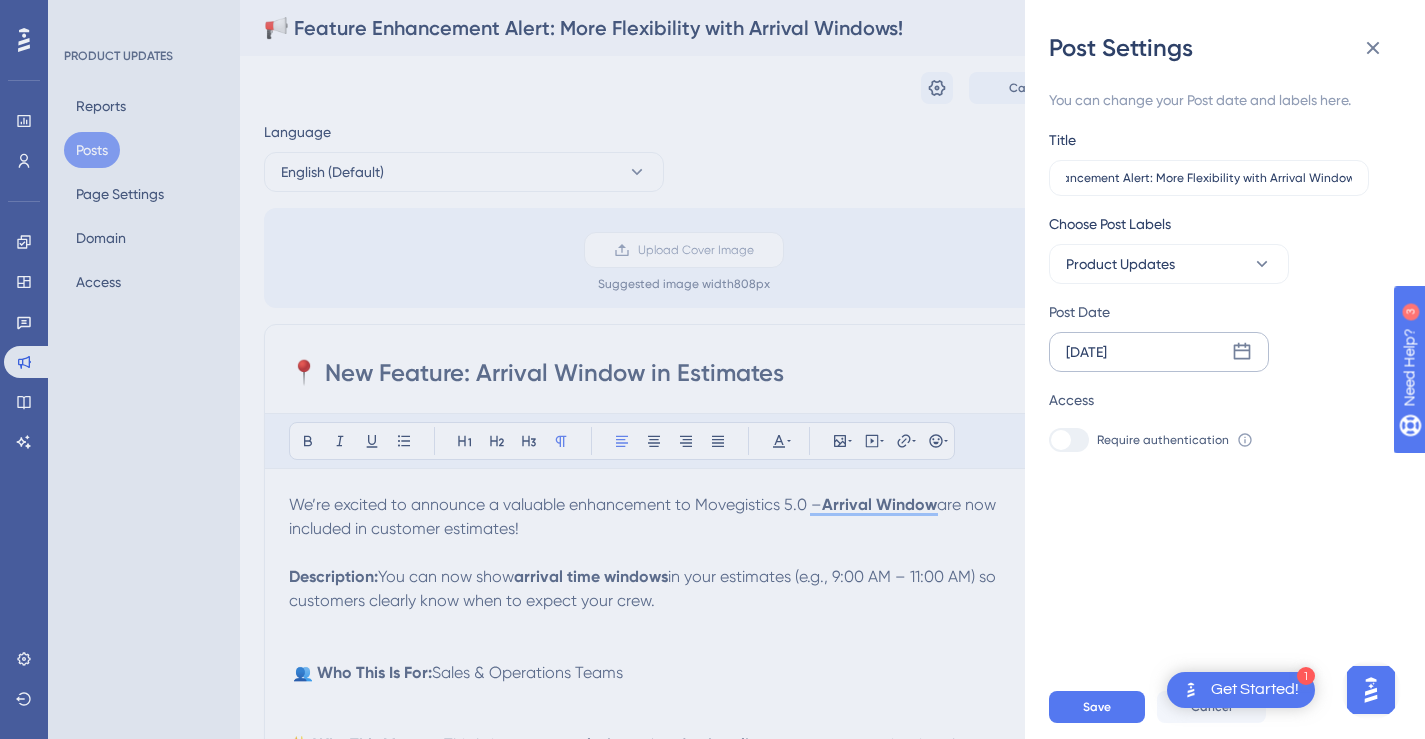 scroll, scrollTop: 0, scrollLeft: 0, axis: both 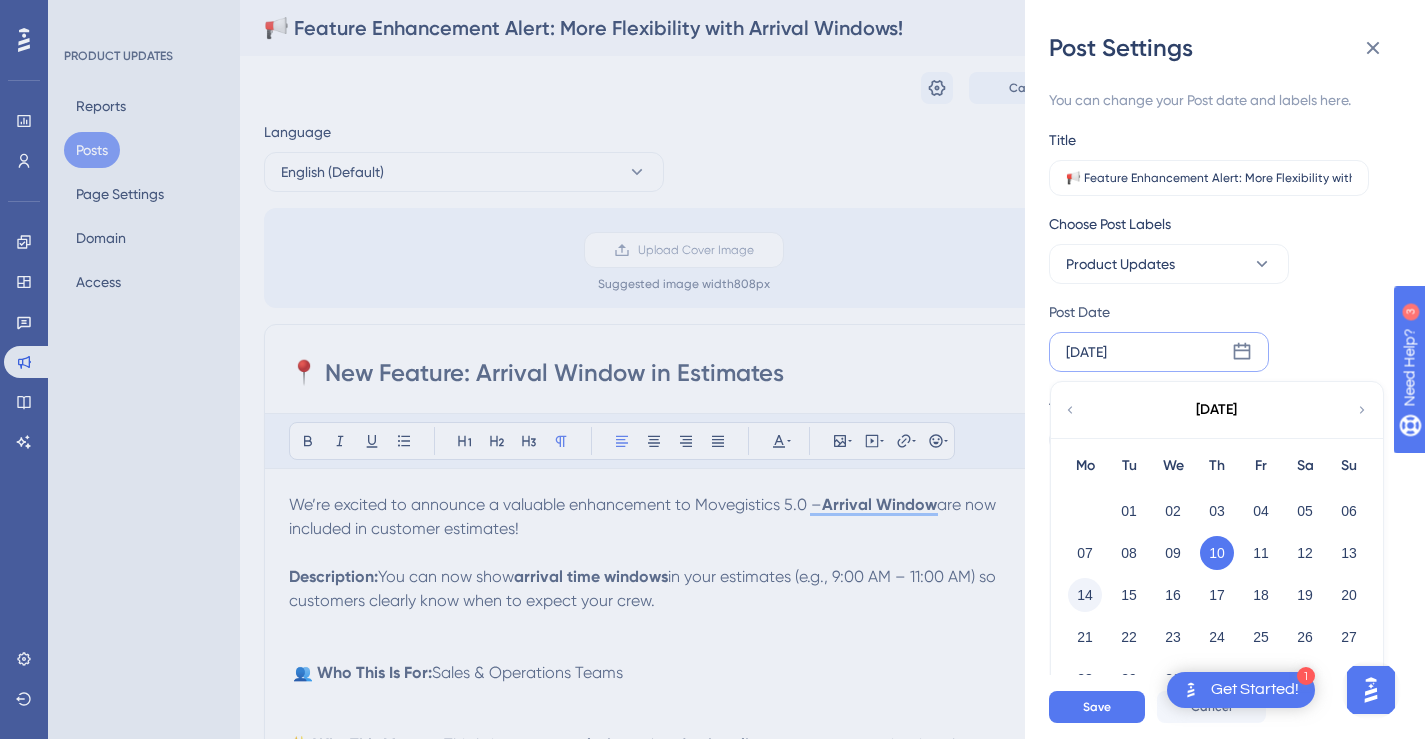 click on "14" at bounding box center [1085, 595] 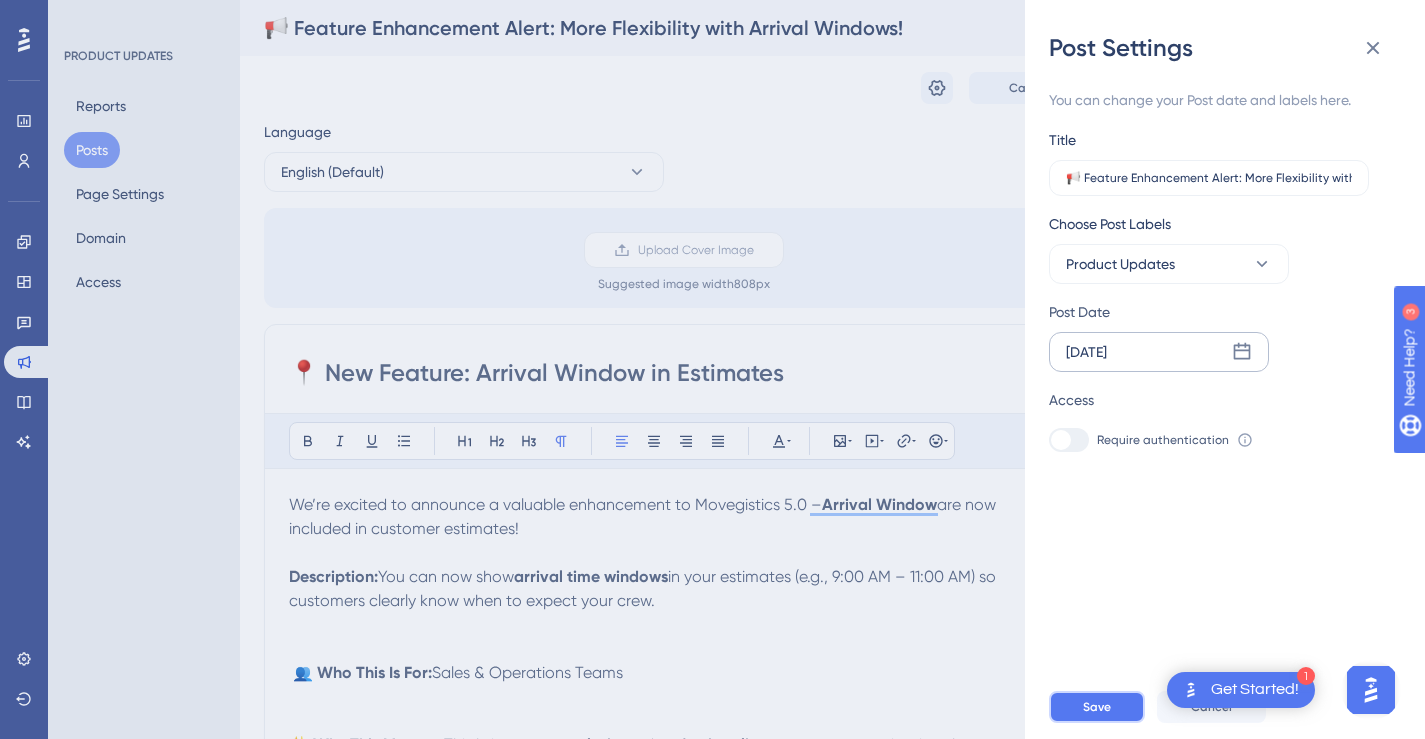 click on "Save" at bounding box center [1097, 707] 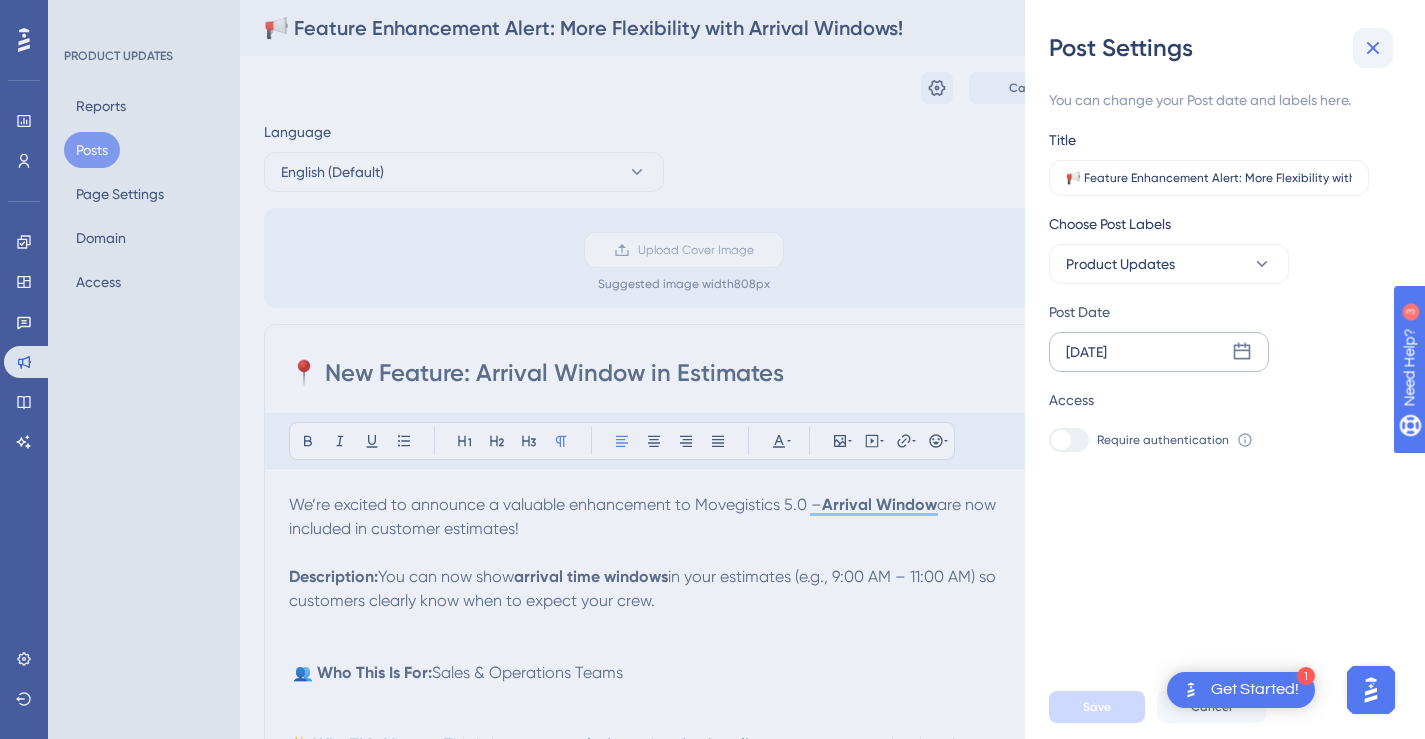 click 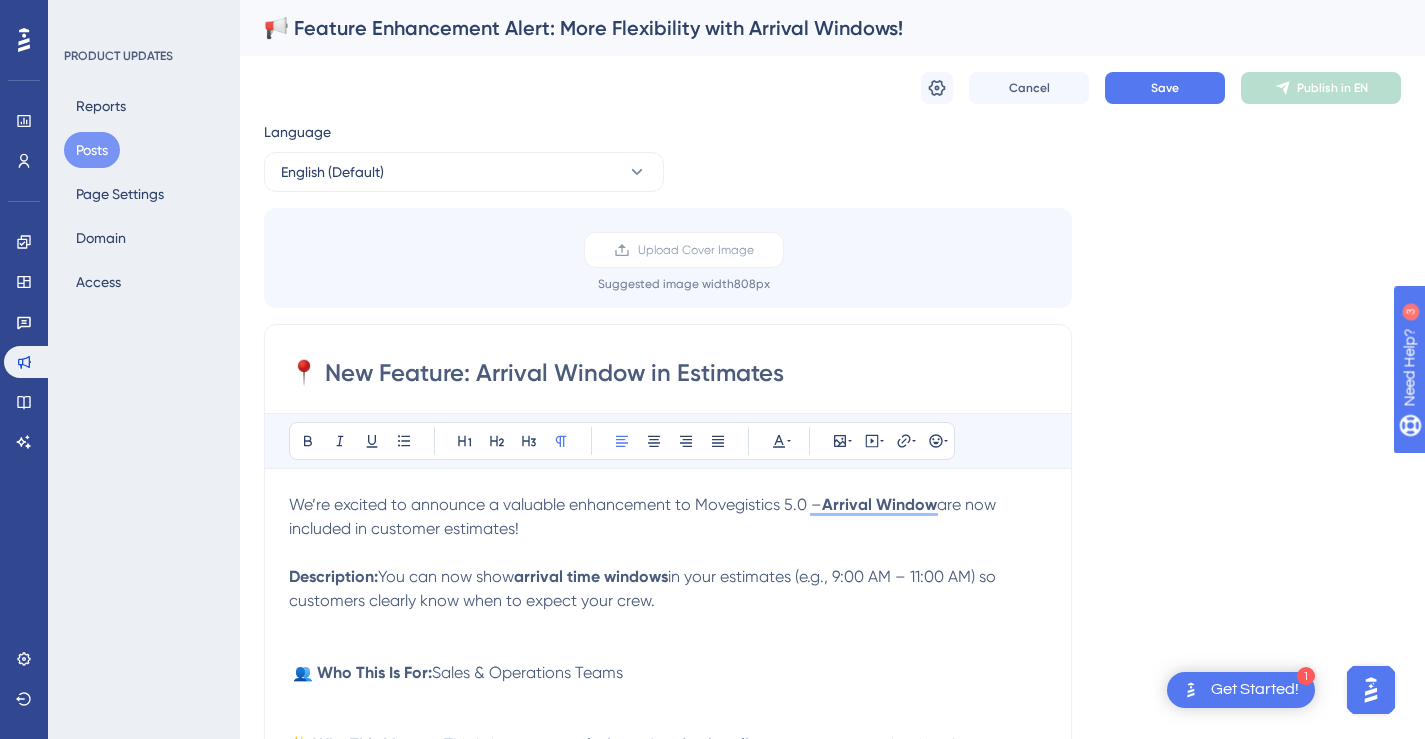 click on "Posts" at bounding box center (92, 150) 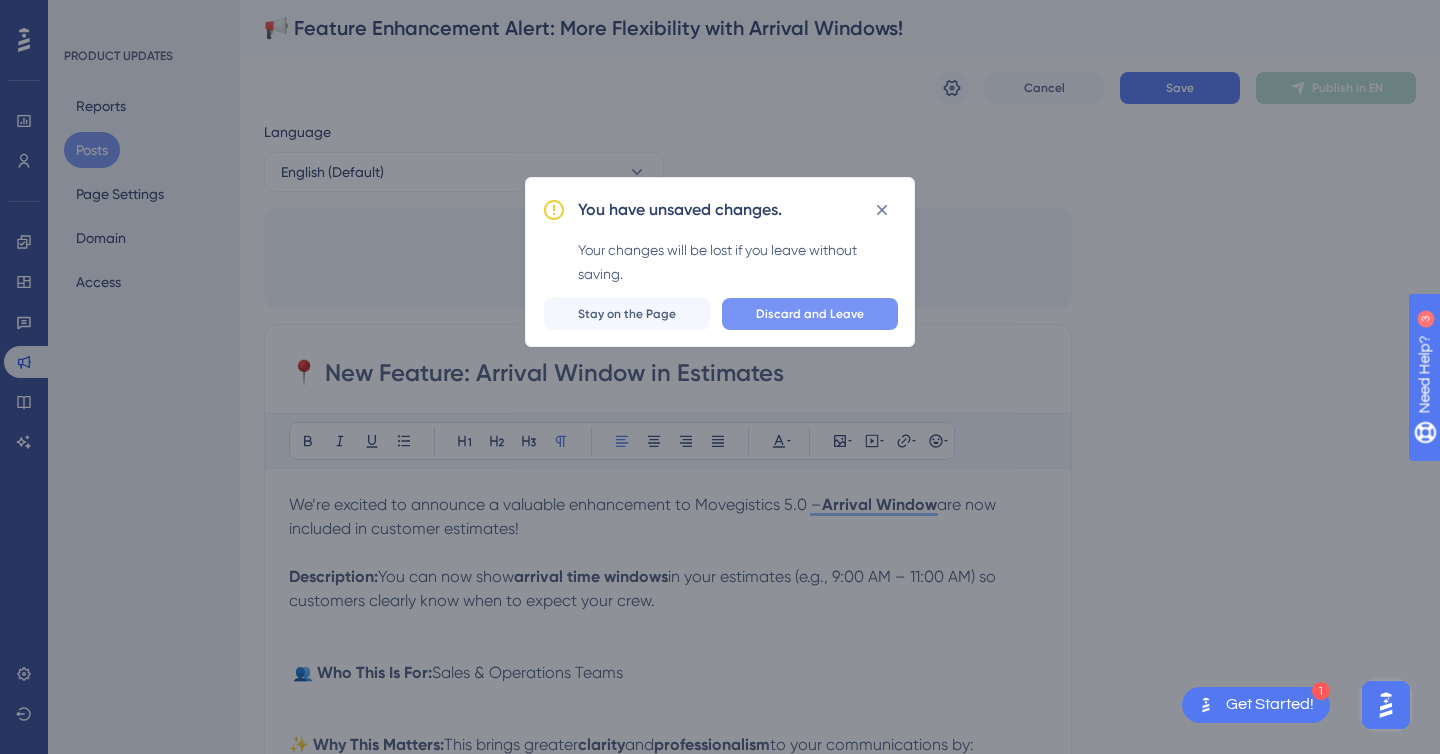 click on "Discard and Leave" at bounding box center (810, 314) 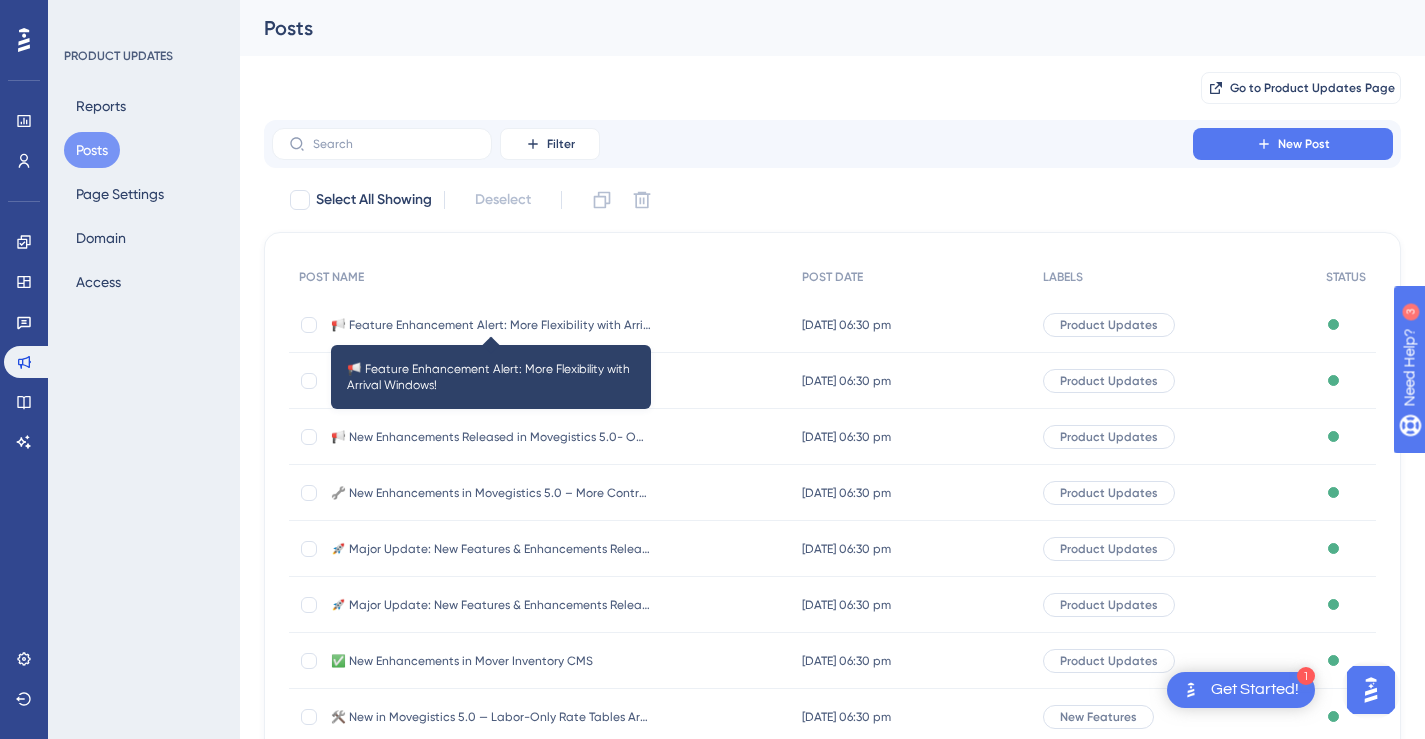click on "📢 Feature Enhancement Alert: More Flexibility with Arrival Windows!" at bounding box center (491, 325) 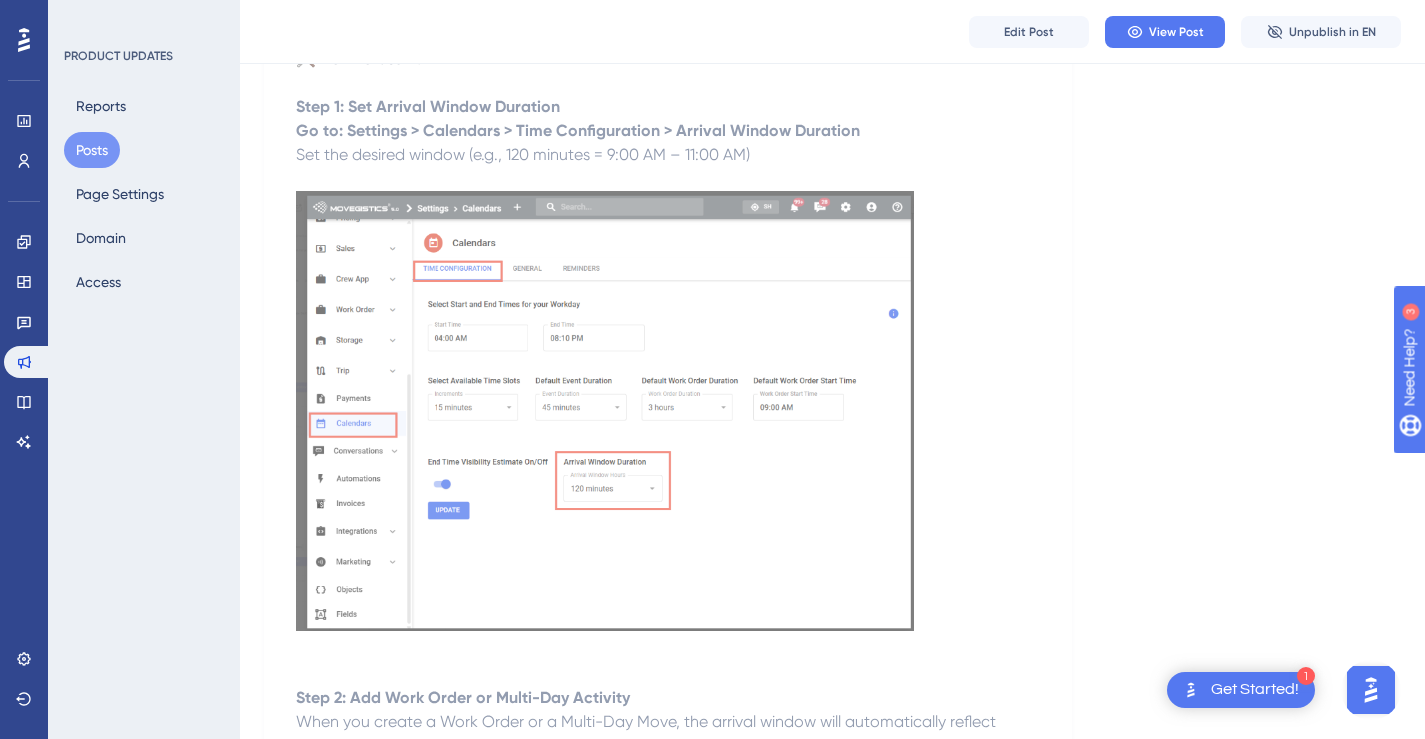 scroll, scrollTop: 0, scrollLeft: 0, axis: both 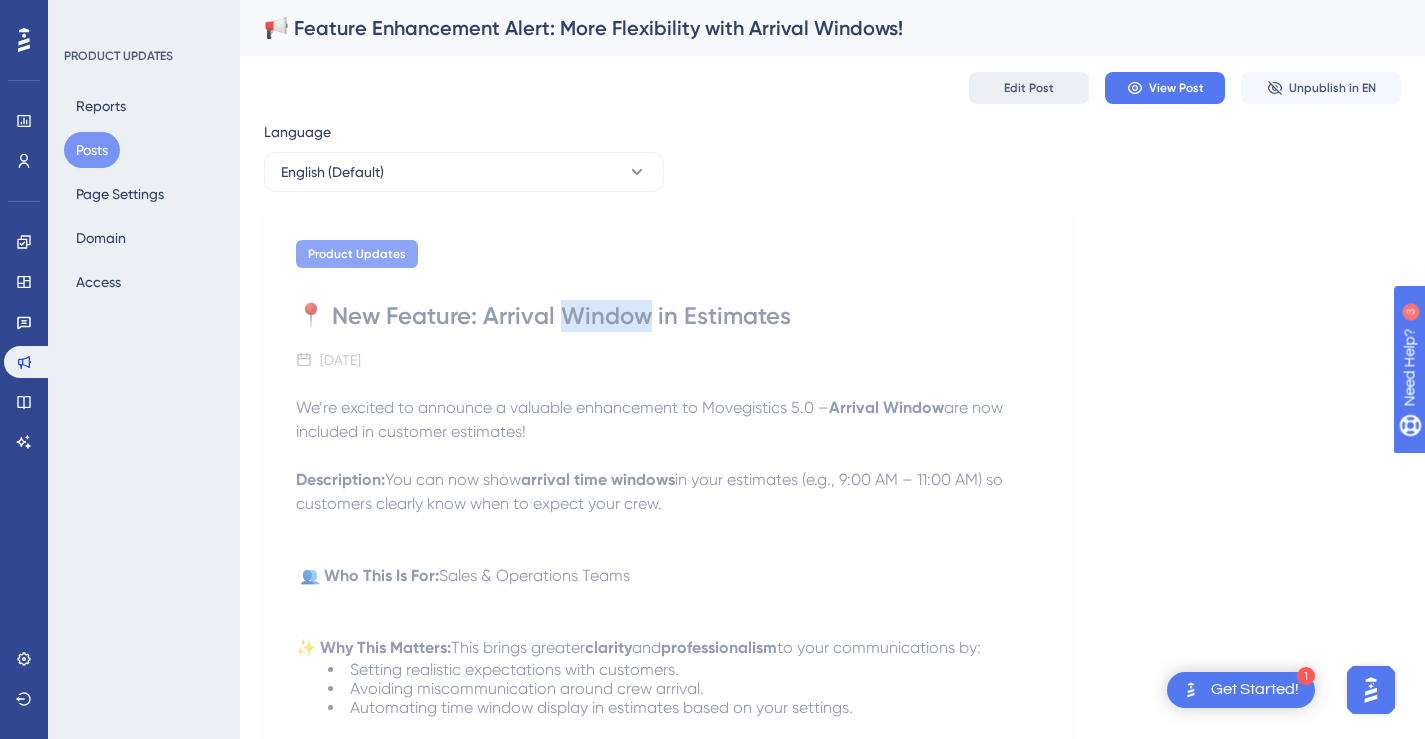 click on "Edit Post" at bounding box center (1029, 88) 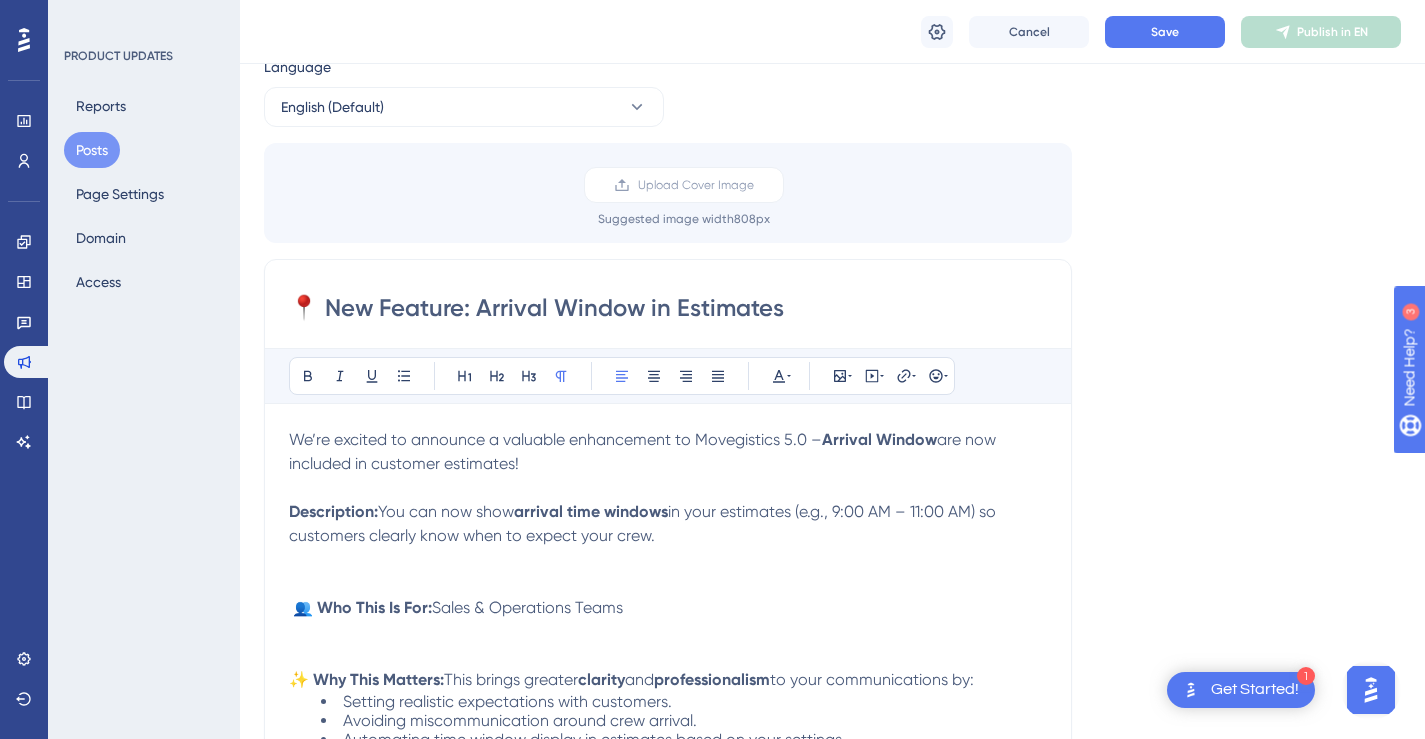 scroll, scrollTop: 0, scrollLeft: 0, axis: both 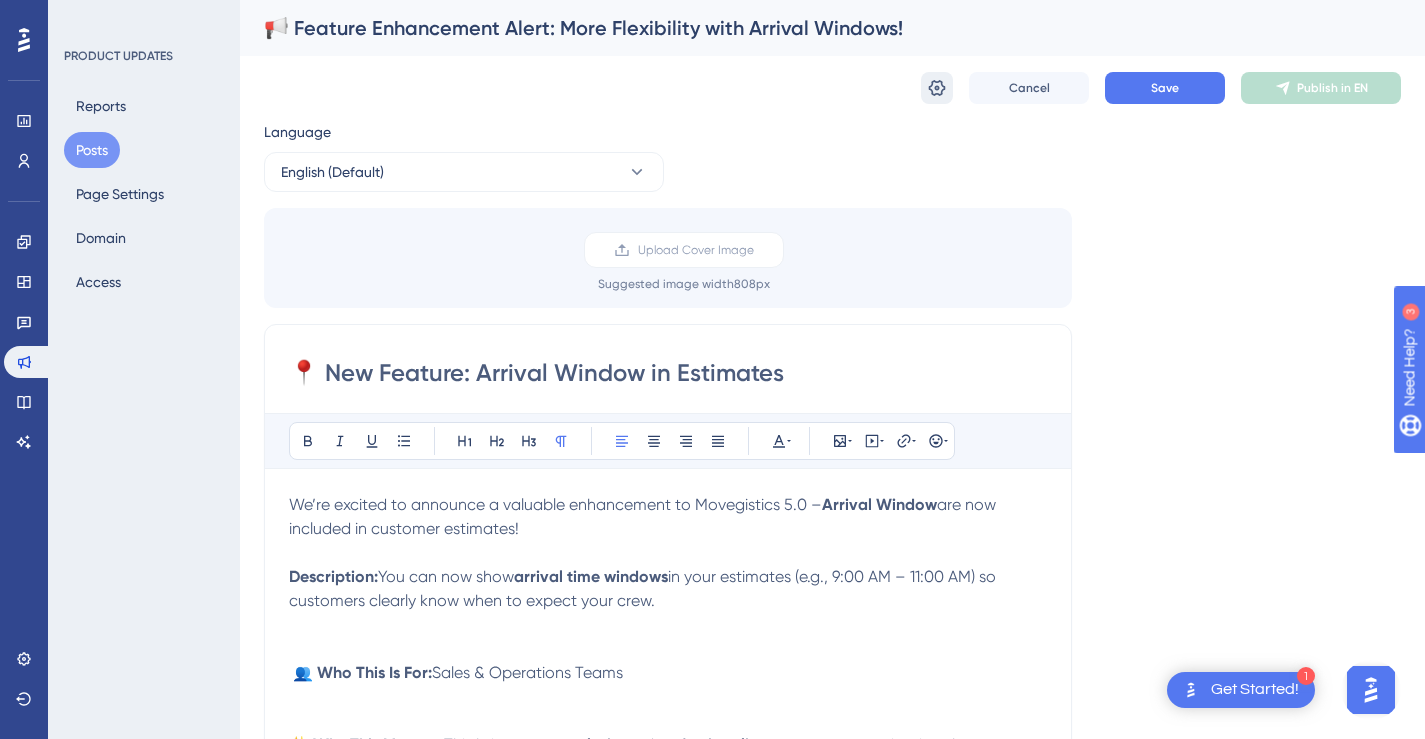 click at bounding box center (937, 88) 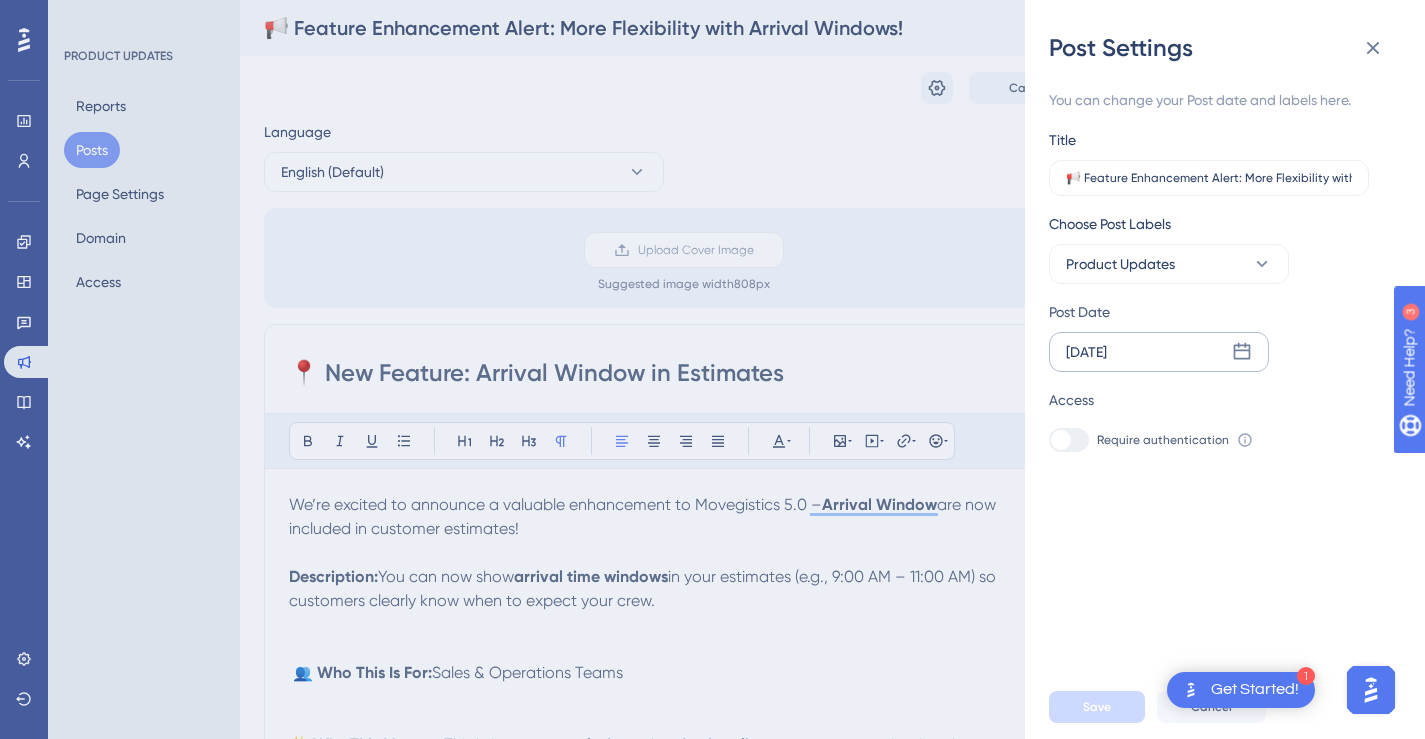 click 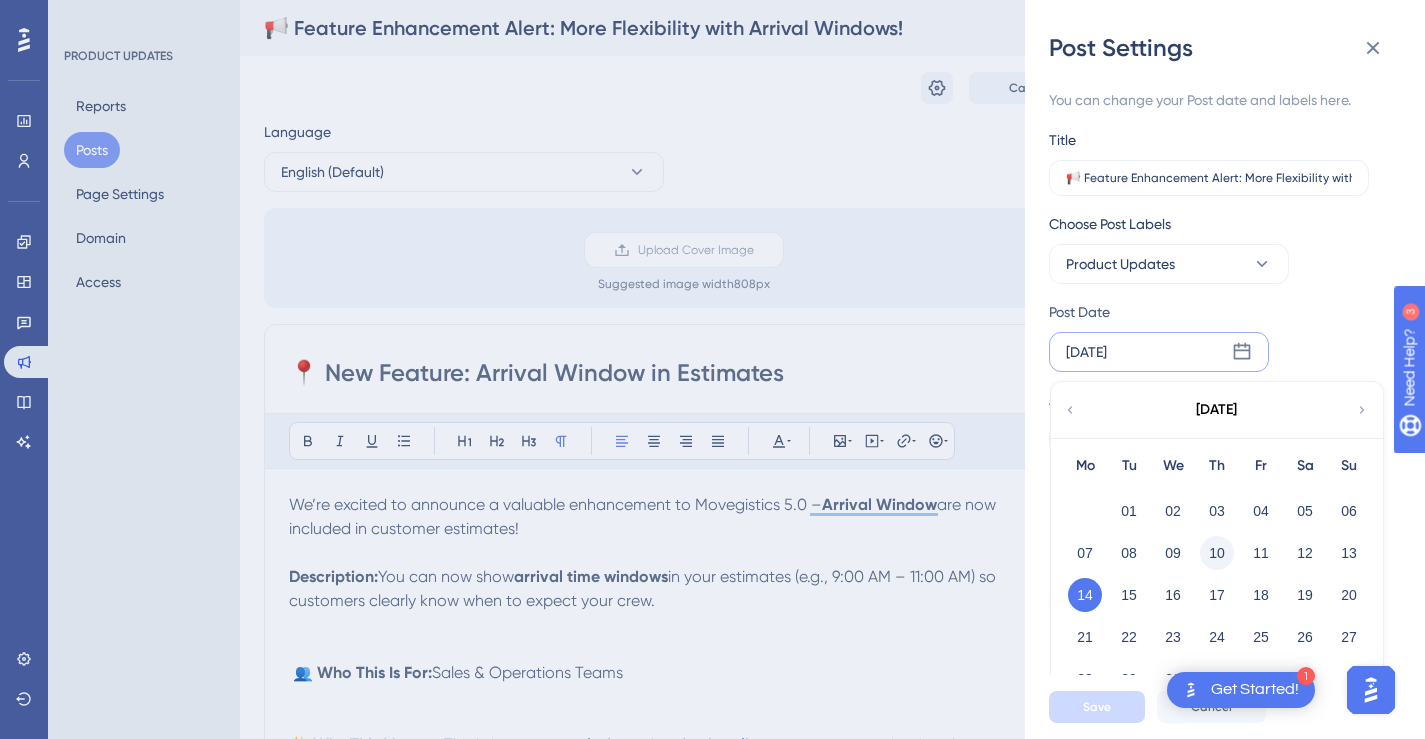 click on "10" at bounding box center [1217, 553] 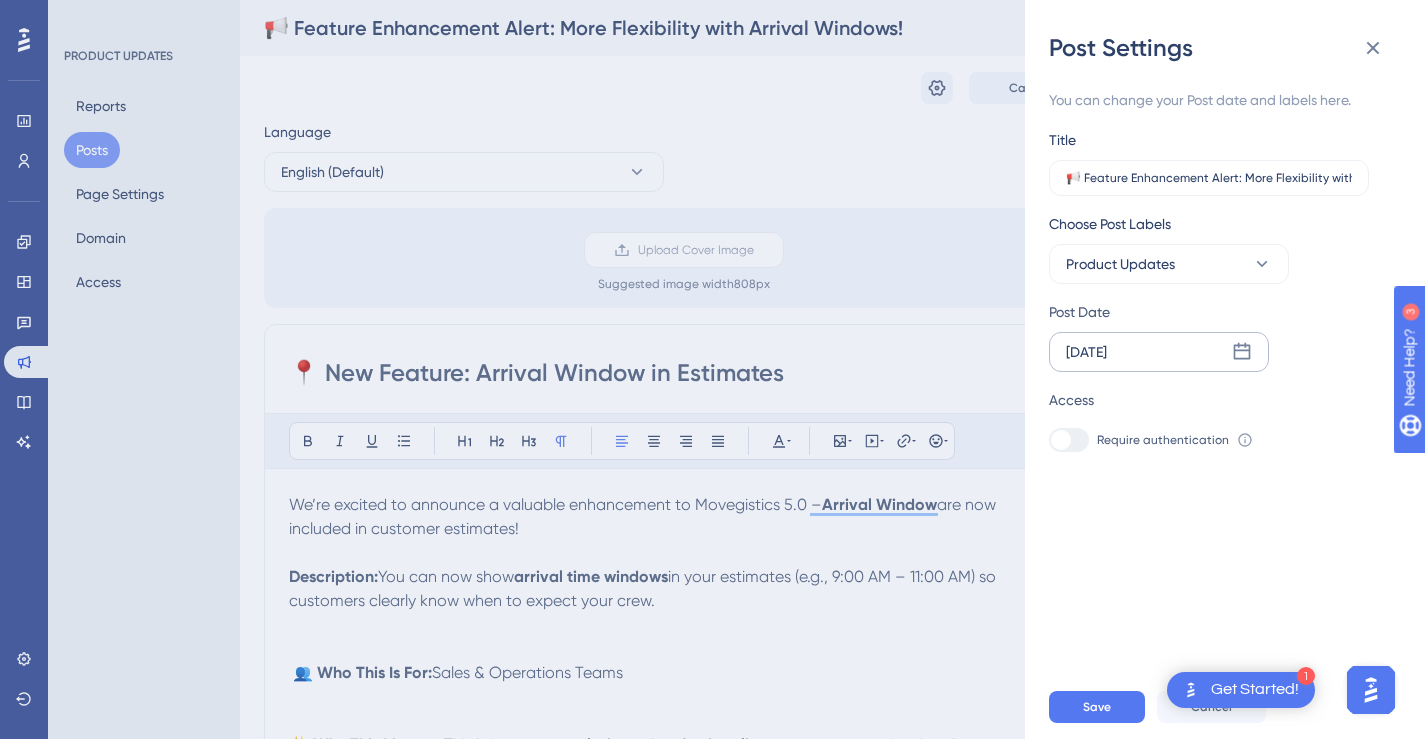 click on "Post Settings You can change your Post date and labels here. Title 📢 Feature Enhancement Alert: More Flexibility with Arrival Windows! Choose Post Labels Product Updates Post Date [DATE] Access Require authentication To change this setting you should manage your access preferences  under the Access tab. Learn more Save Cancel" at bounding box center (712, 369) 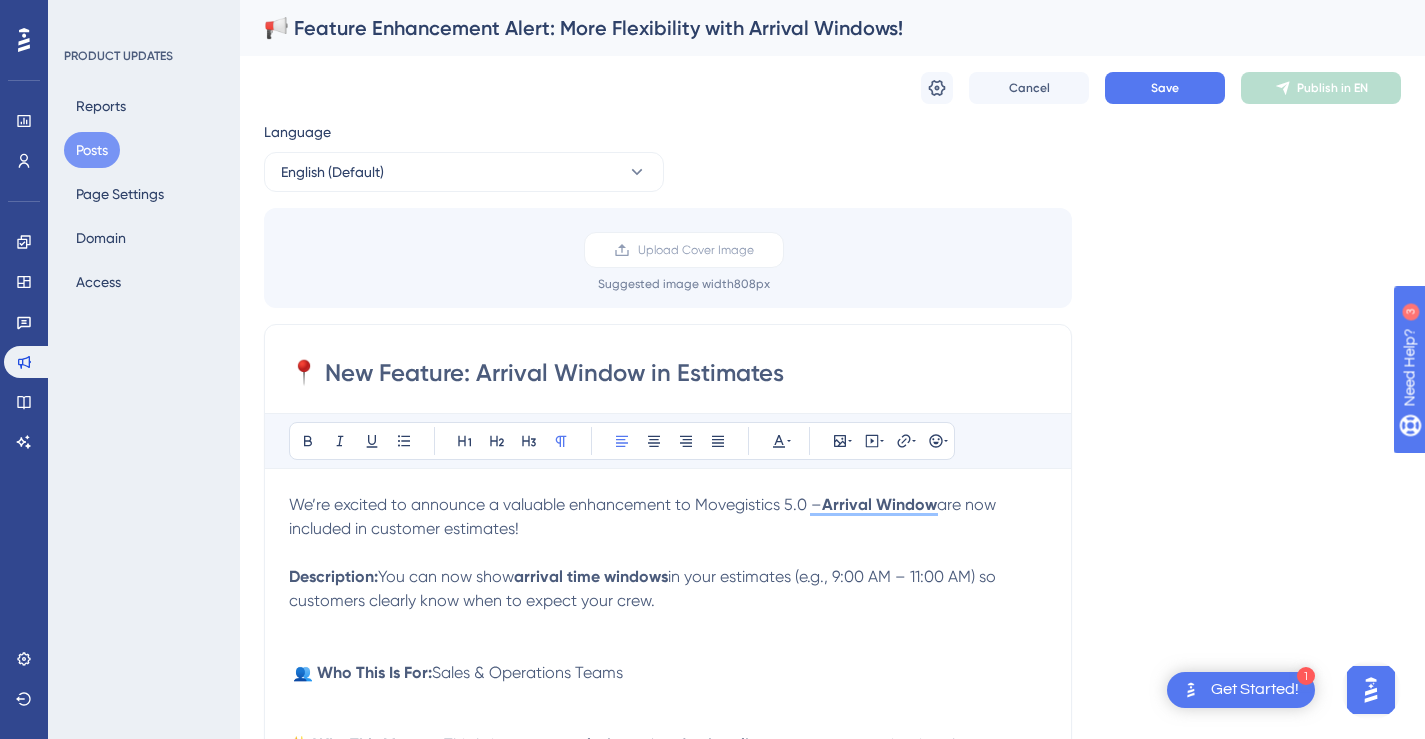 drag, startPoint x: 801, startPoint y: 373, endPoint x: 290, endPoint y: 371, distance: 511.0039 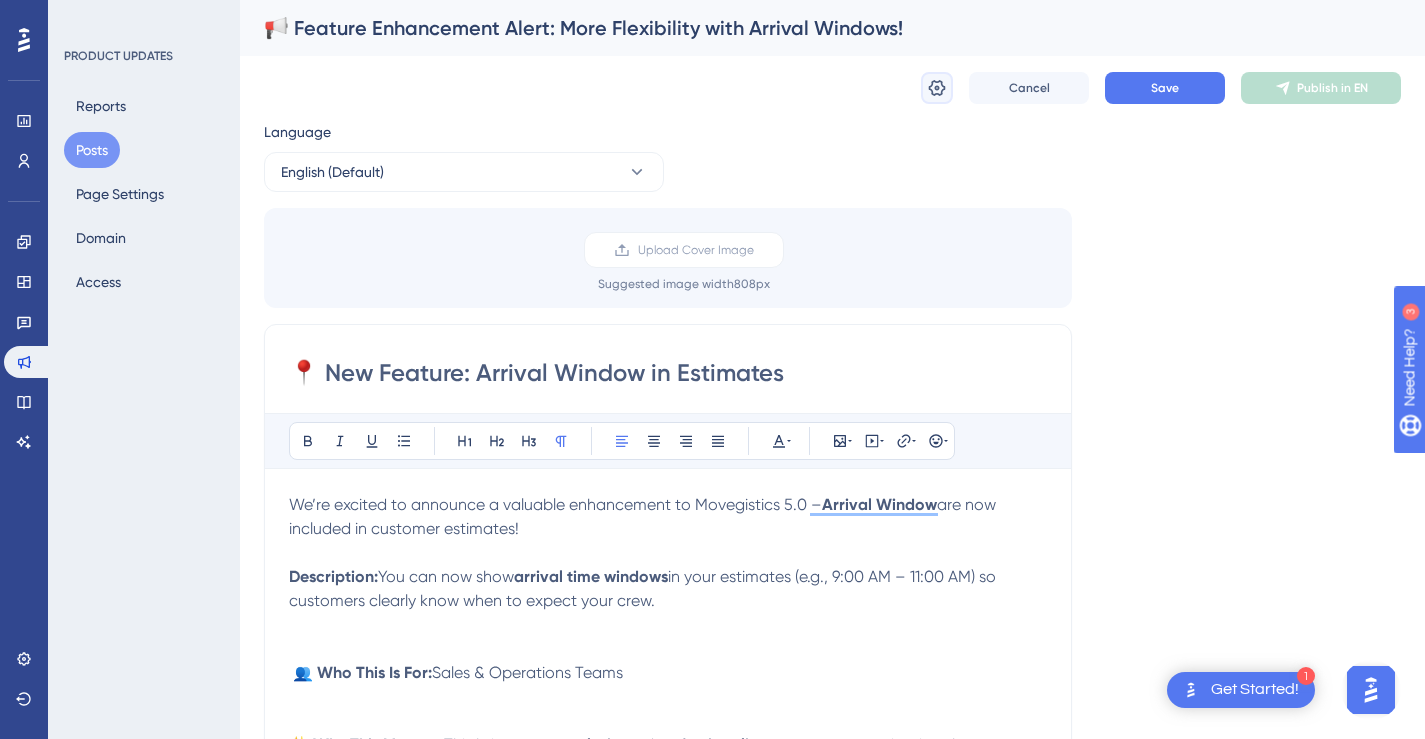 click 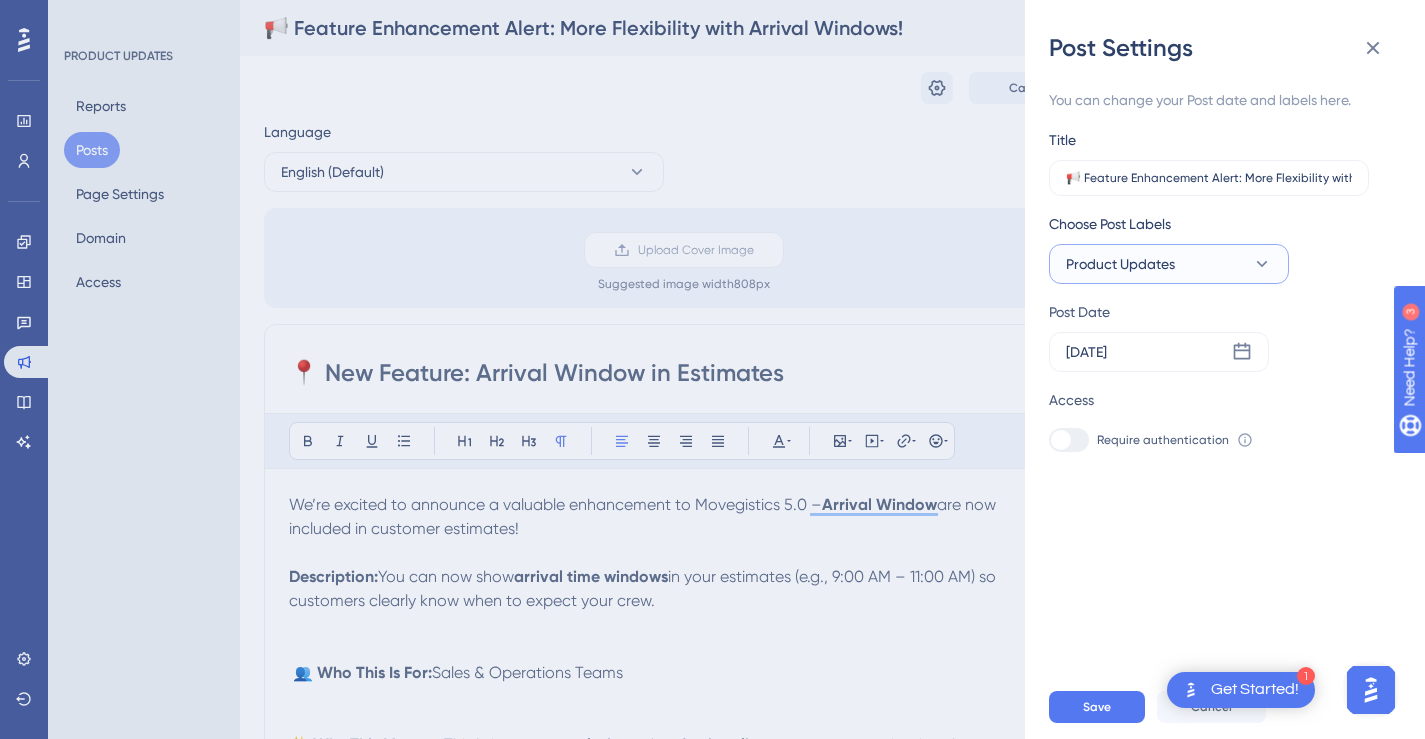 click on "Product Updates" at bounding box center [1169, 264] 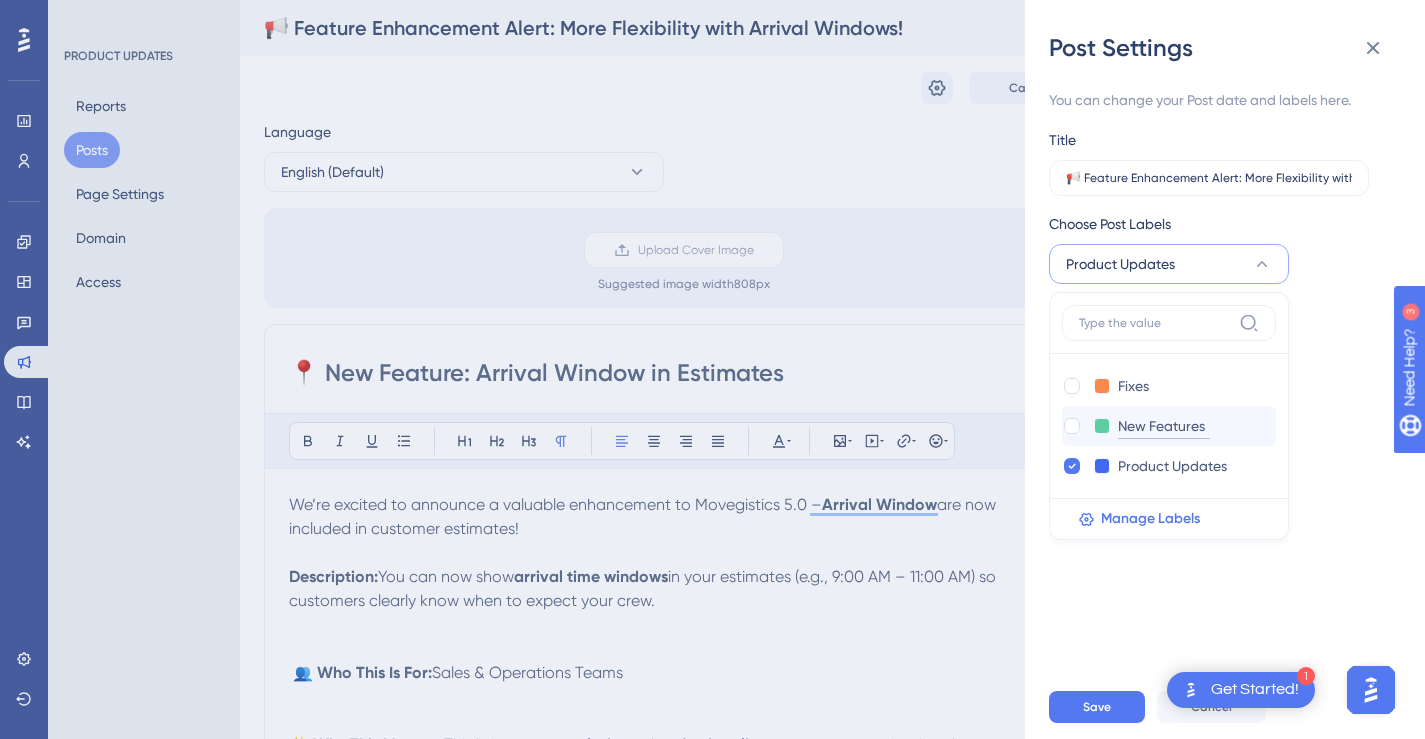 click on "New Features" at bounding box center [1164, 426] 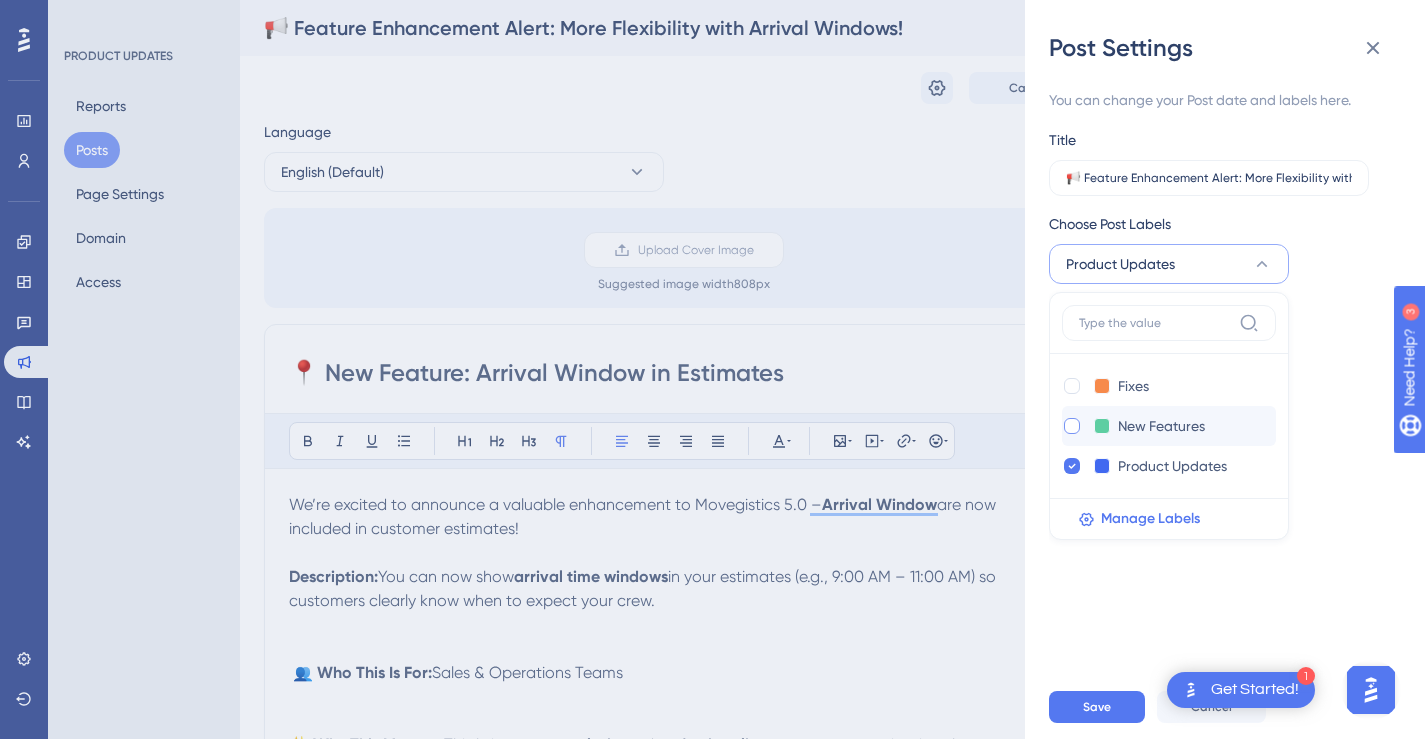 click at bounding box center [1072, 426] 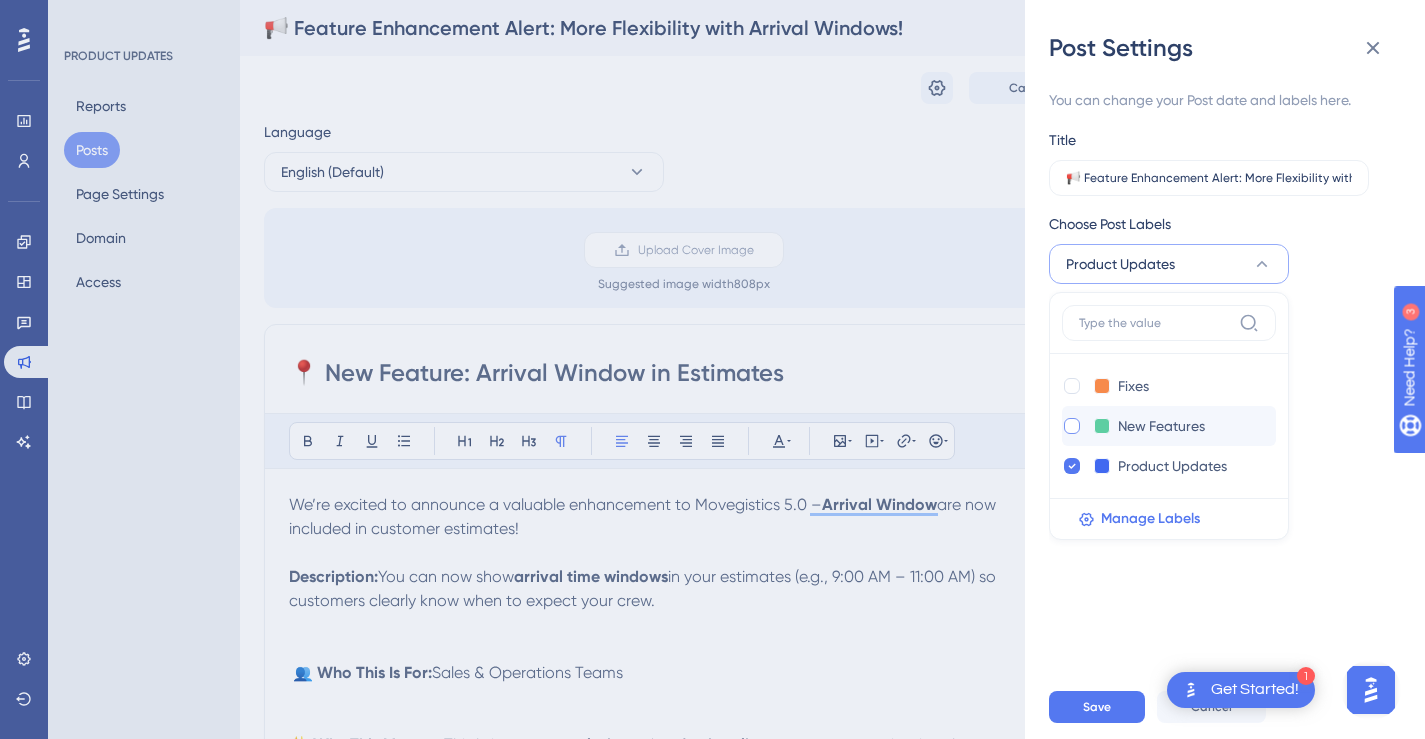 checkbox on "true" 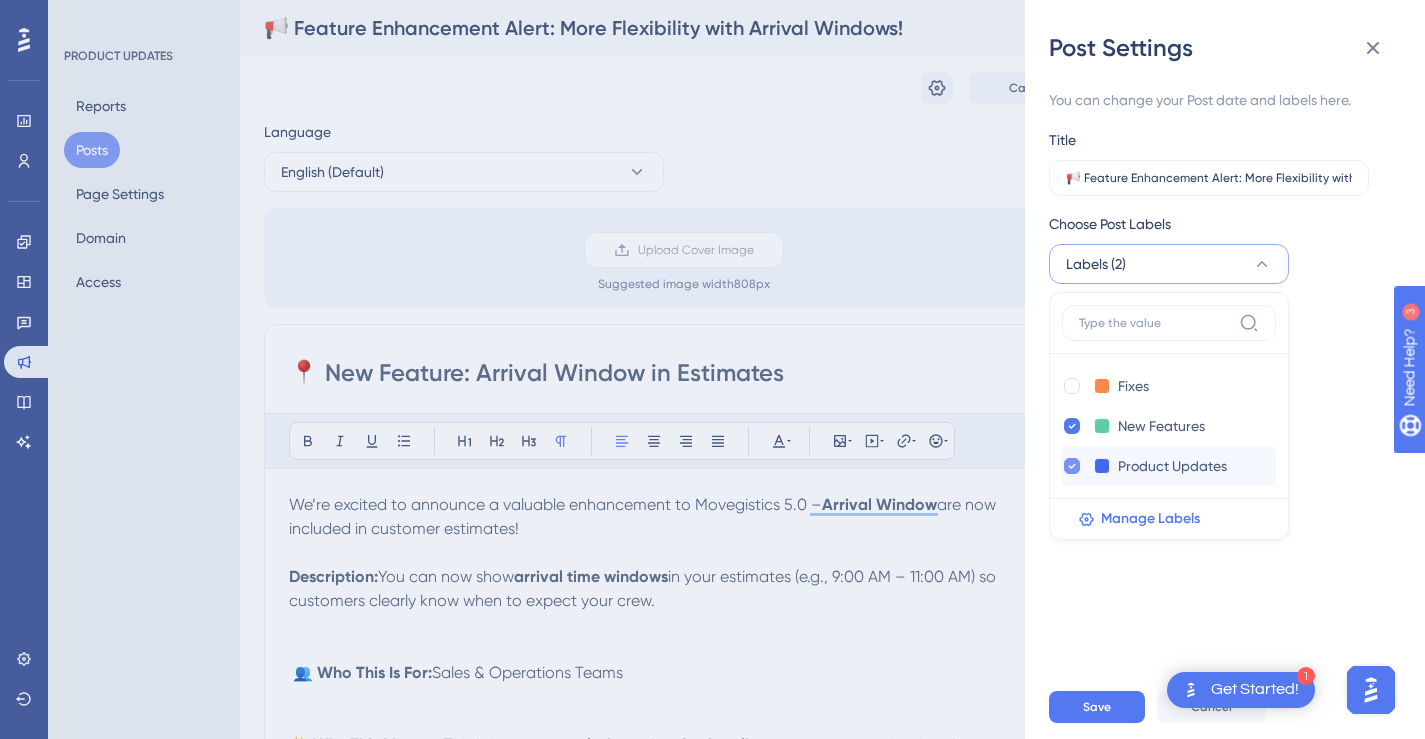 click at bounding box center (1072, 466) 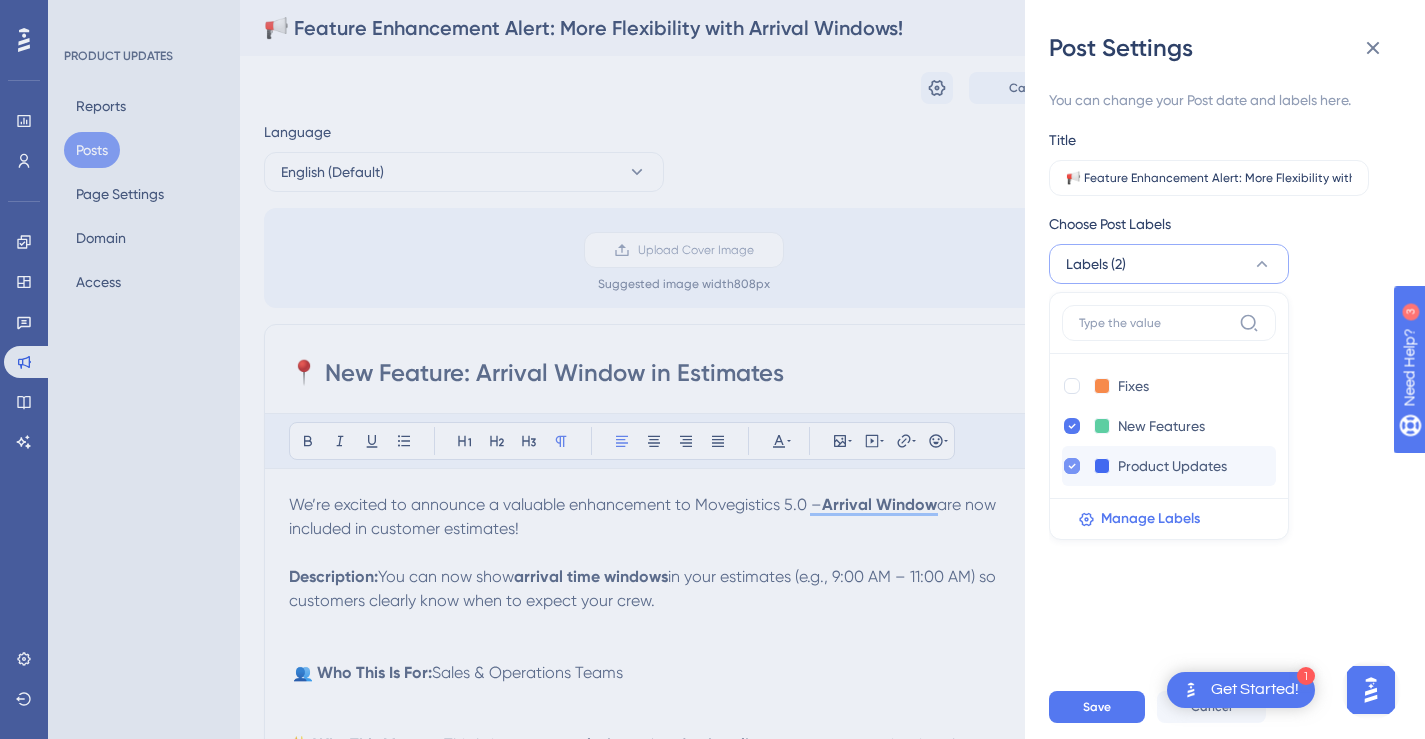 checkbox on "false" 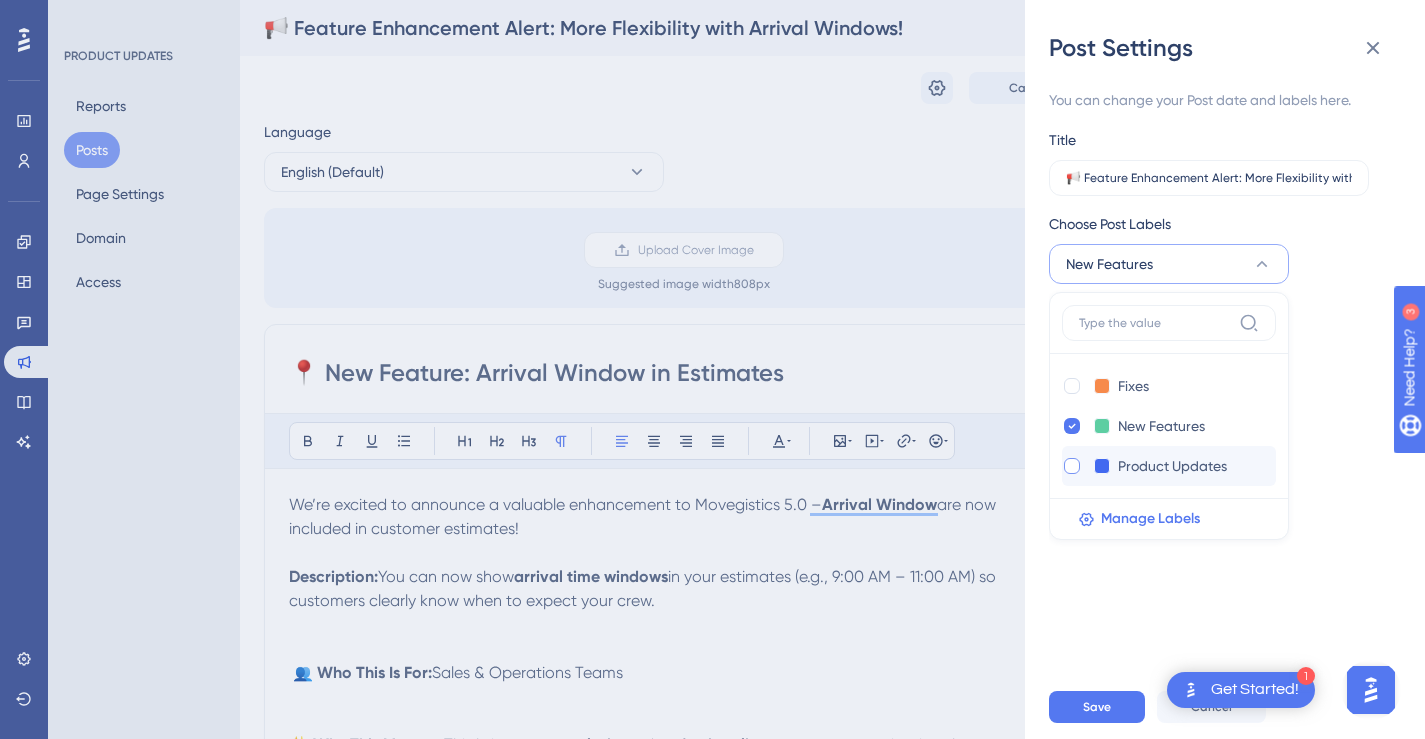 click on "Access" at bounding box center (1217, 400) 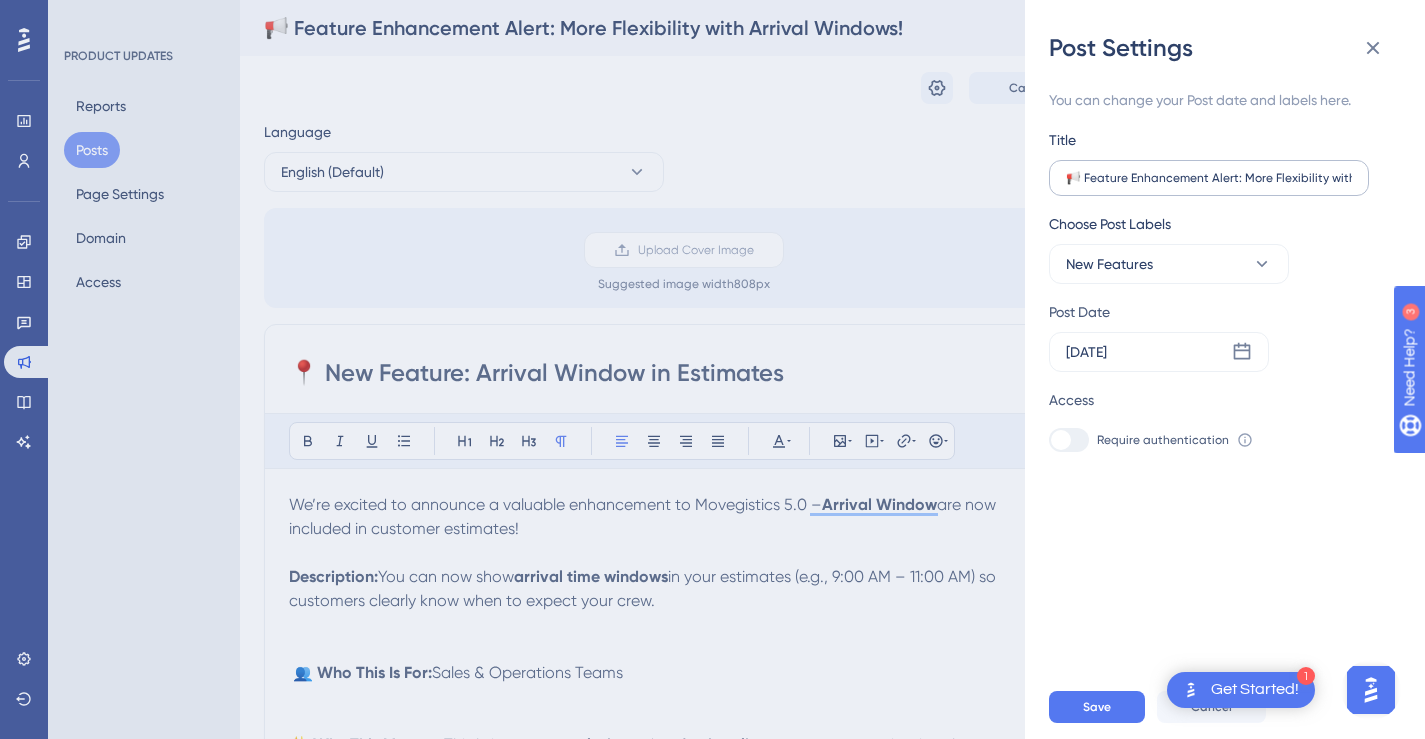 click on "📢 Feature Enhancement Alert: More Flexibility with Arrival Windows!" at bounding box center [1209, 178] 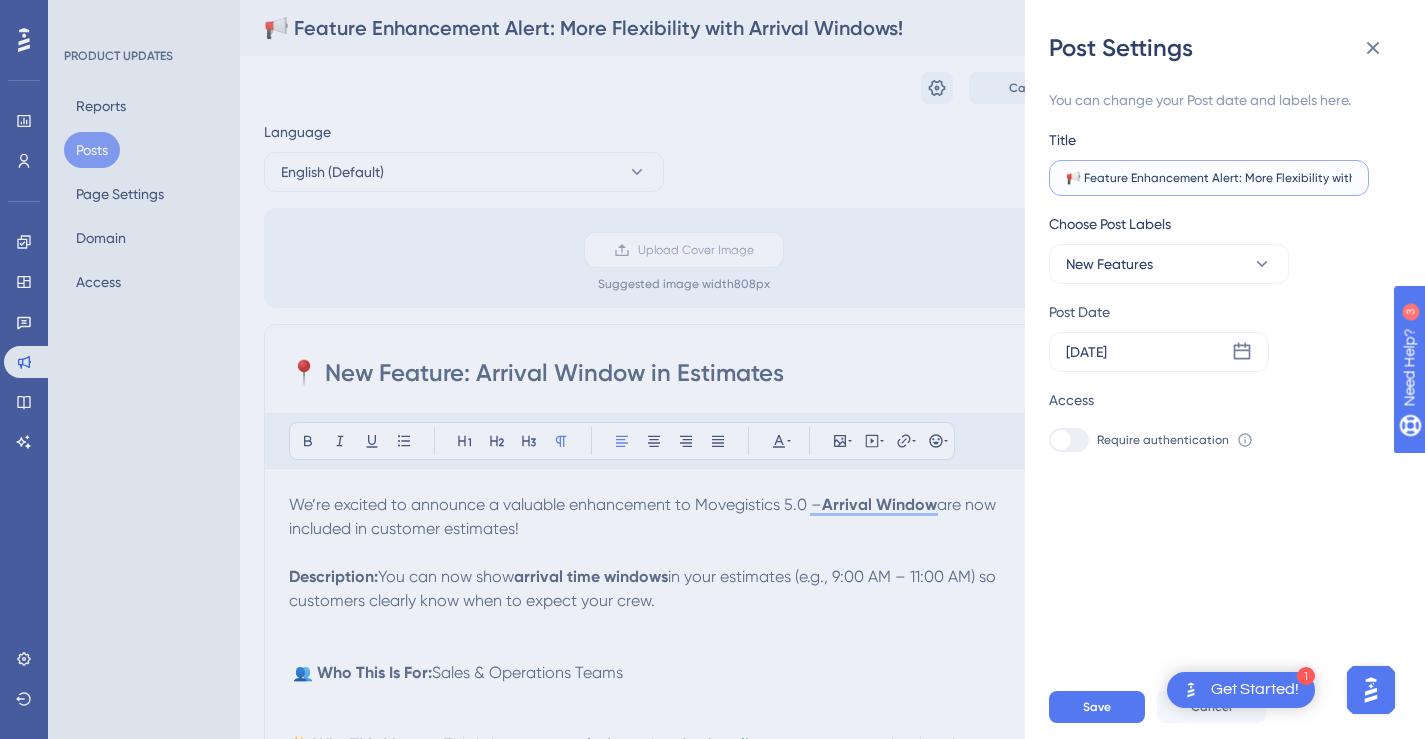 click on "📢 Feature Enhancement Alert: More Flexibility with Arrival Windows!" at bounding box center (1209, 178) 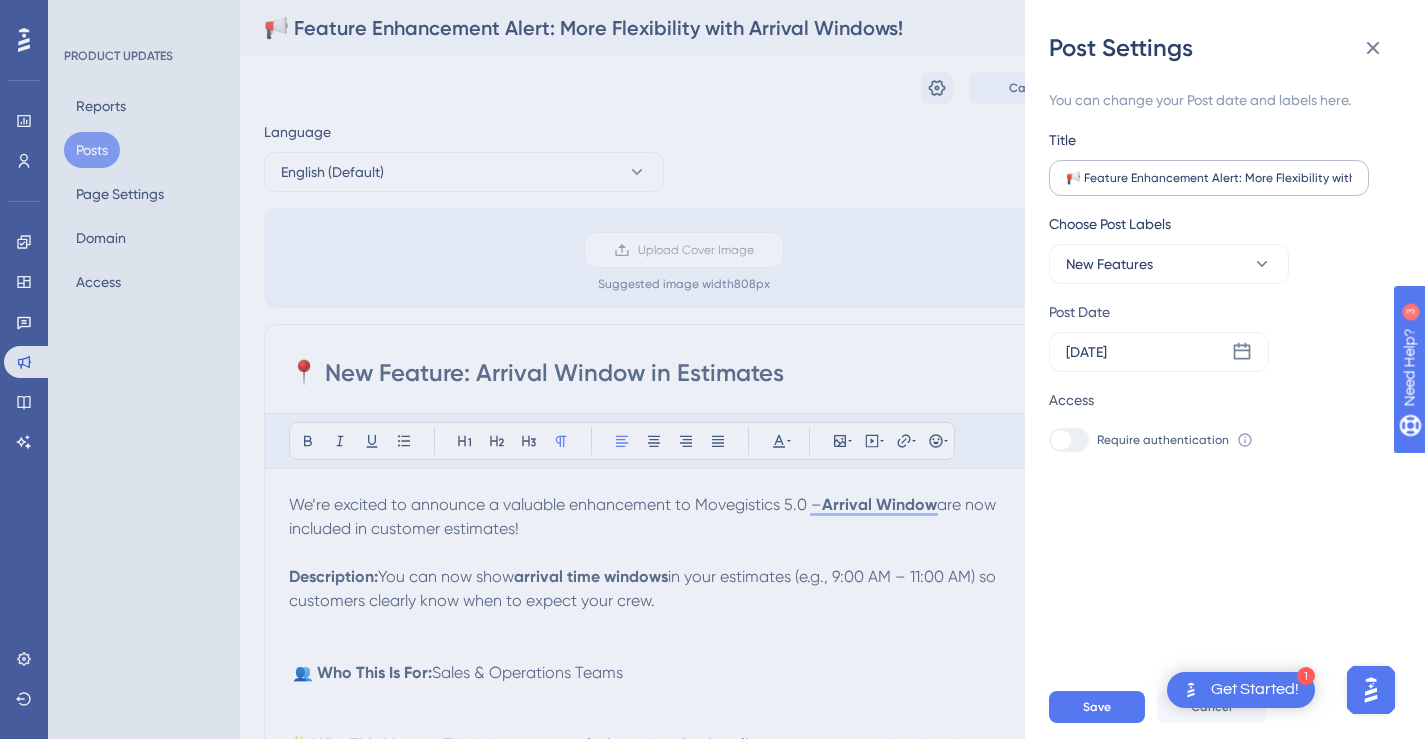 scroll, scrollTop: 0, scrollLeft: 0, axis: both 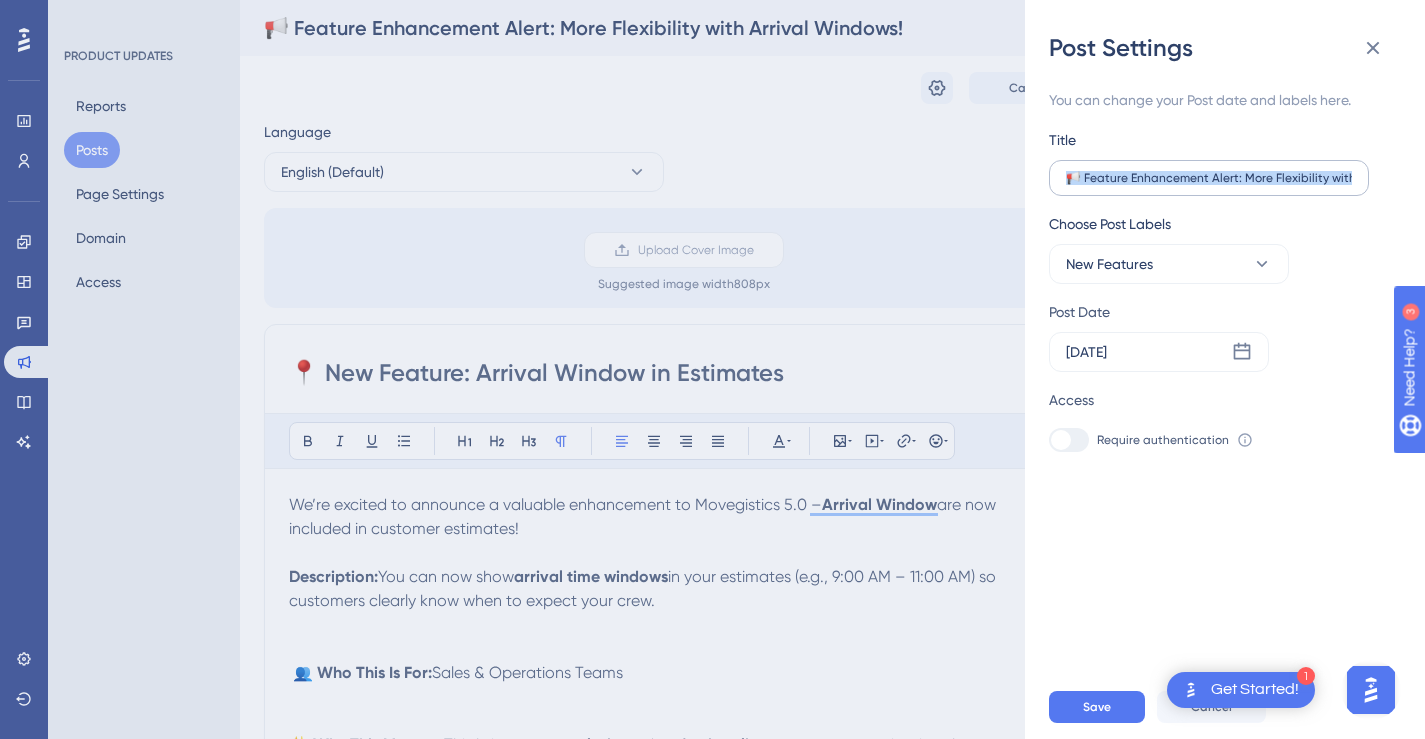 click on "📢 Feature Enhancement Alert: More Flexibility with Arrival Windows!" at bounding box center (1209, 178) 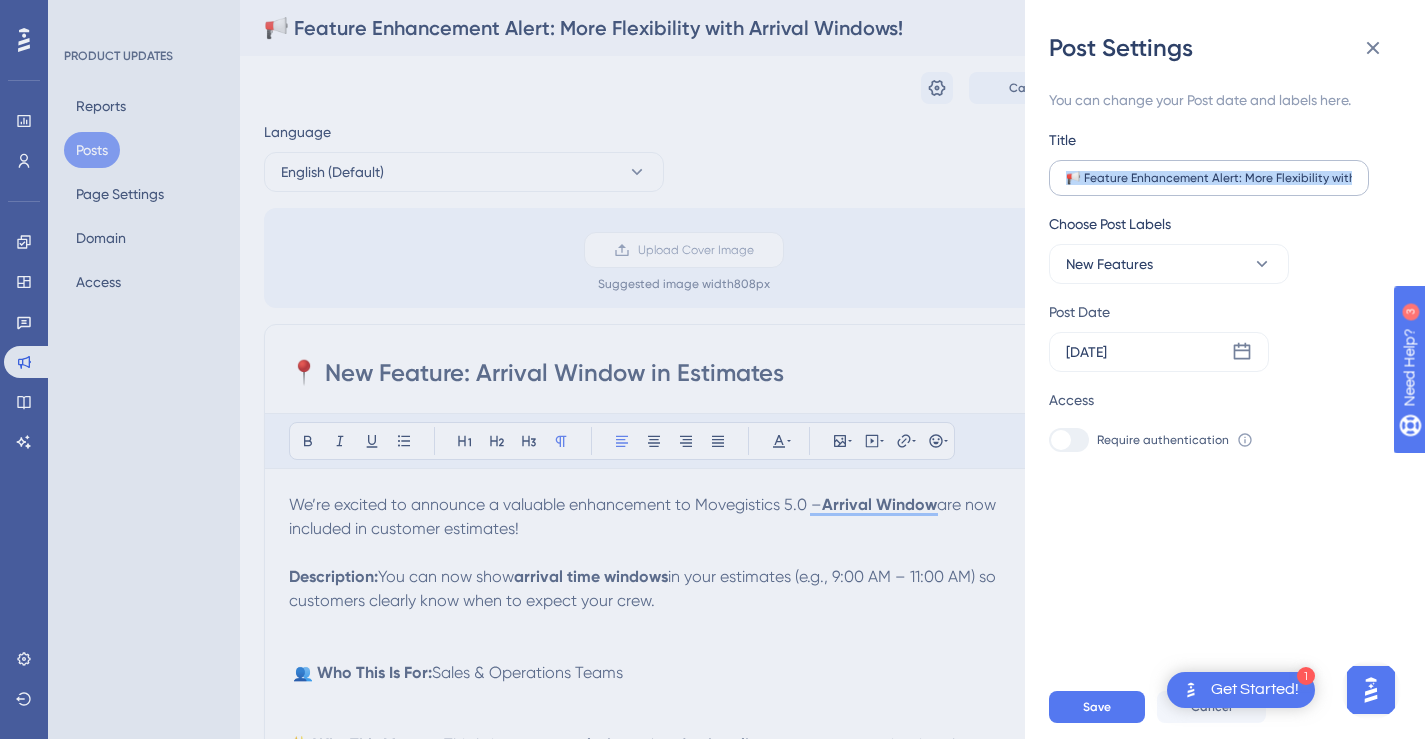 click on "📢 Feature Enhancement Alert: More Flexibility with Arrival Windows!" at bounding box center [1209, 178] 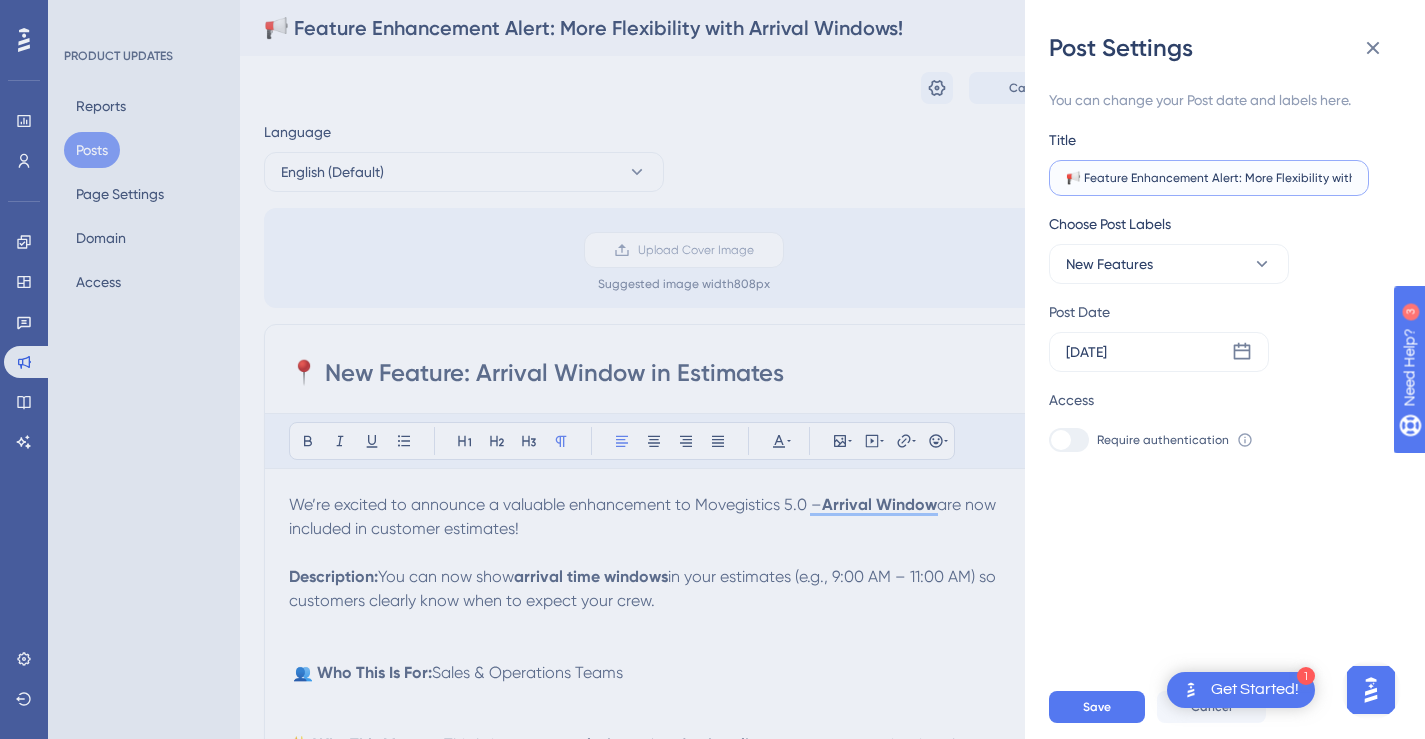click on "📢 Feature Enhancement Alert: More Flexibility with Arrival Windows!" at bounding box center [1209, 178] 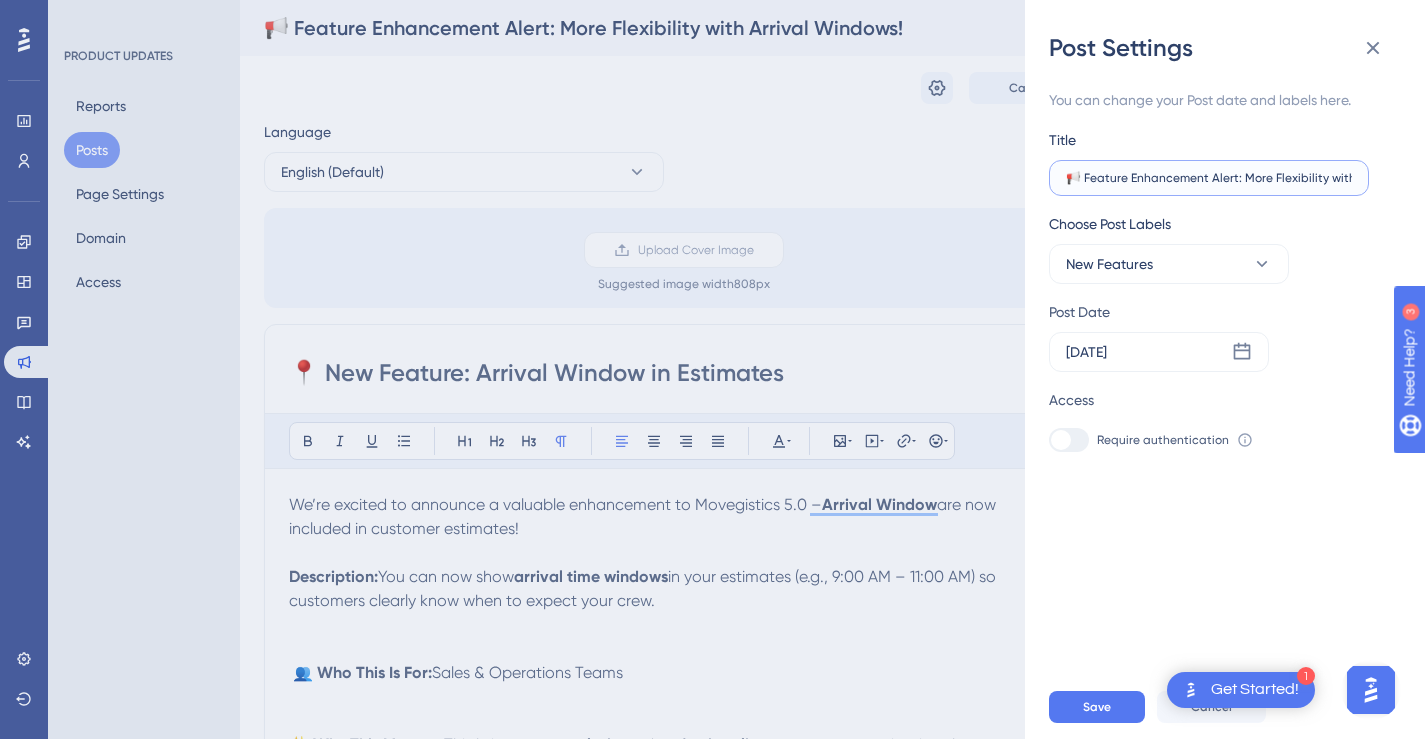 paste on "New Feature: Arrival Window in Estimates" 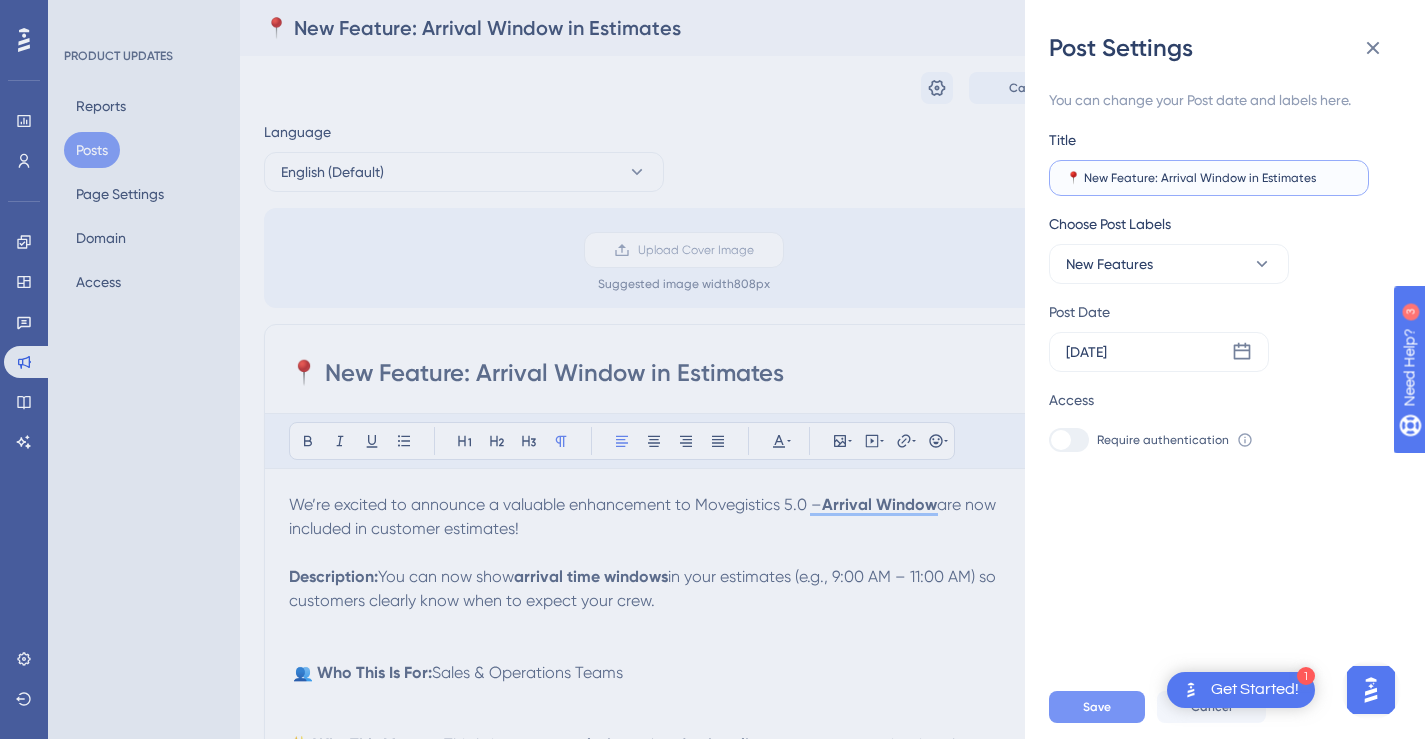 type on "📍 New Feature: Arrival Window in Estimates" 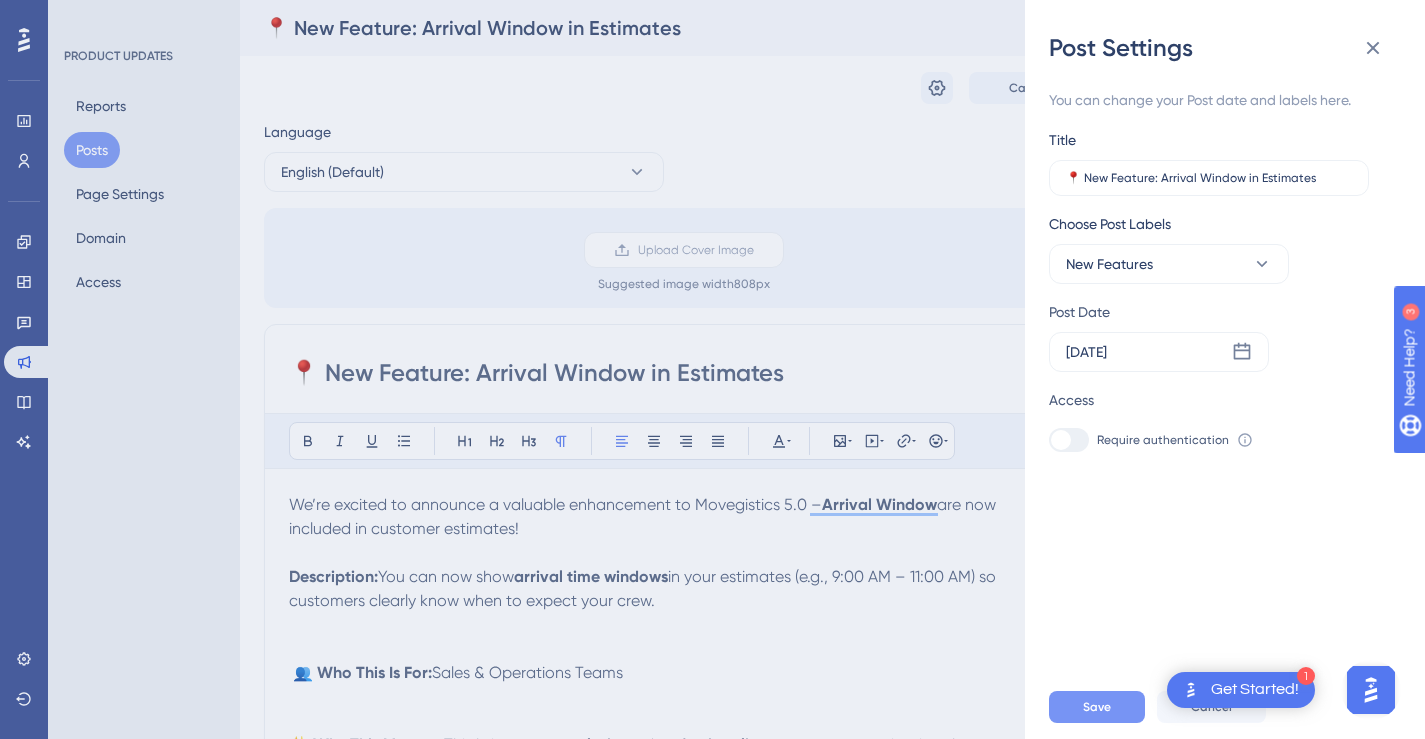 click on "Save" at bounding box center (1097, 707) 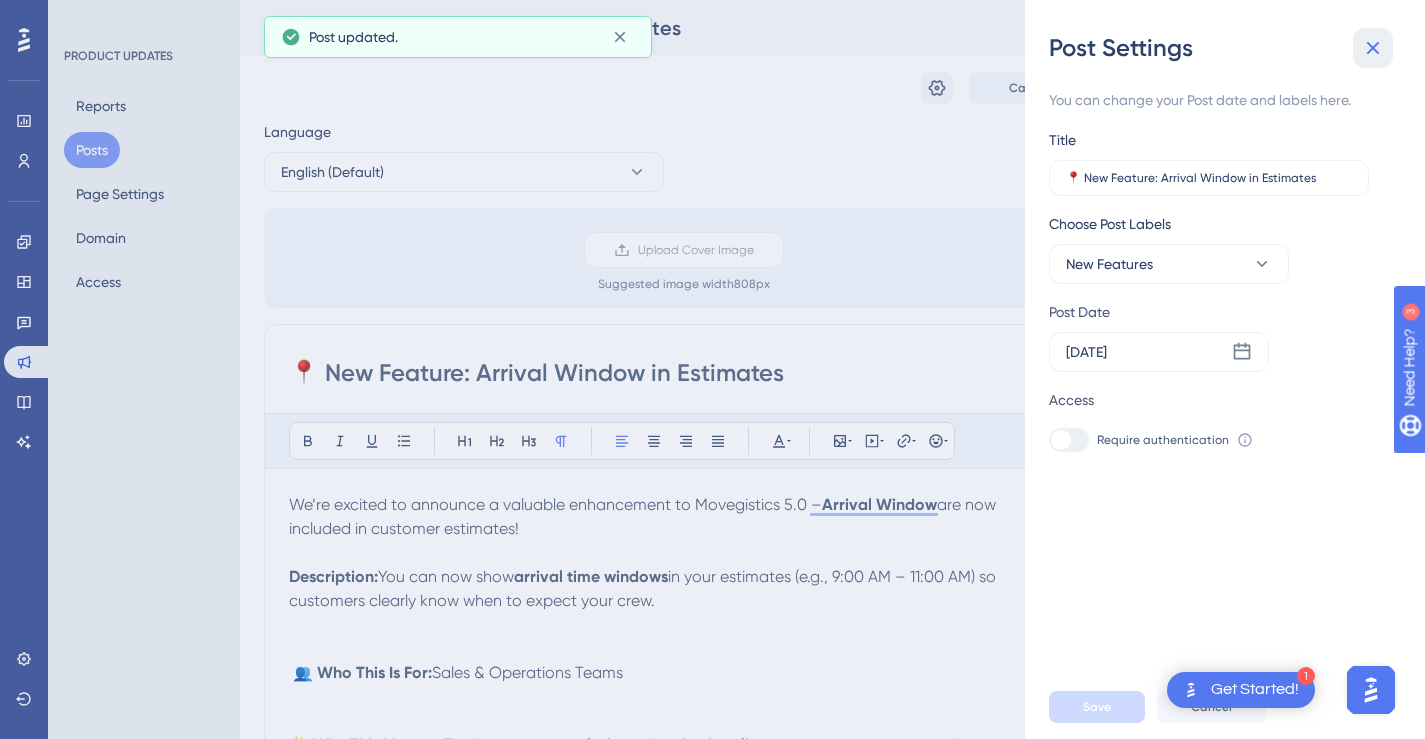 click 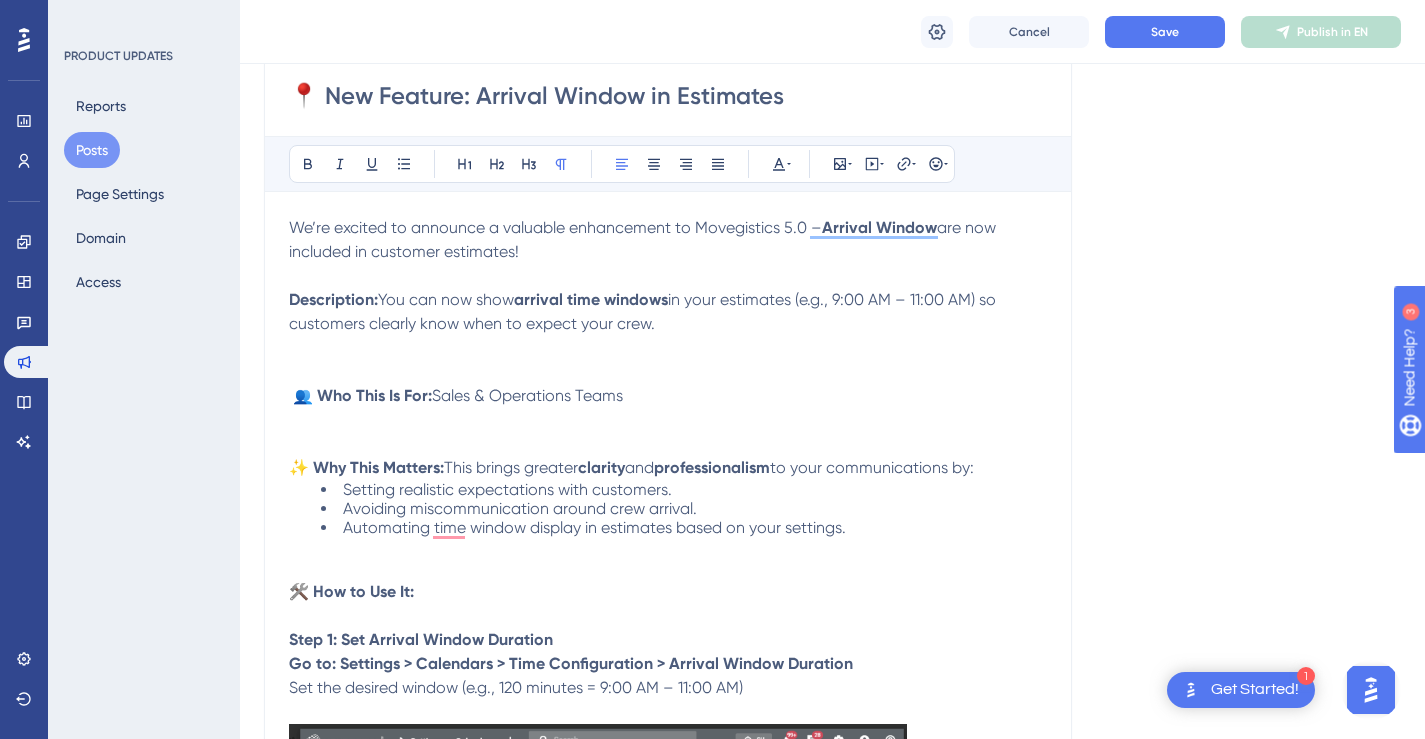 scroll, scrollTop: 282, scrollLeft: 0, axis: vertical 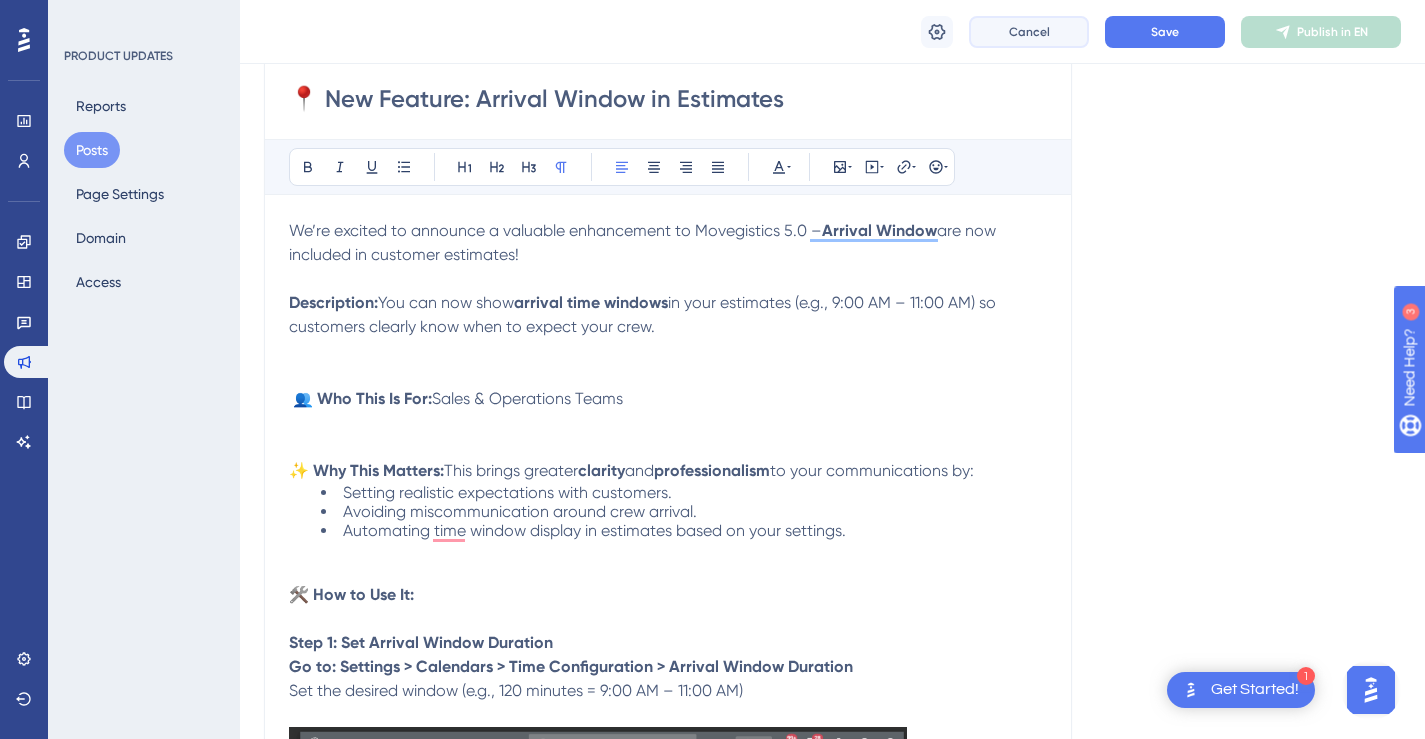 click on "Cancel" at bounding box center [1029, 32] 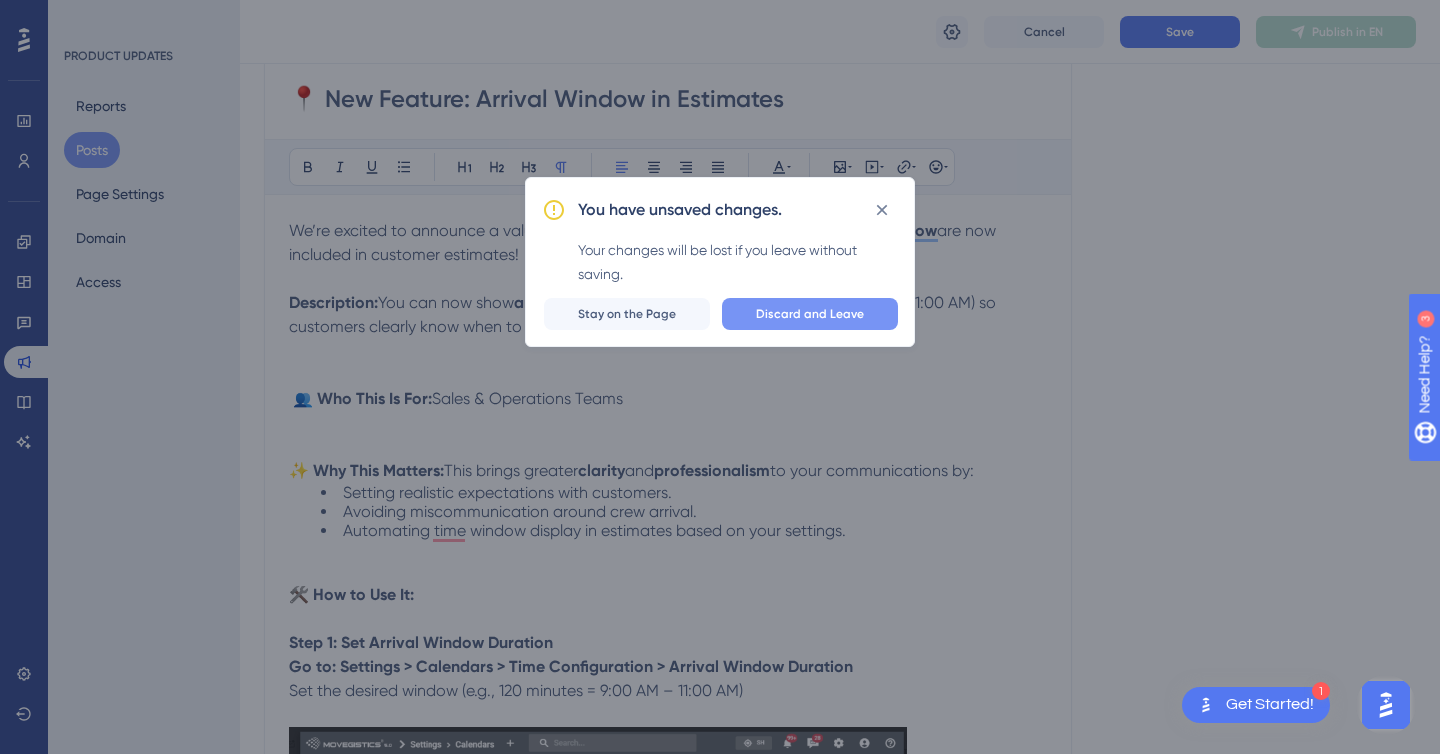 click on "Discard and Leave" at bounding box center (810, 314) 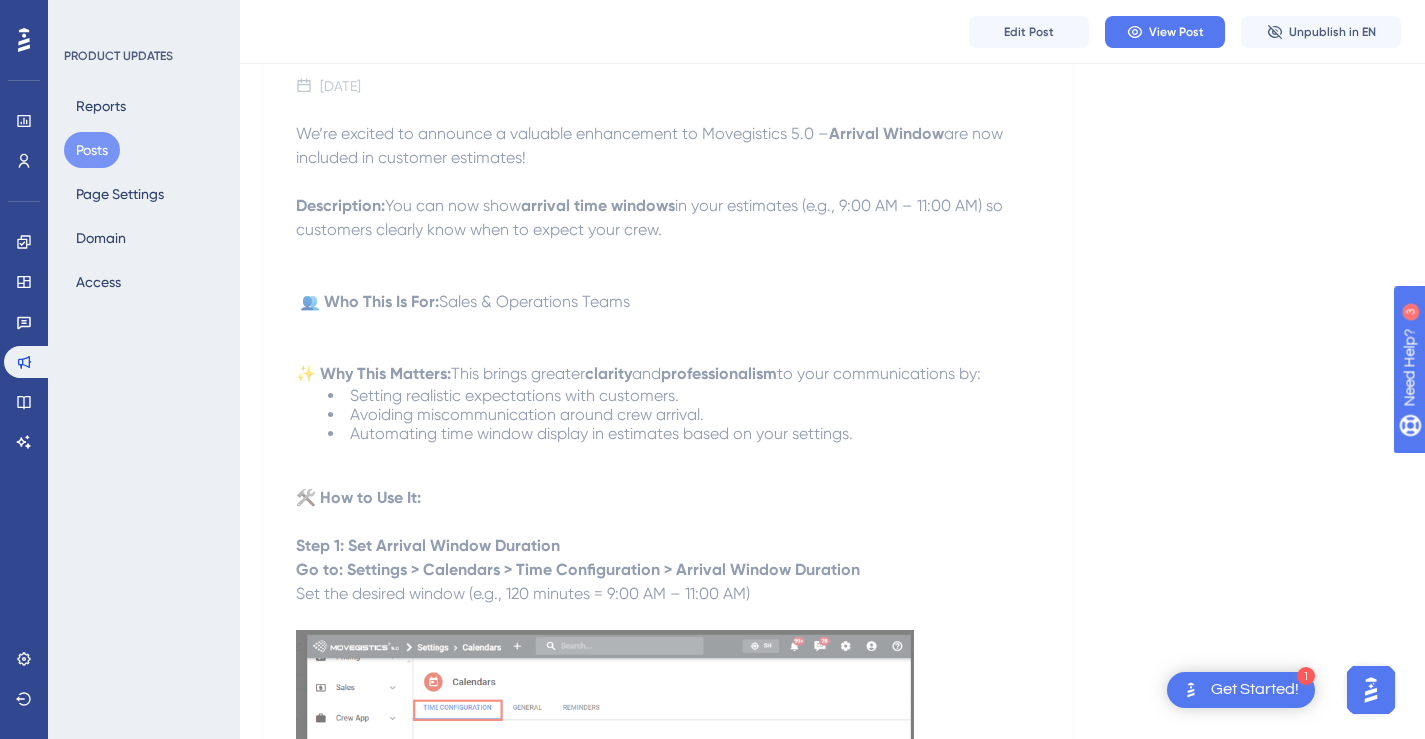 click on "Posts" at bounding box center (92, 150) 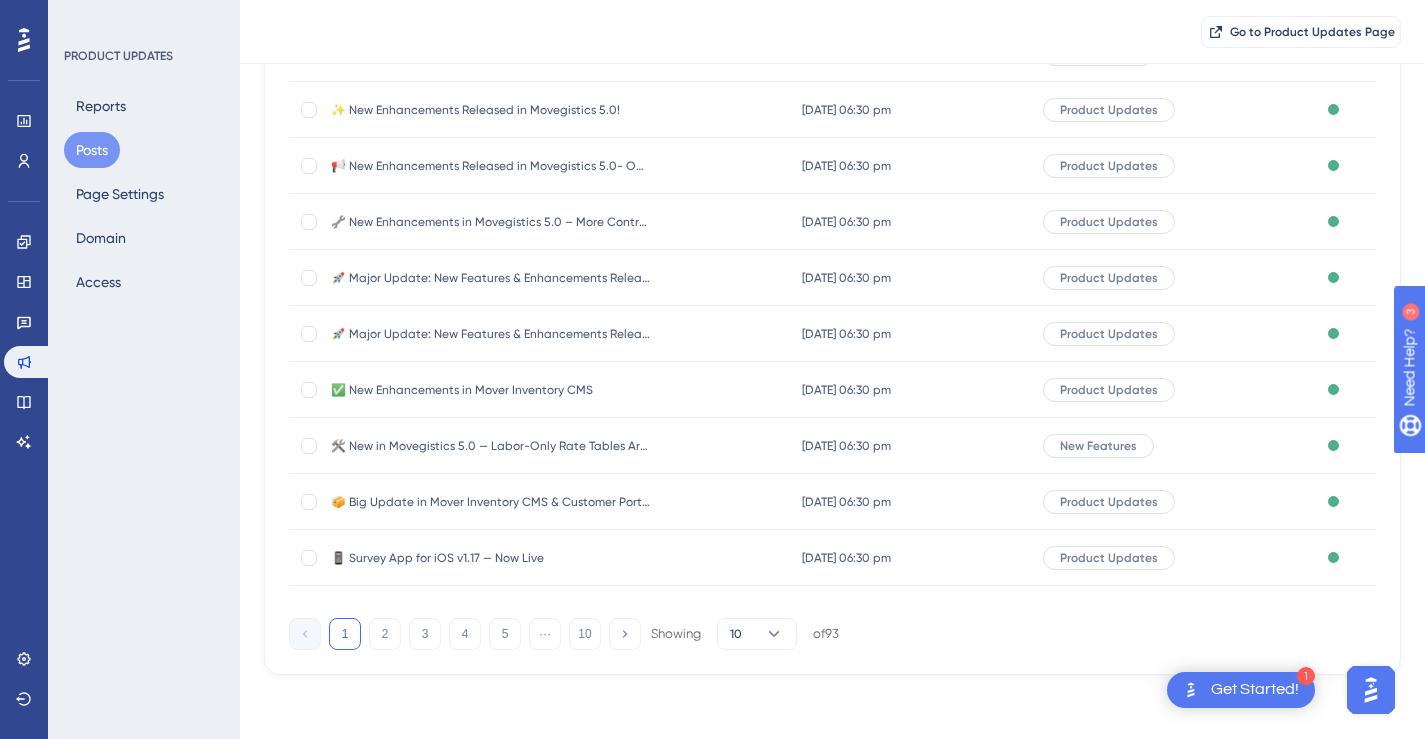 scroll, scrollTop: 0, scrollLeft: 0, axis: both 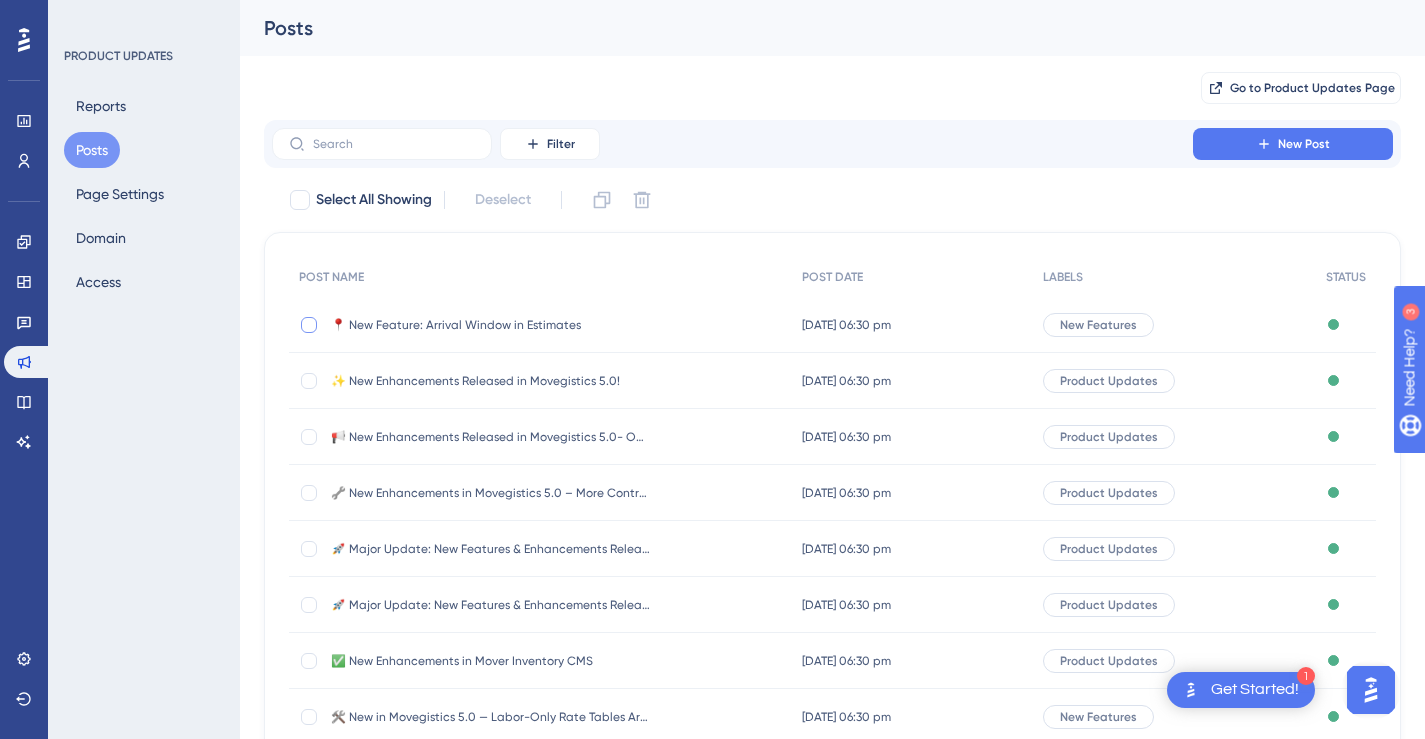 click at bounding box center (309, 325) 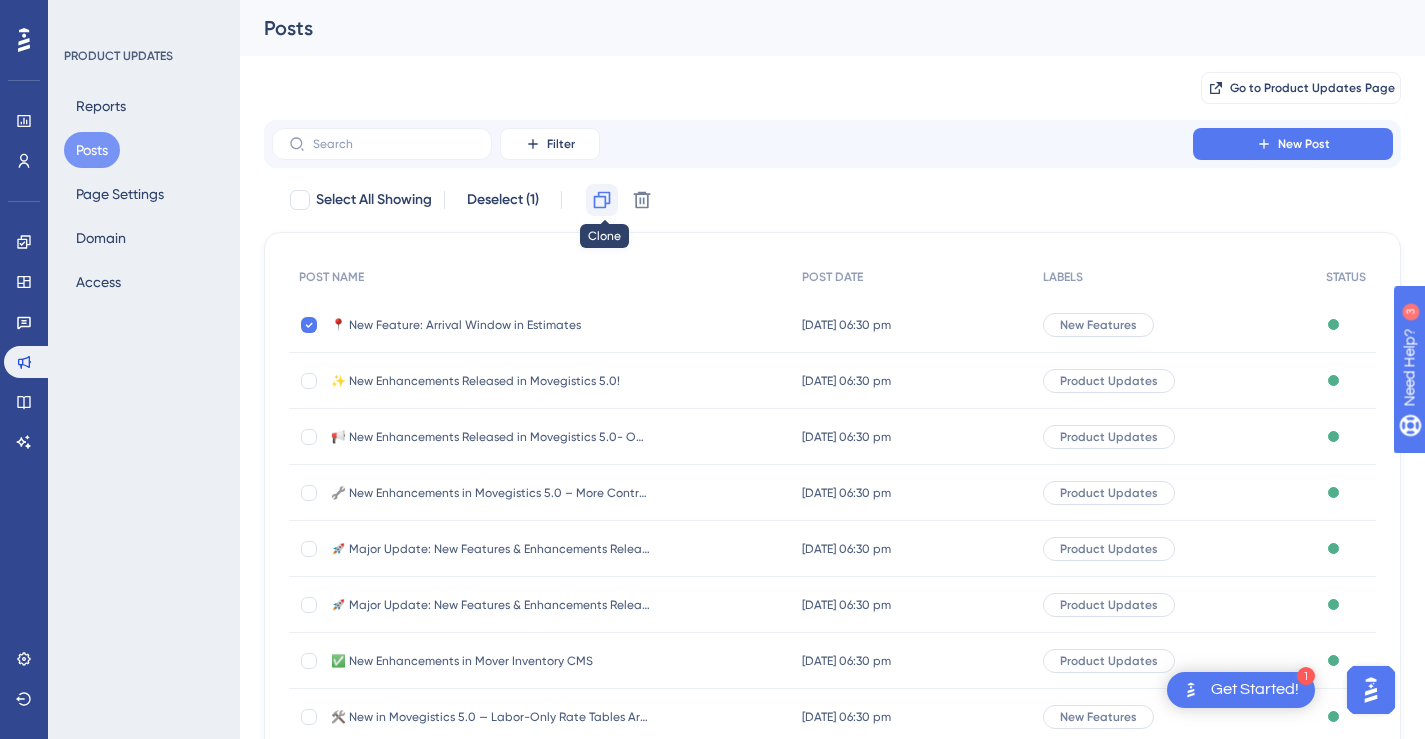 click 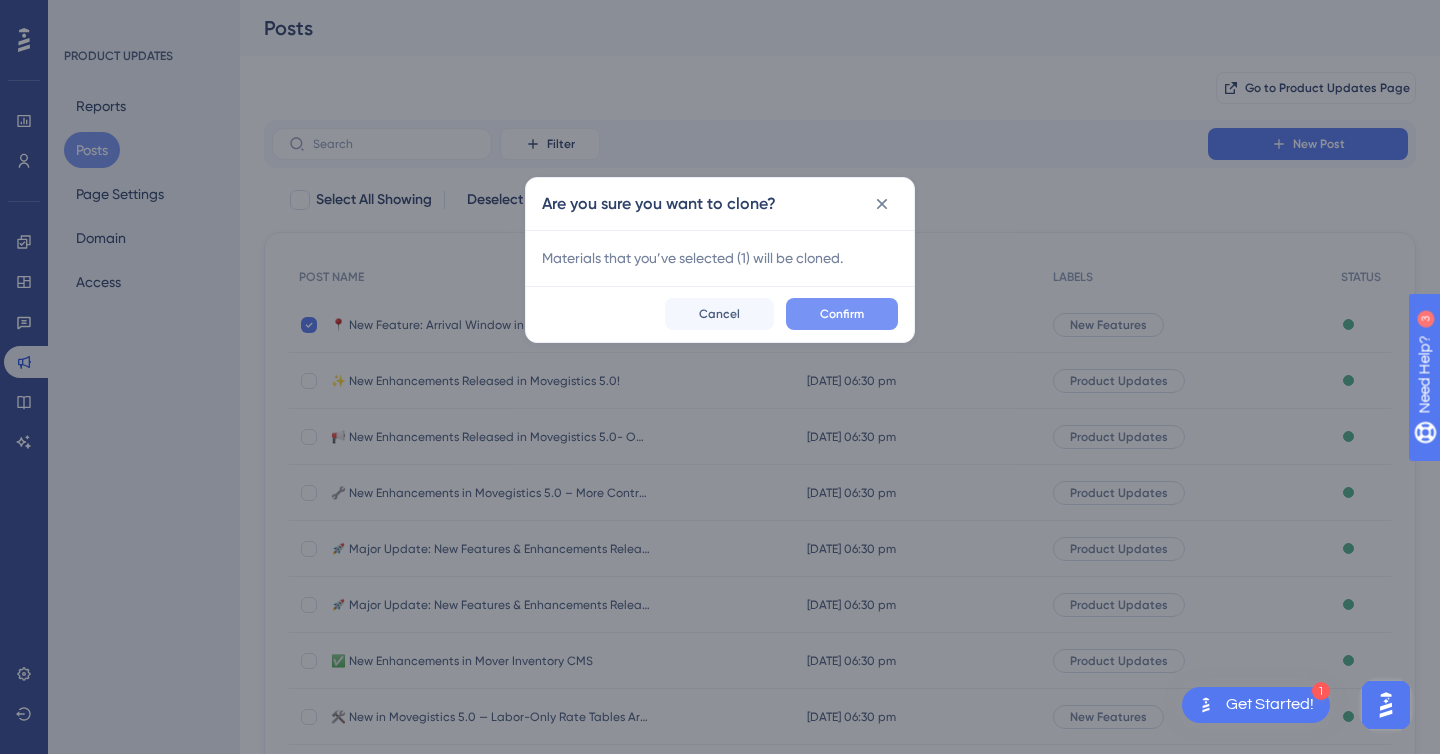 click on "Confirm" at bounding box center [842, 314] 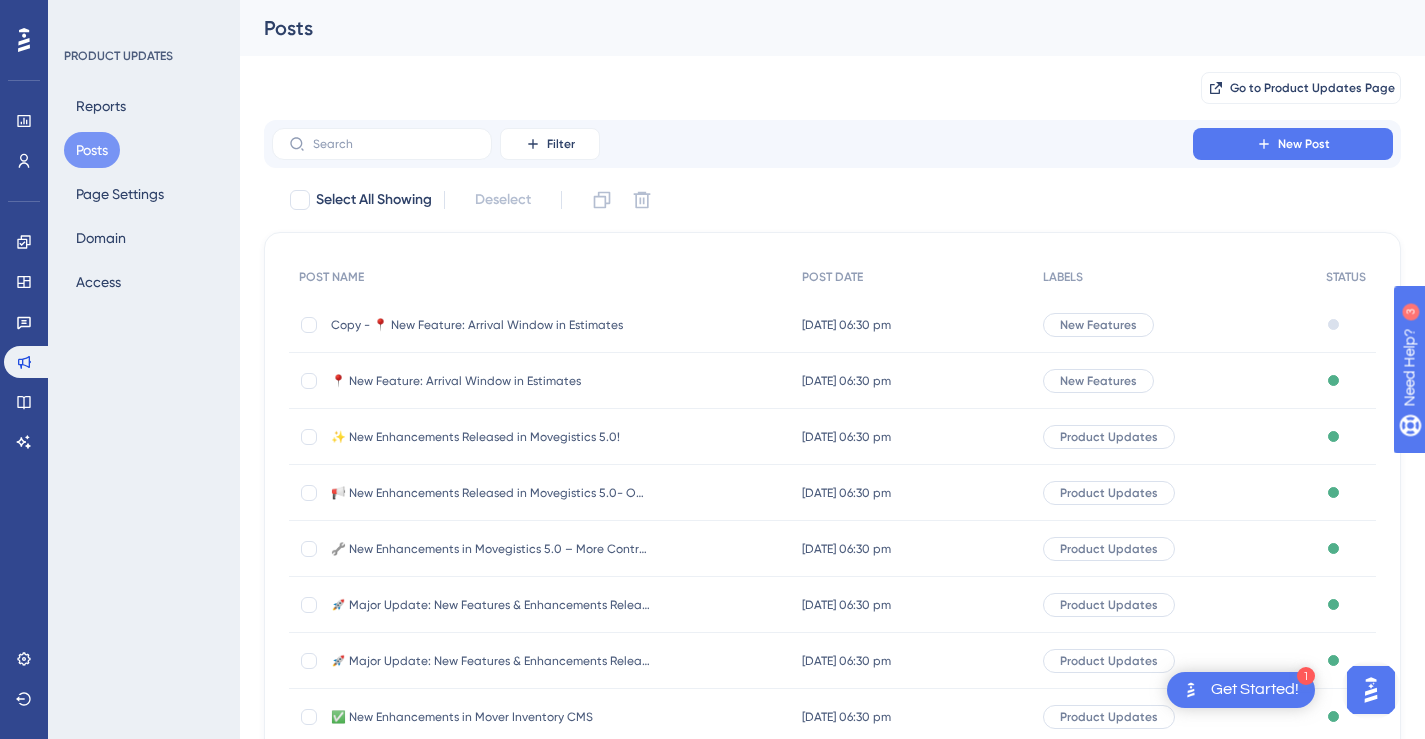click on "Copy - 📍 New Feature: Arrival Window in Estimates" at bounding box center (491, 325) 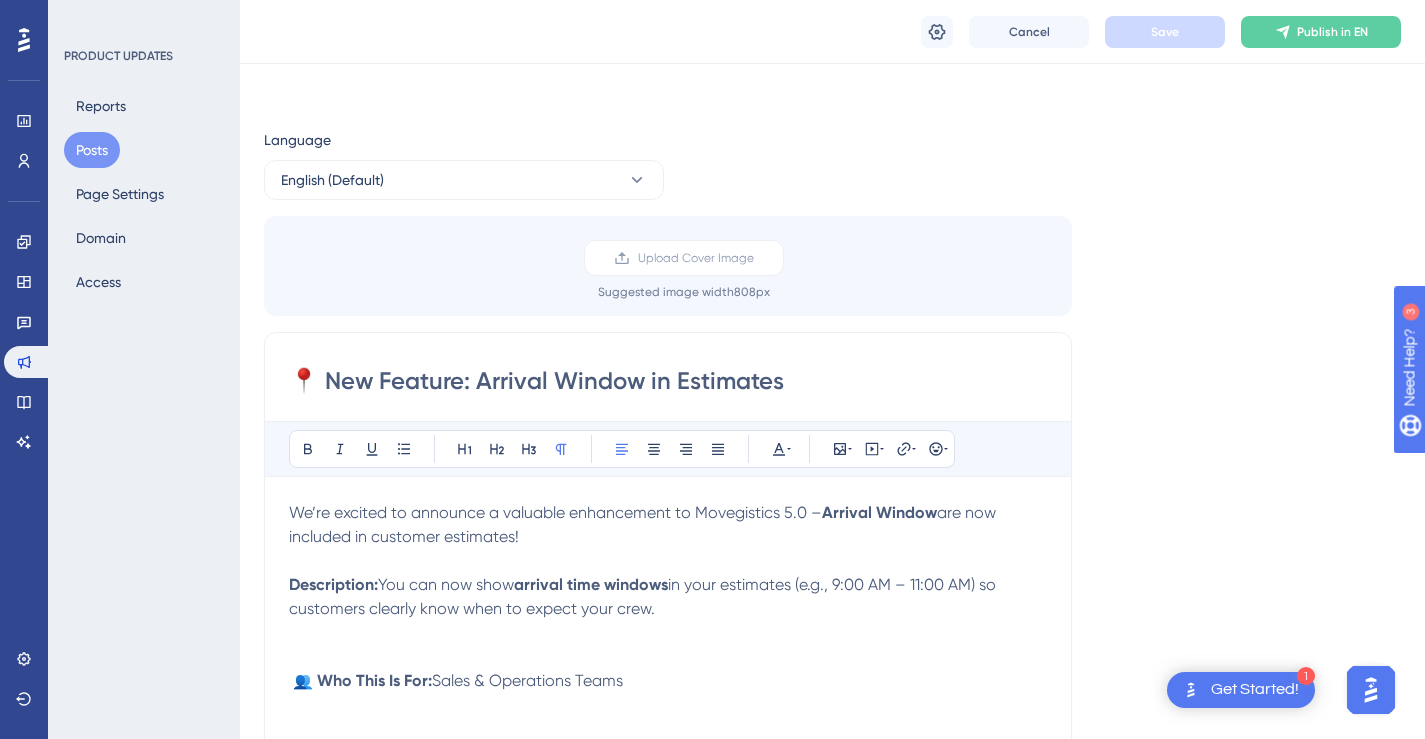 scroll, scrollTop: 916, scrollLeft: 0, axis: vertical 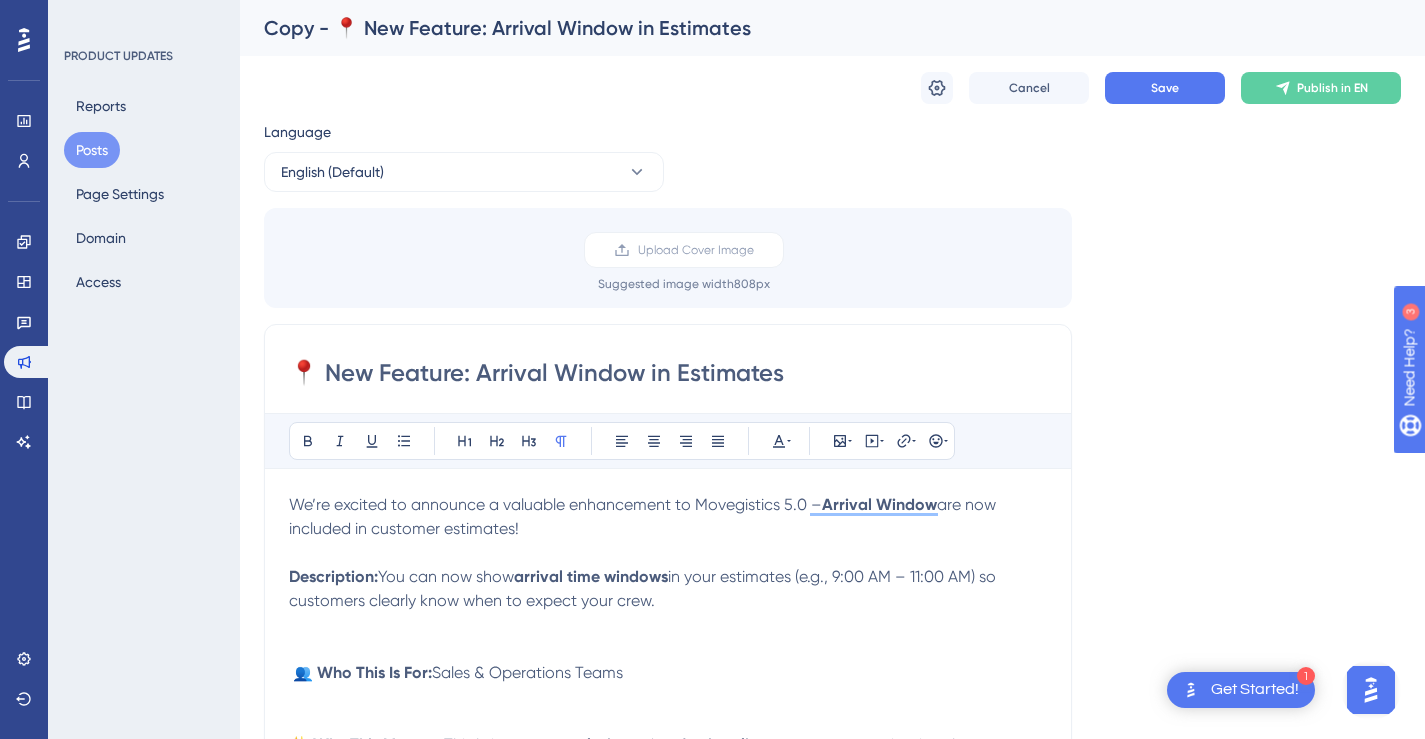 drag, startPoint x: 790, startPoint y: 373, endPoint x: 294, endPoint y: 371, distance: 496.00403 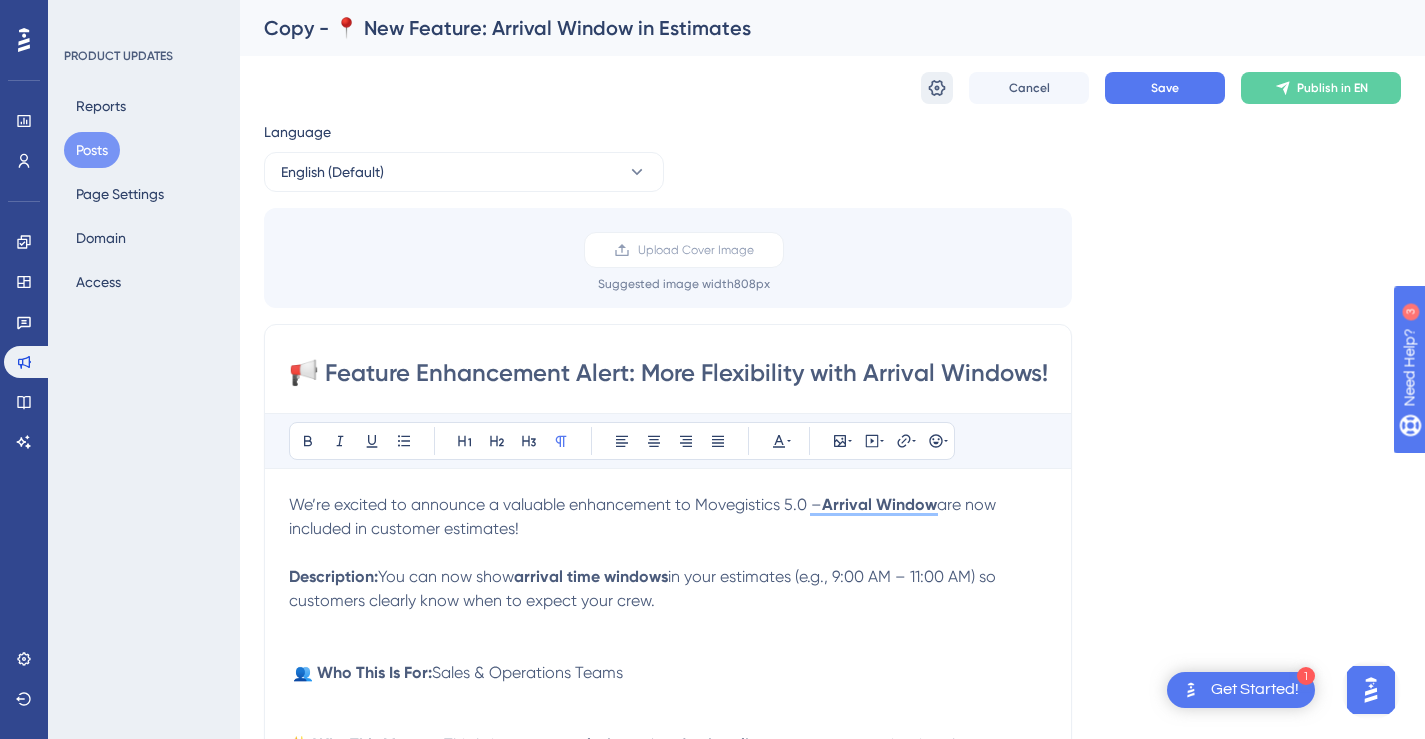 type on "📢 Feature Enhancement Alert: More Flexibility with Arrival Windows!" 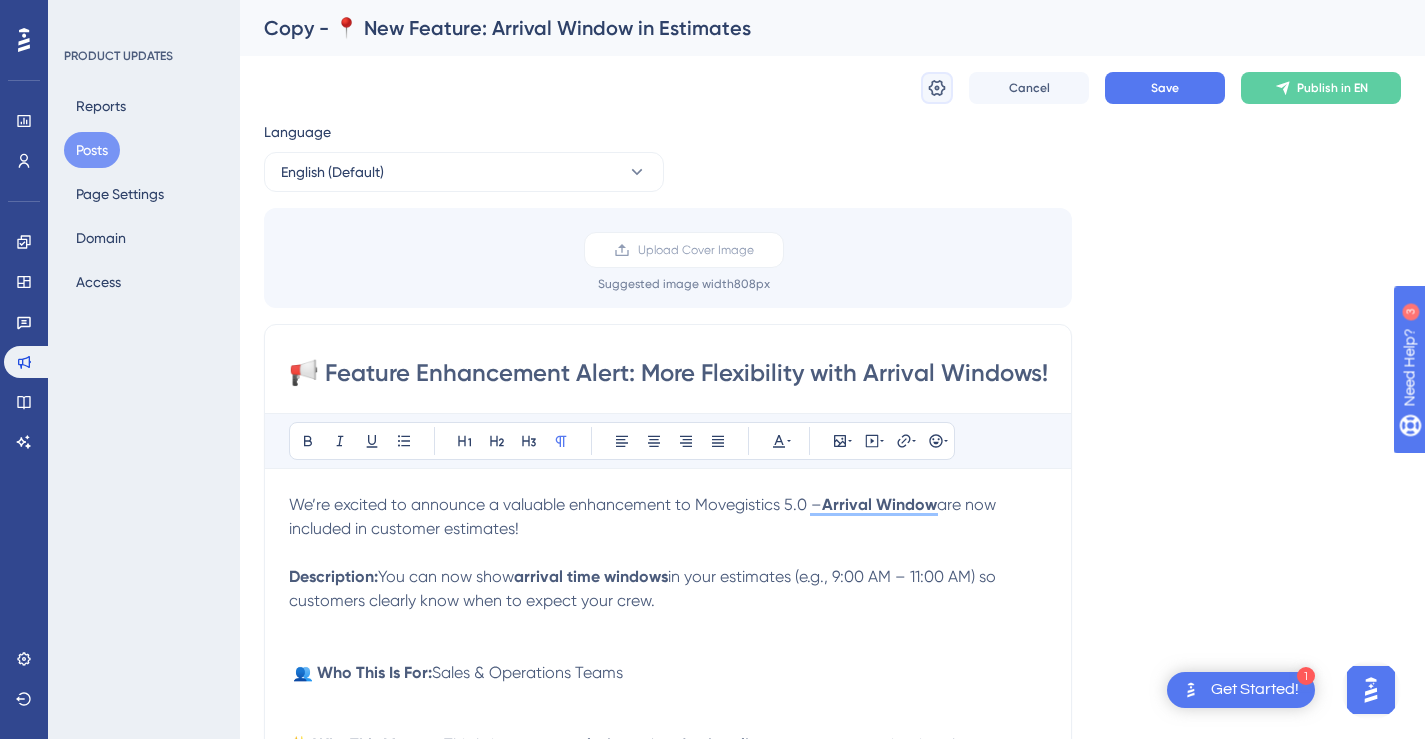 click 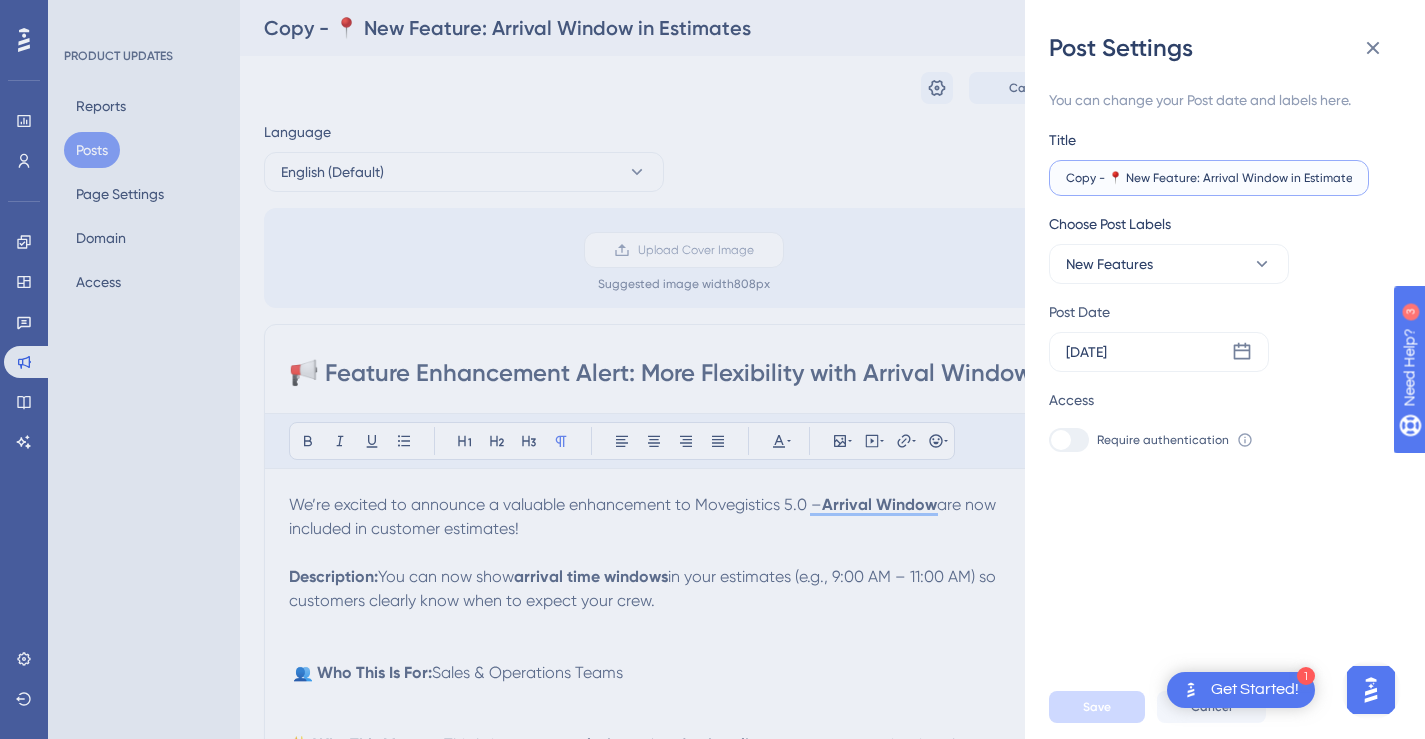 click on "Copy - 📍 New Feature: Arrival Window in Estimates" at bounding box center (1209, 178) 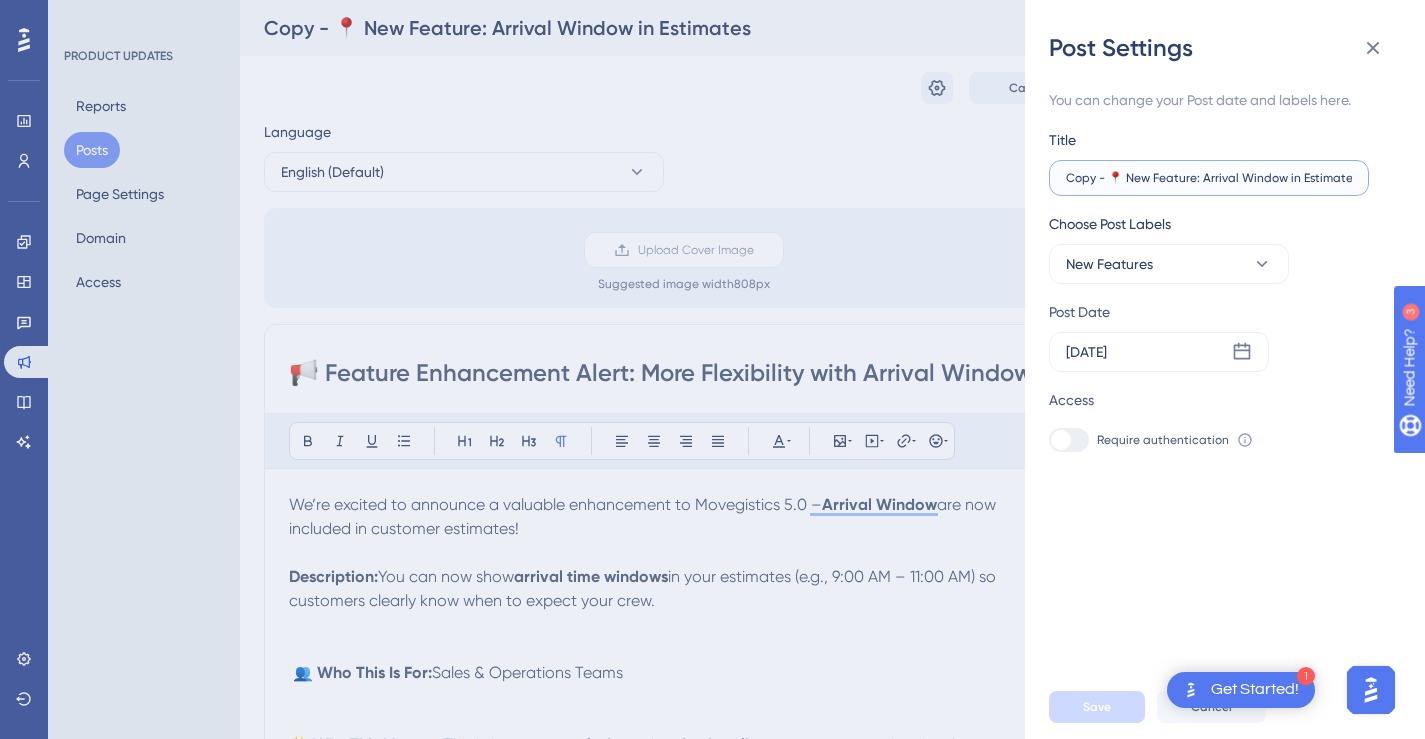 paste on "📢 Feature Enhancement Alert: More Flexibility with Arrival Windows!" 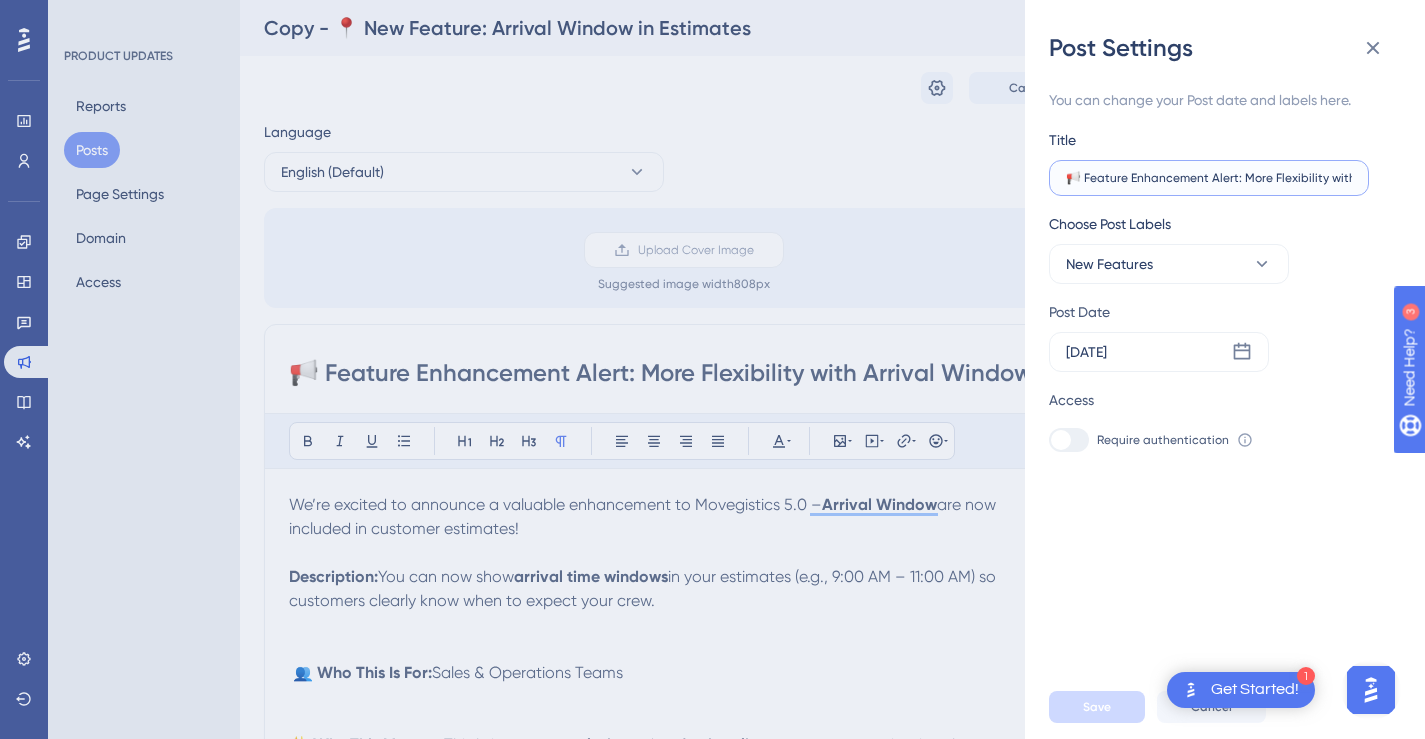 scroll, scrollTop: 0, scrollLeft: 89, axis: horizontal 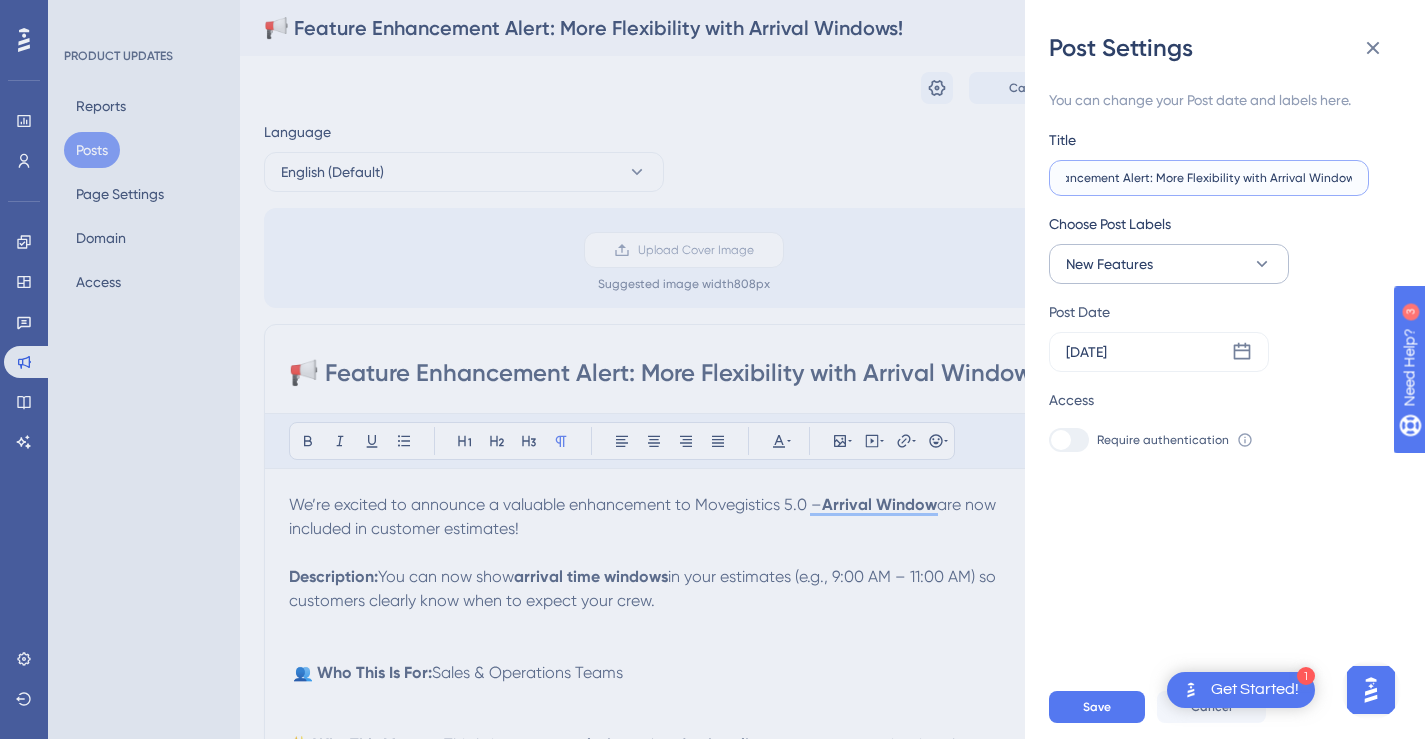 type on "📢 Feature Enhancement Alert: More Flexibility with Arrival Windows!" 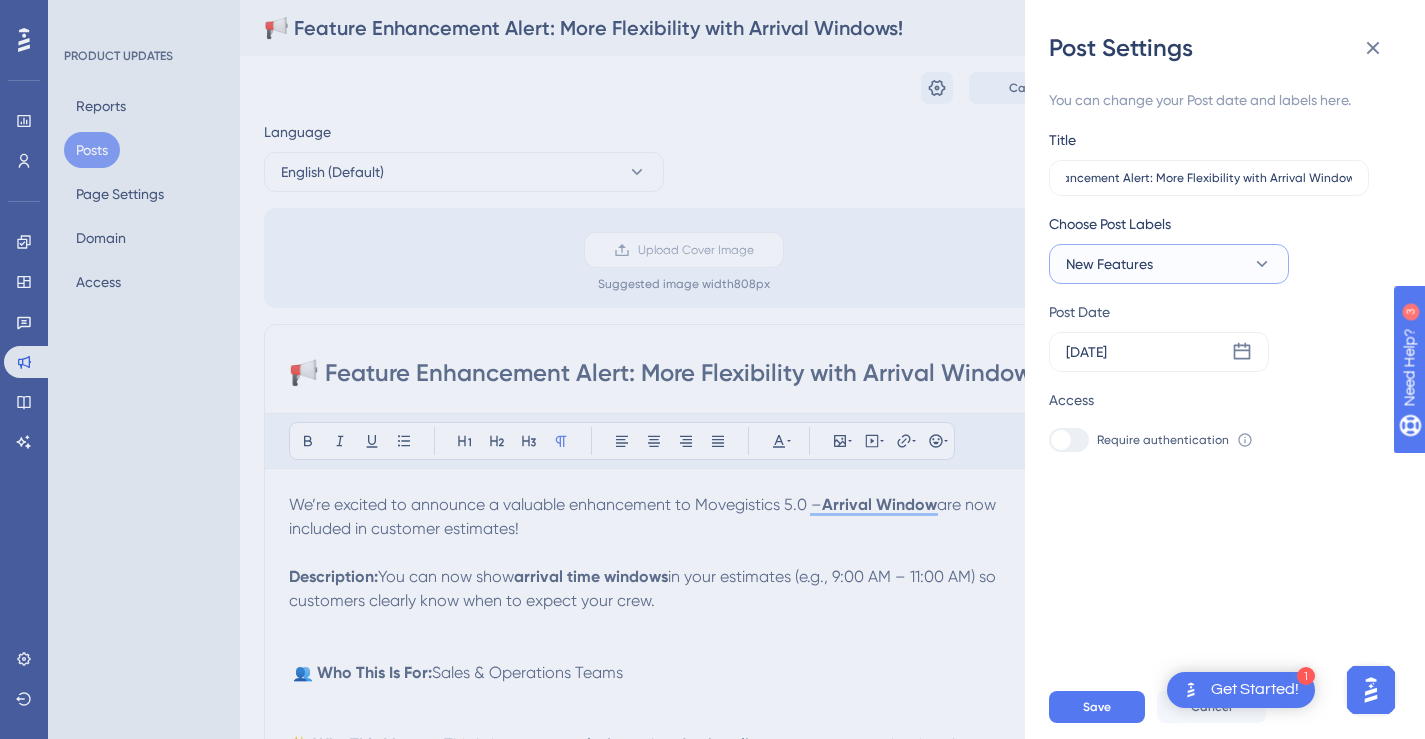 click on "New Features" at bounding box center (1169, 264) 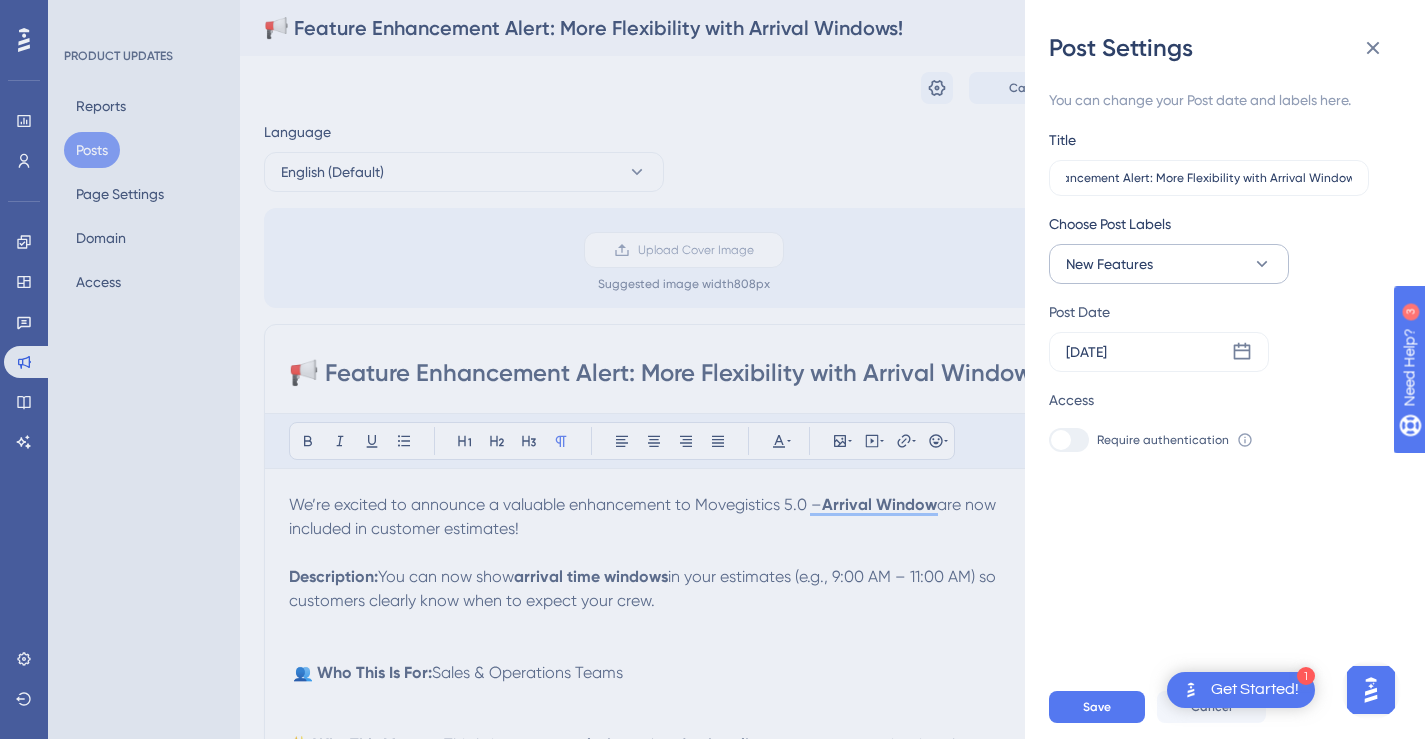 scroll, scrollTop: 0, scrollLeft: 0, axis: both 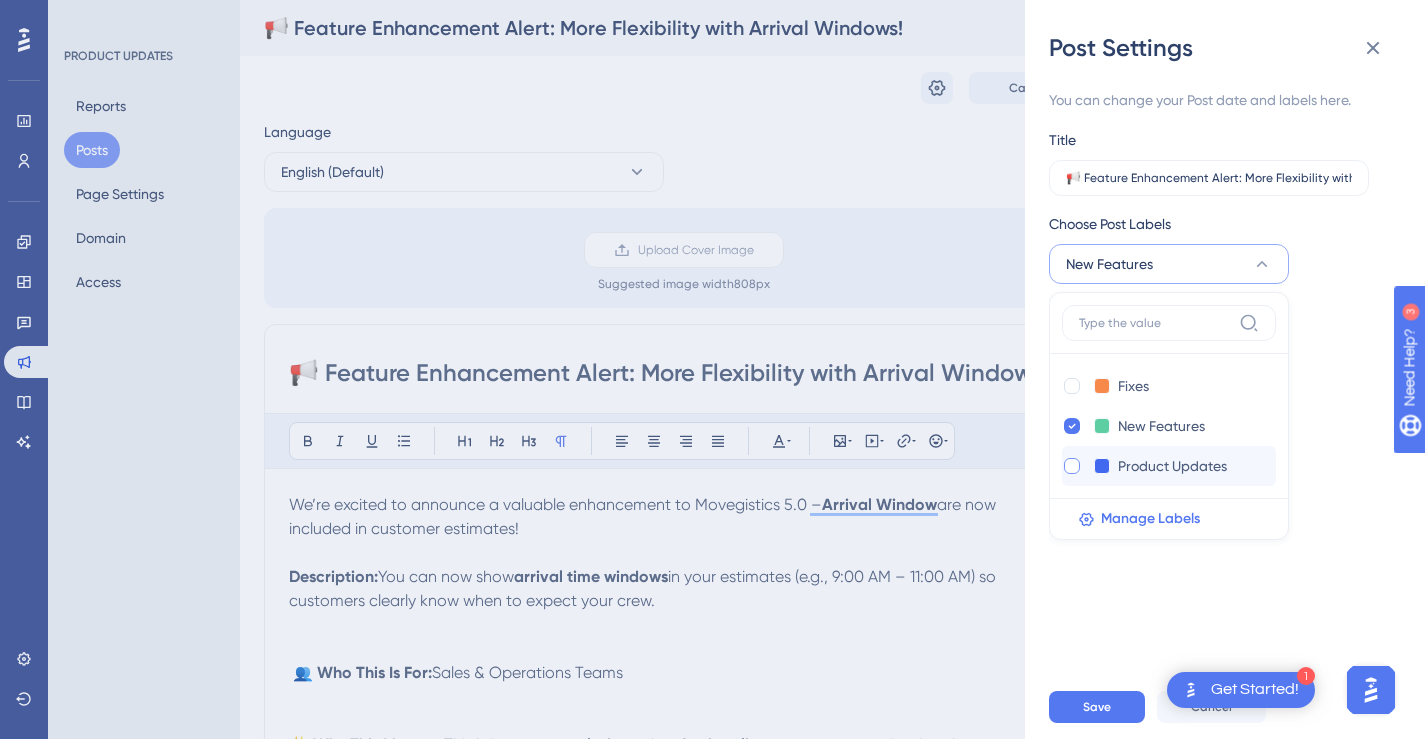 click at bounding box center [1072, 466] 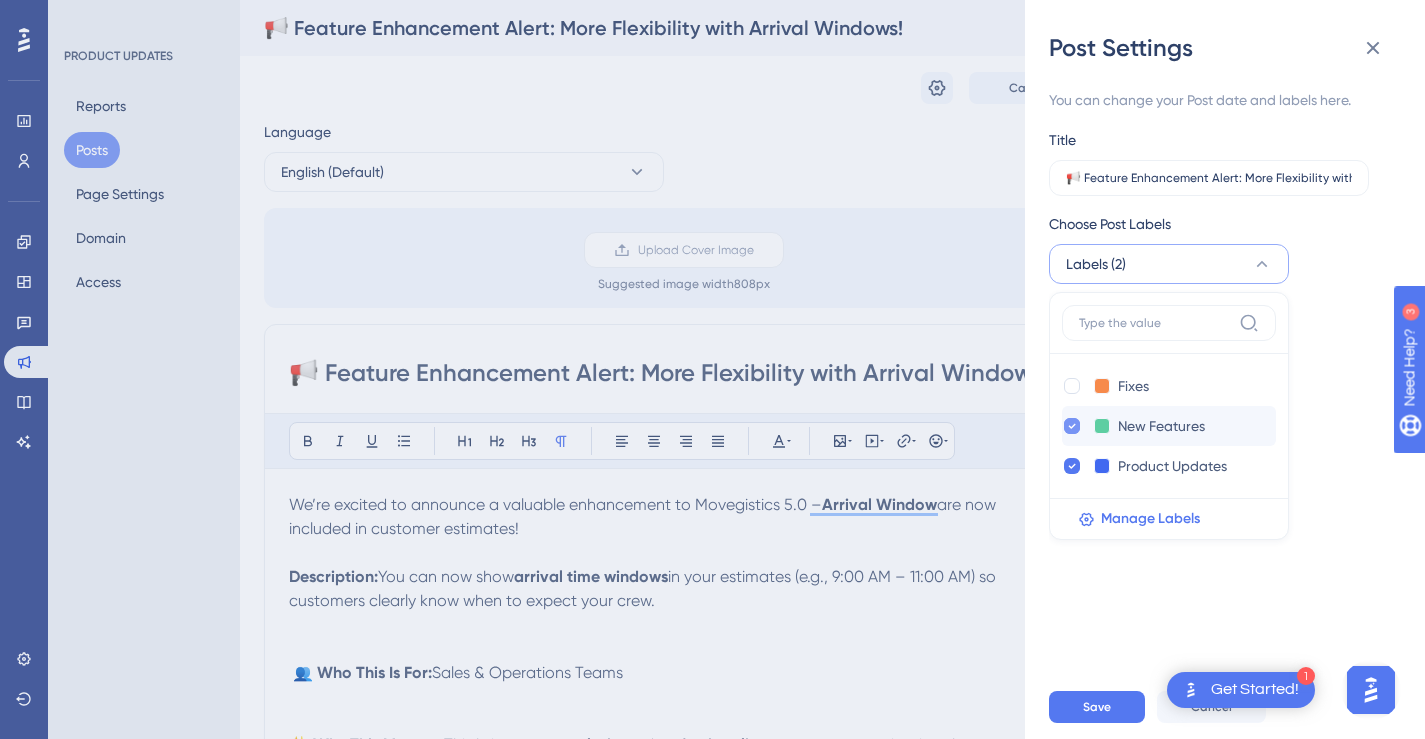 click 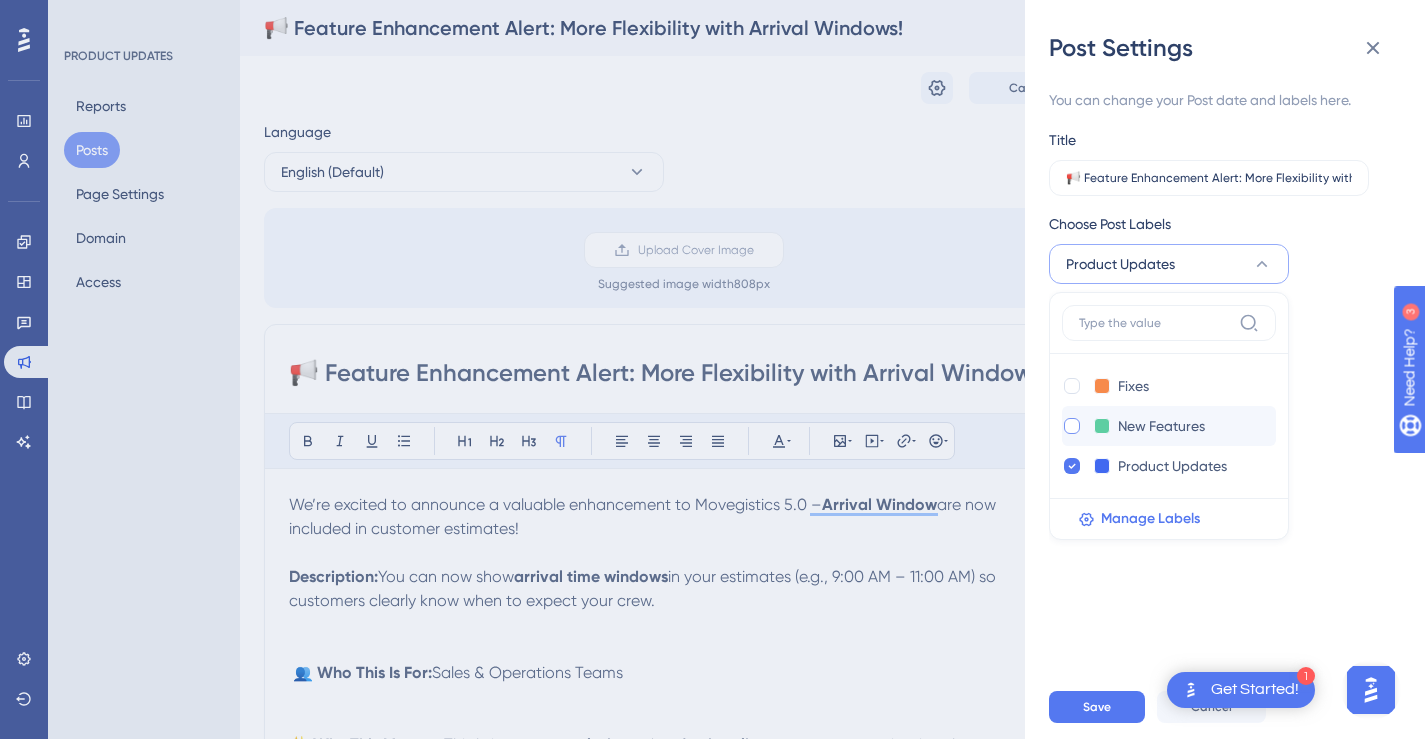 click on "Access" at bounding box center [1217, 400] 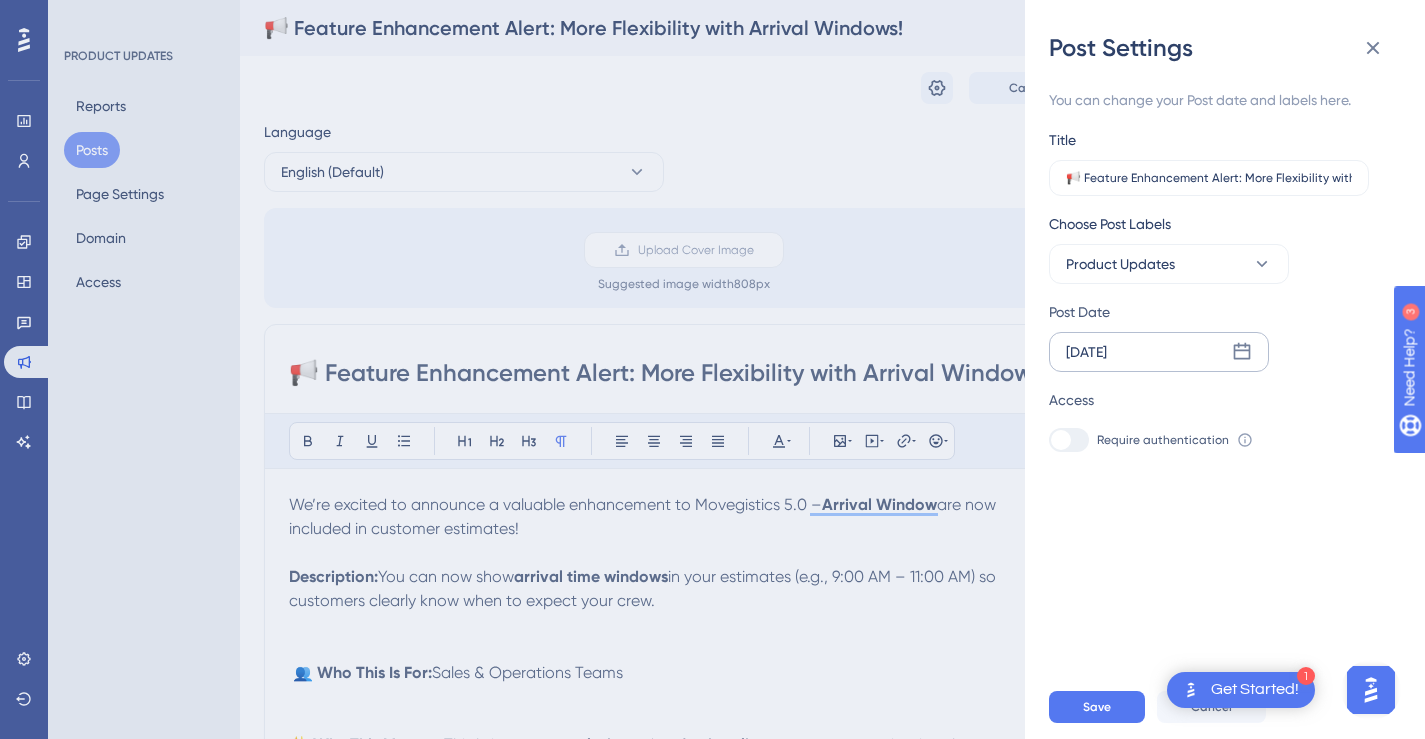 click 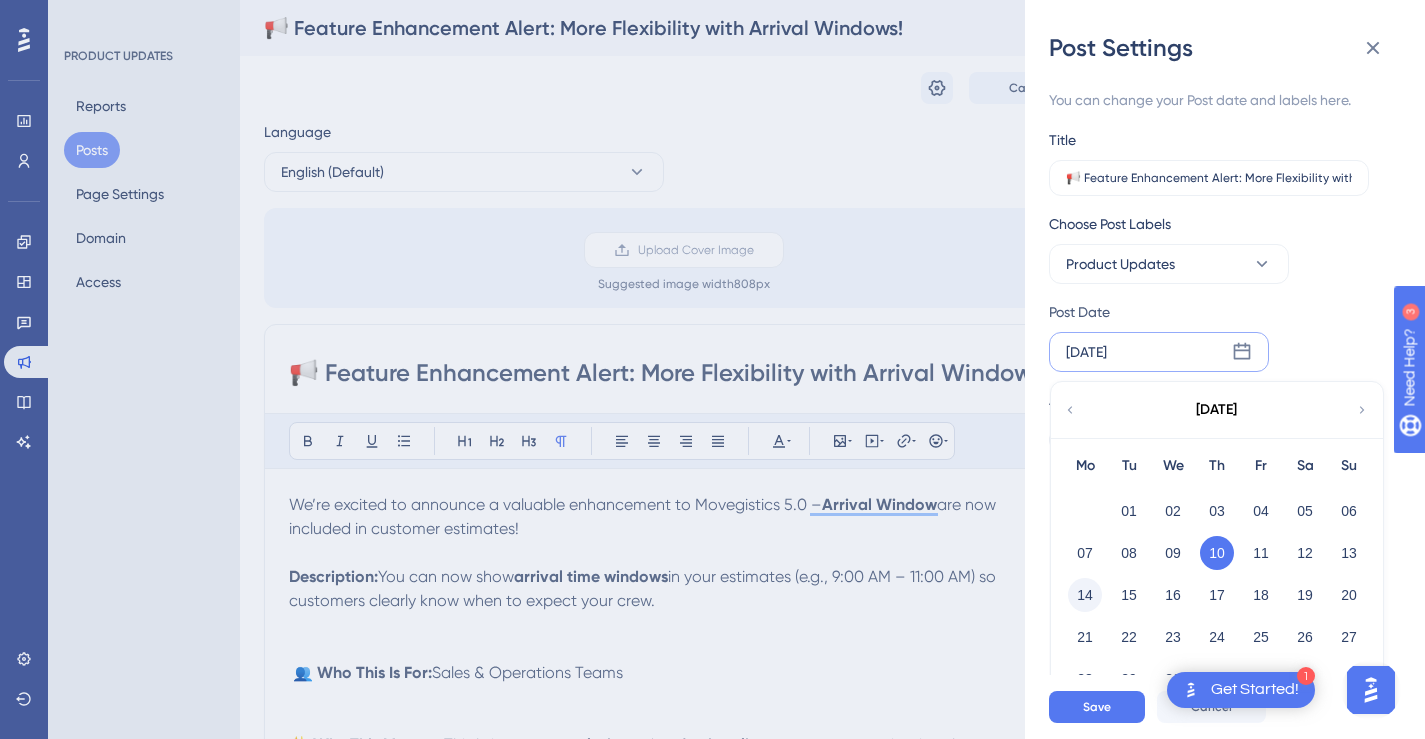 click on "14" at bounding box center (1085, 595) 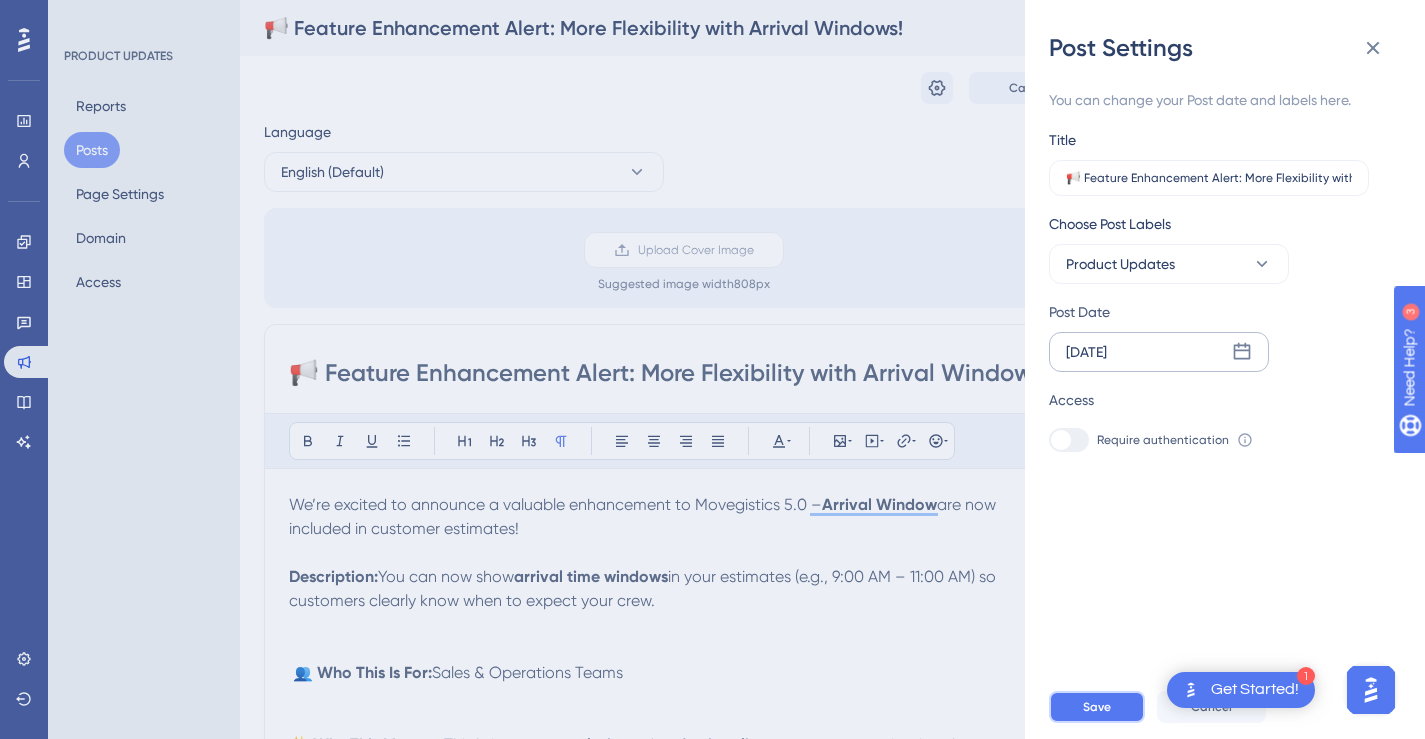 click on "Save" at bounding box center (1097, 707) 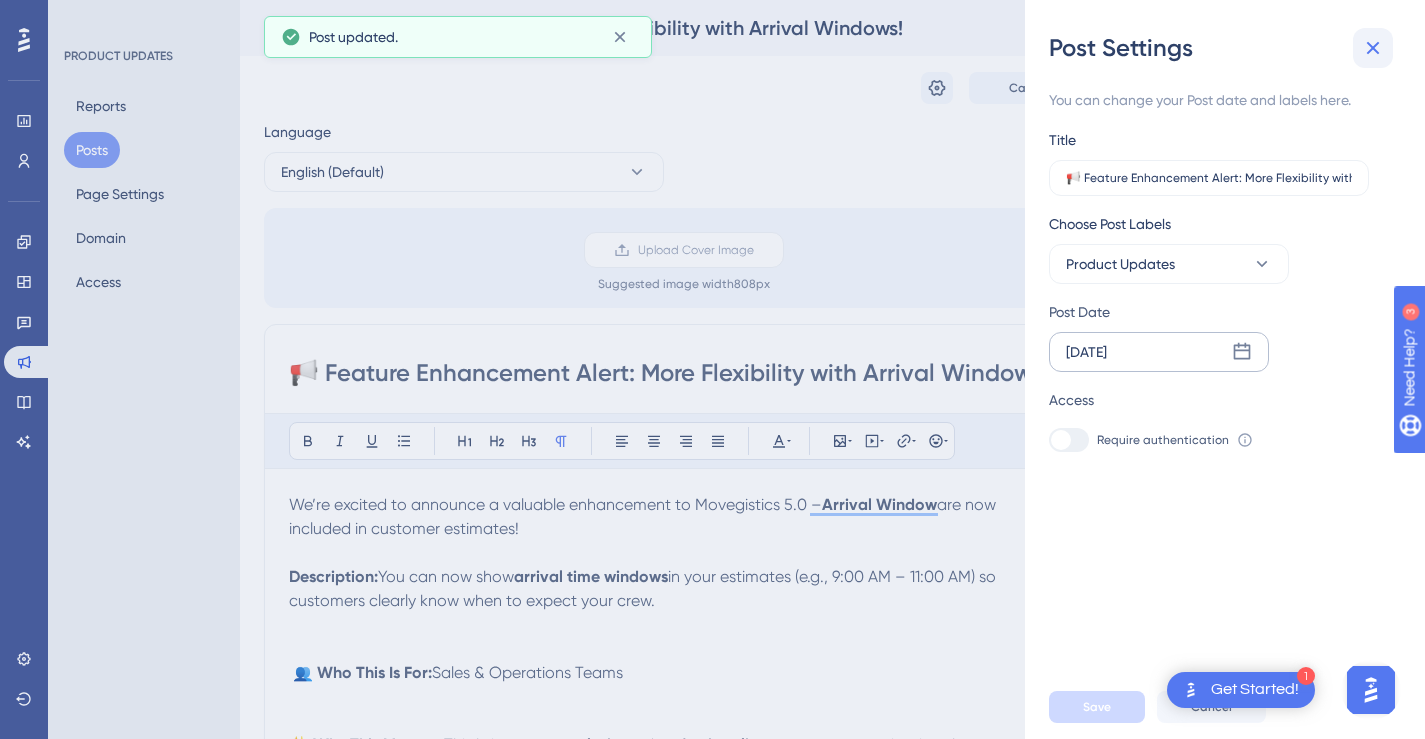 click 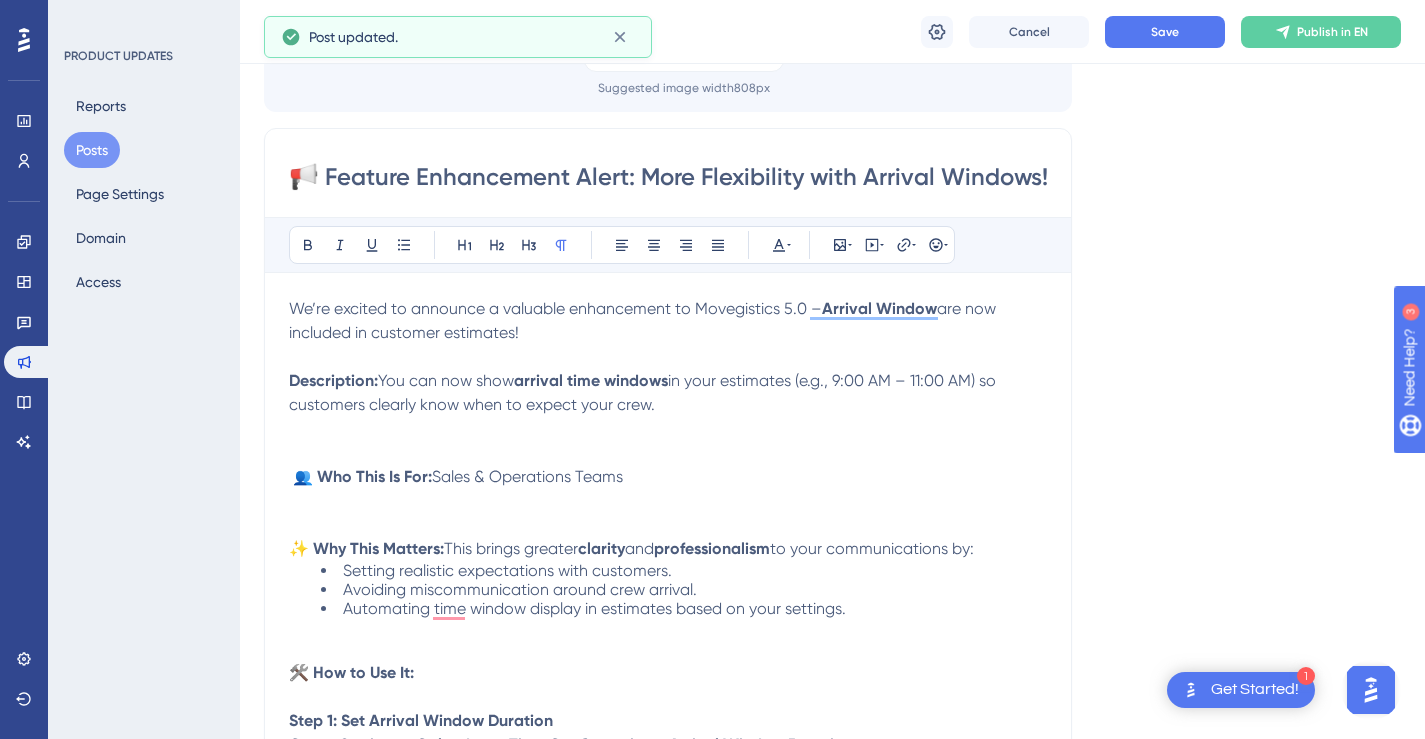 scroll, scrollTop: 226, scrollLeft: 0, axis: vertical 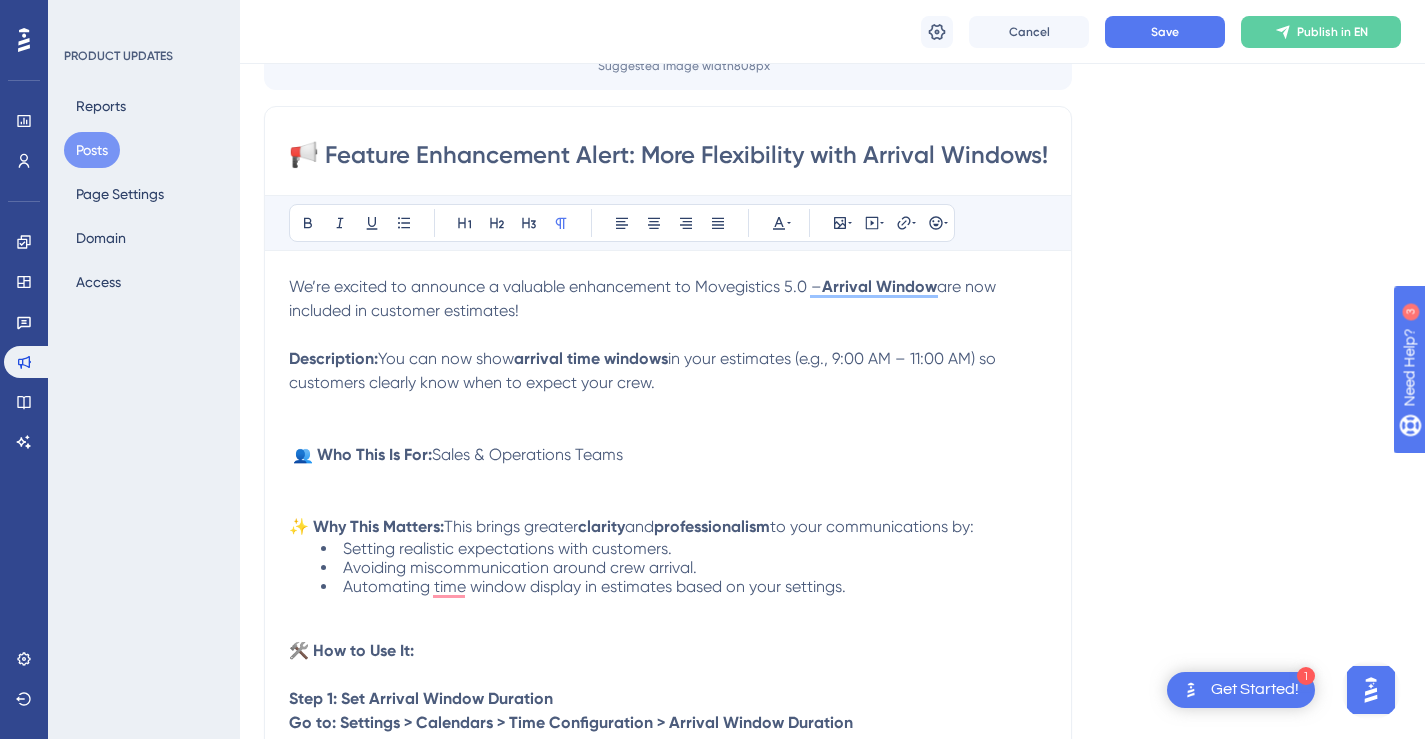 drag, startPoint x: 540, startPoint y: 315, endPoint x: 292, endPoint y: 287, distance: 249.57564 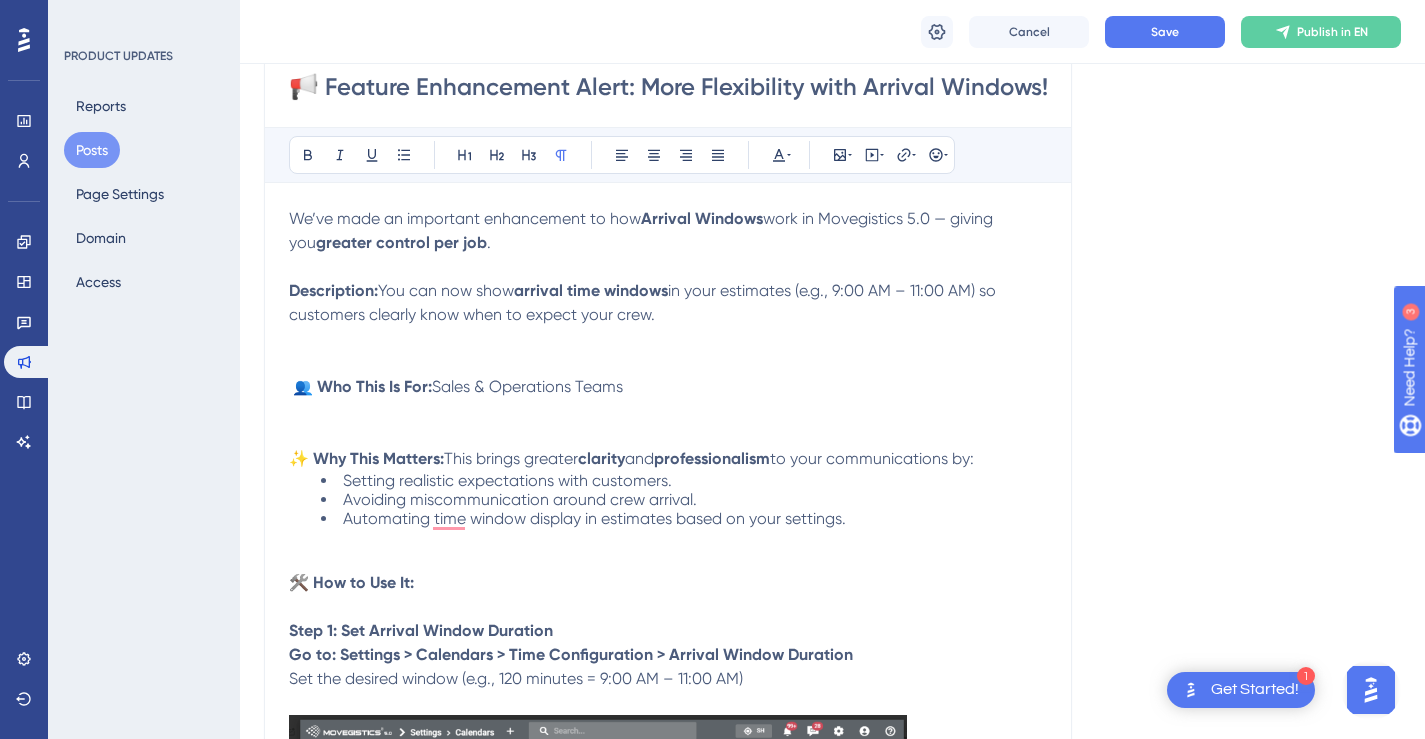 scroll, scrollTop: 290, scrollLeft: 0, axis: vertical 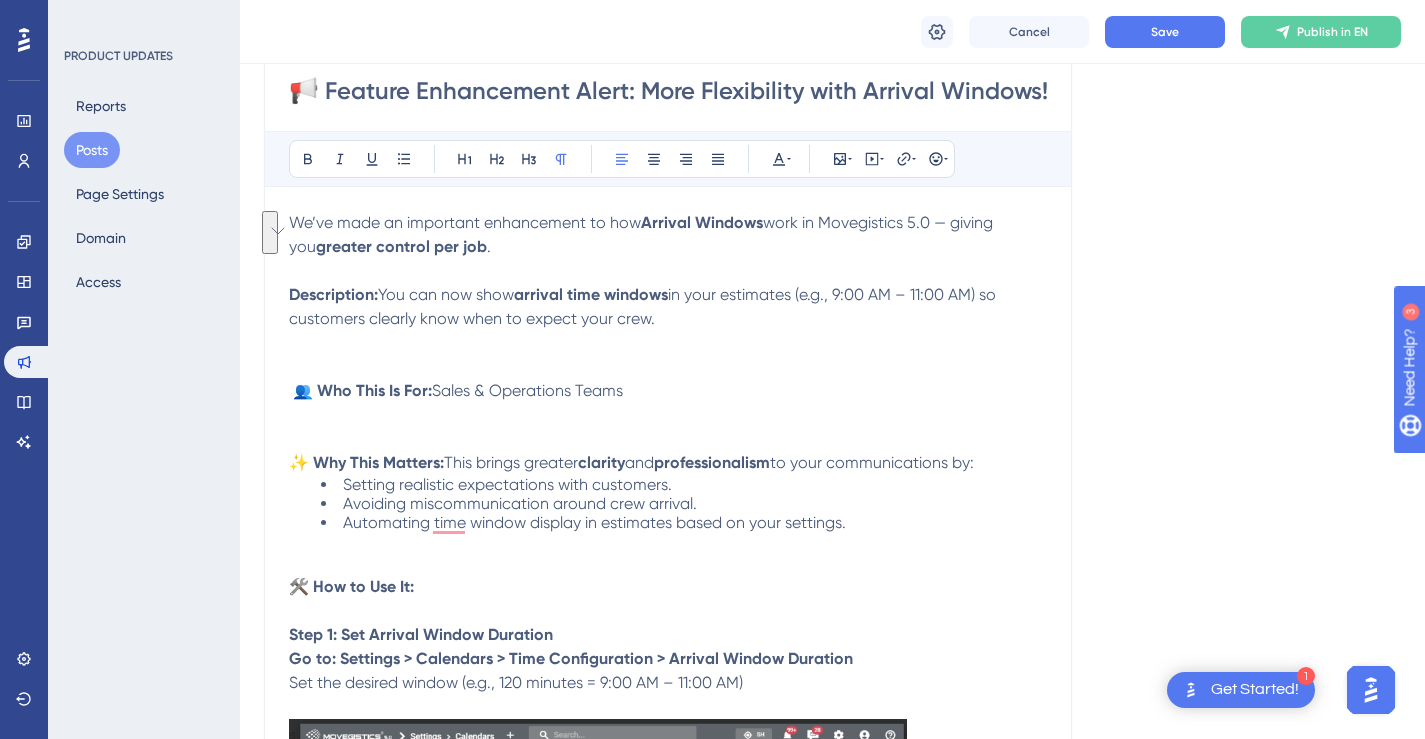 drag, startPoint x: 669, startPoint y: 322, endPoint x: 292, endPoint y: 297, distance: 377.828 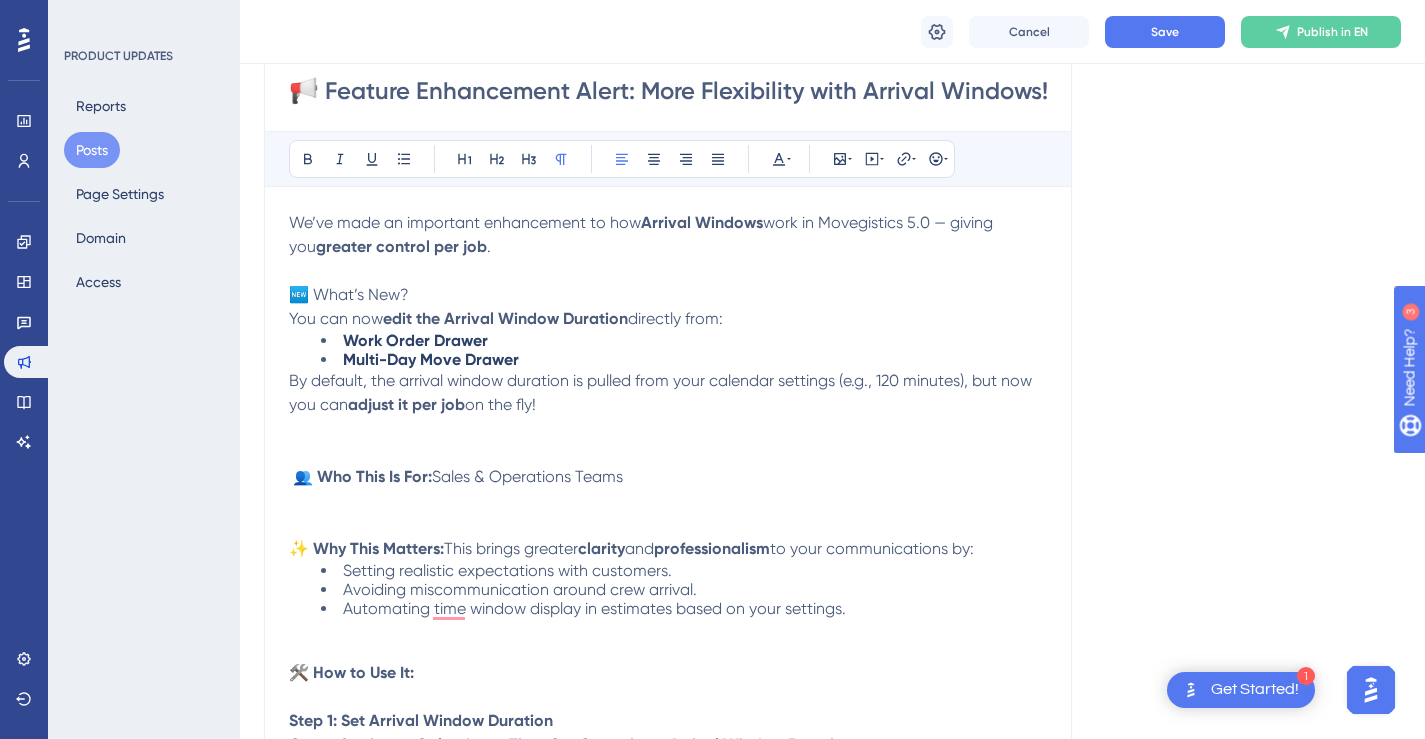click on "🆕 What’s New?" at bounding box center [668, 283] 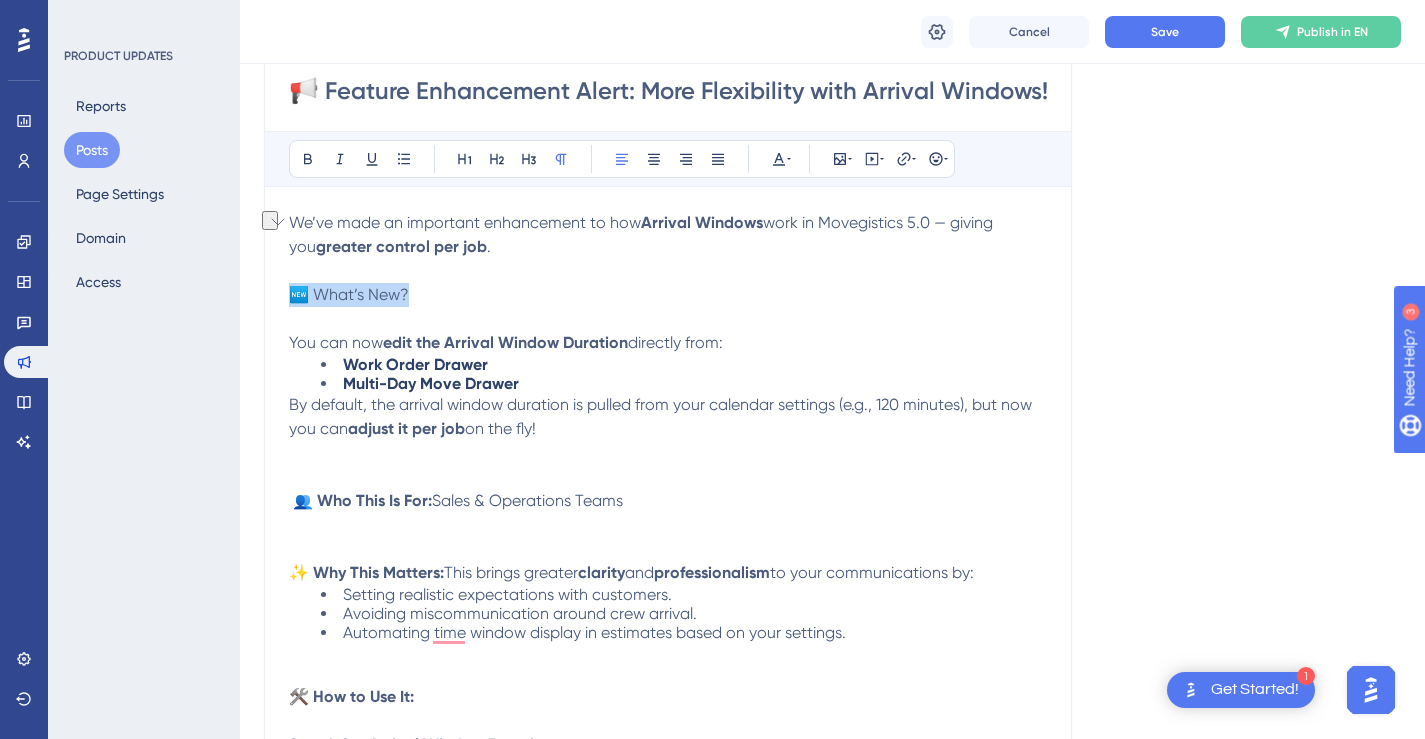 drag, startPoint x: 425, startPoint y: 293, endPoint x: 294, endPoint y: 290, distance: 131.03435 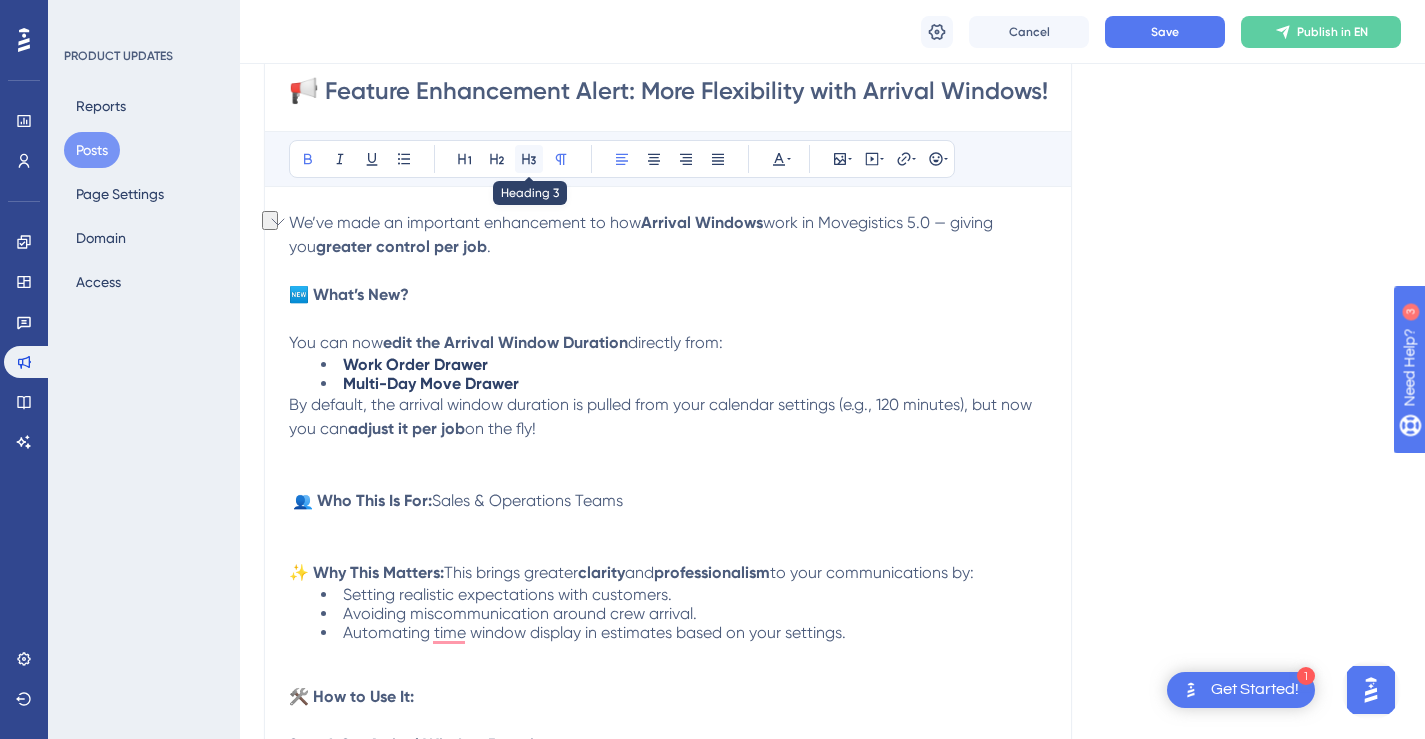 click at bounding box center (529, 159) 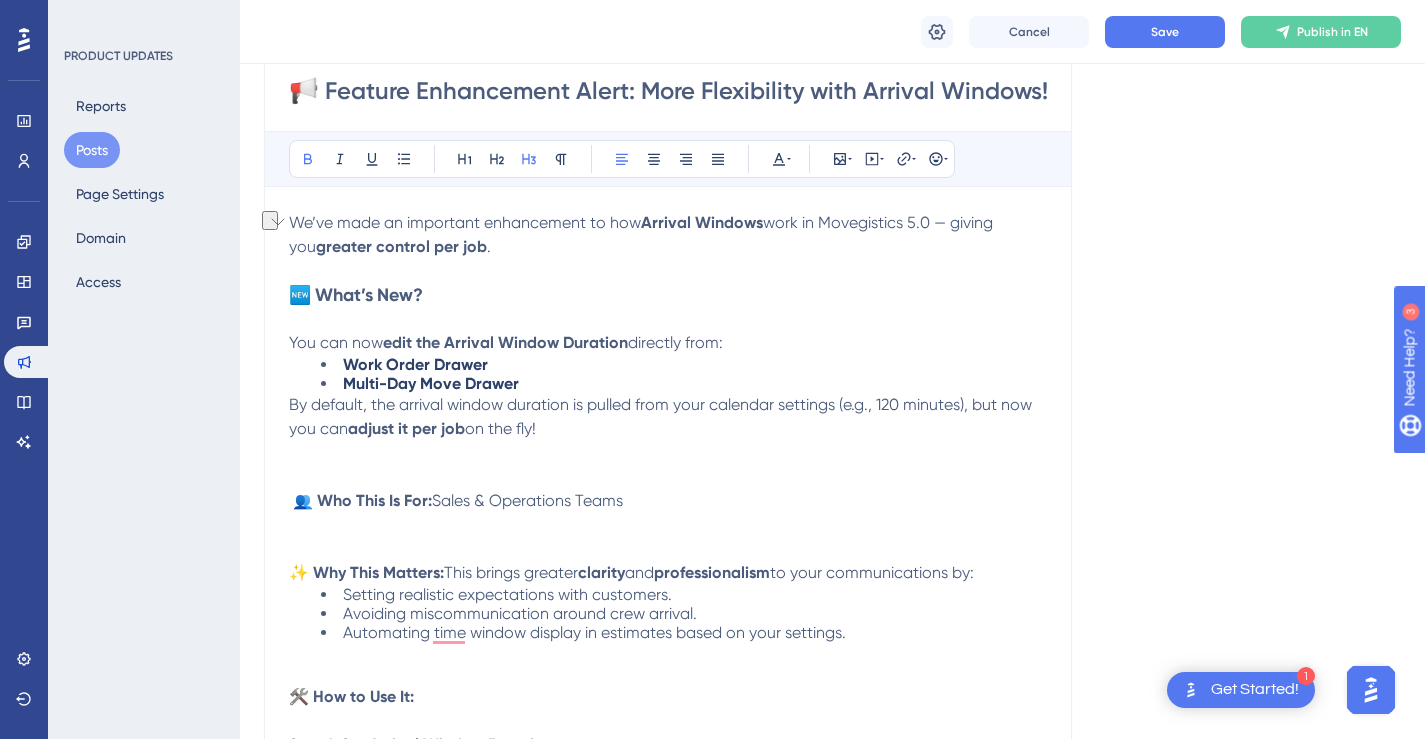 click on "🆕 What’s New?" at bounding box center [668, 295] 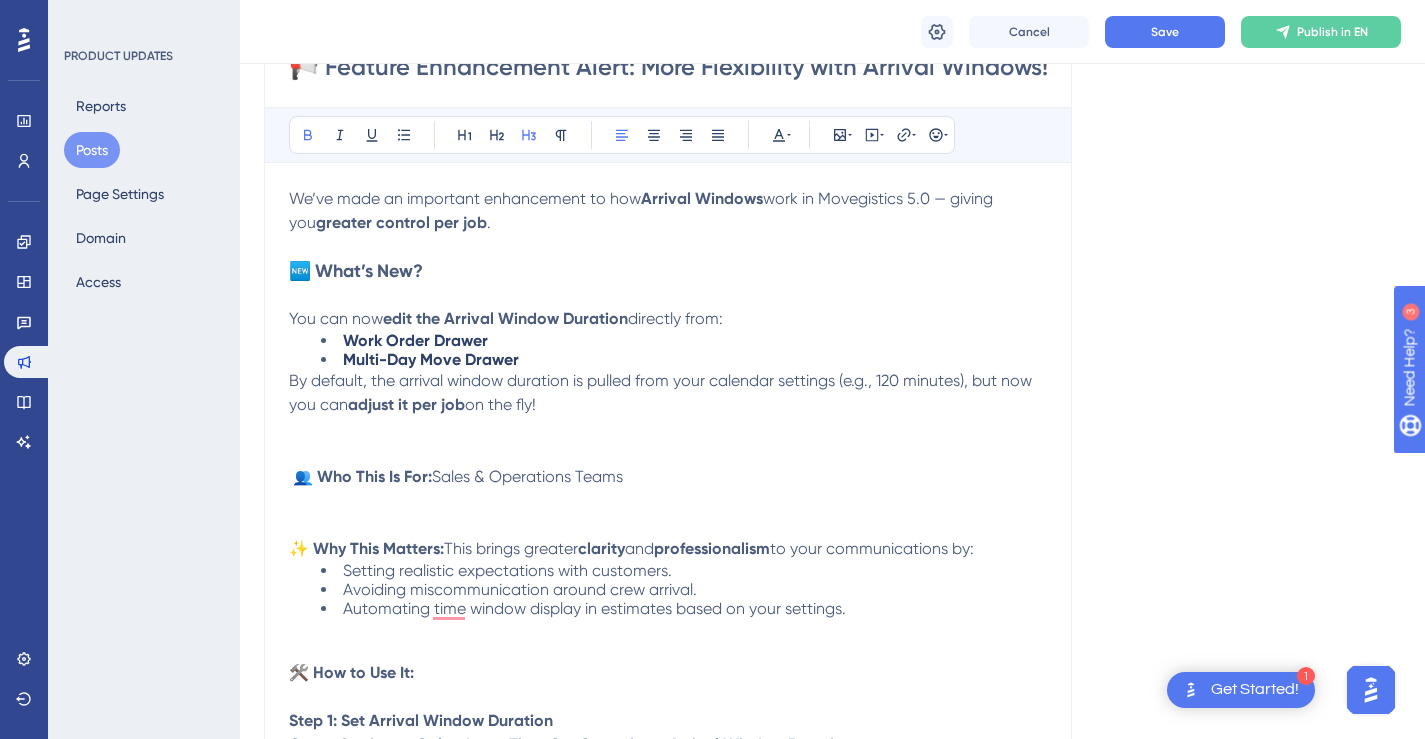 scroll, scrollTop: 316, scrollLeft: 0, axis: vertical 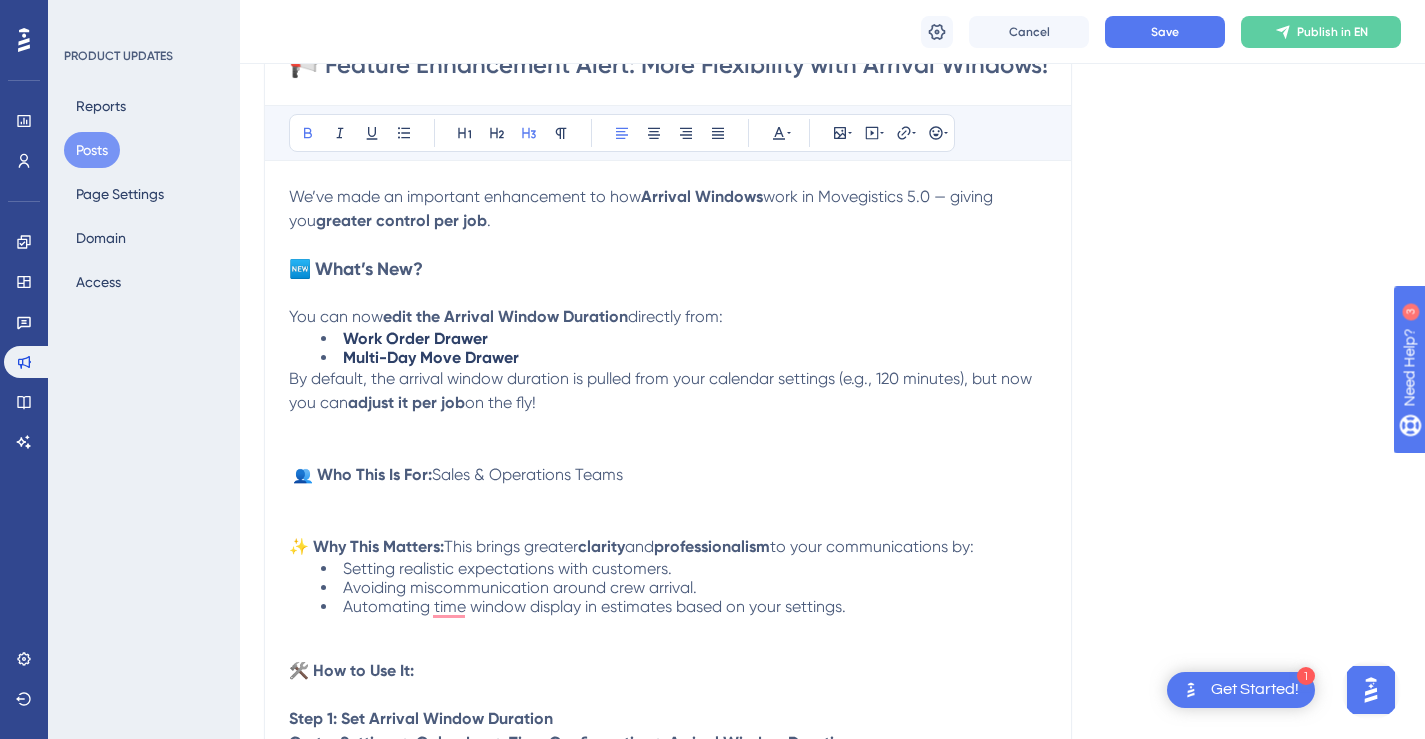 click on "🆕 What’s New?" at bounding box center (668, 269) 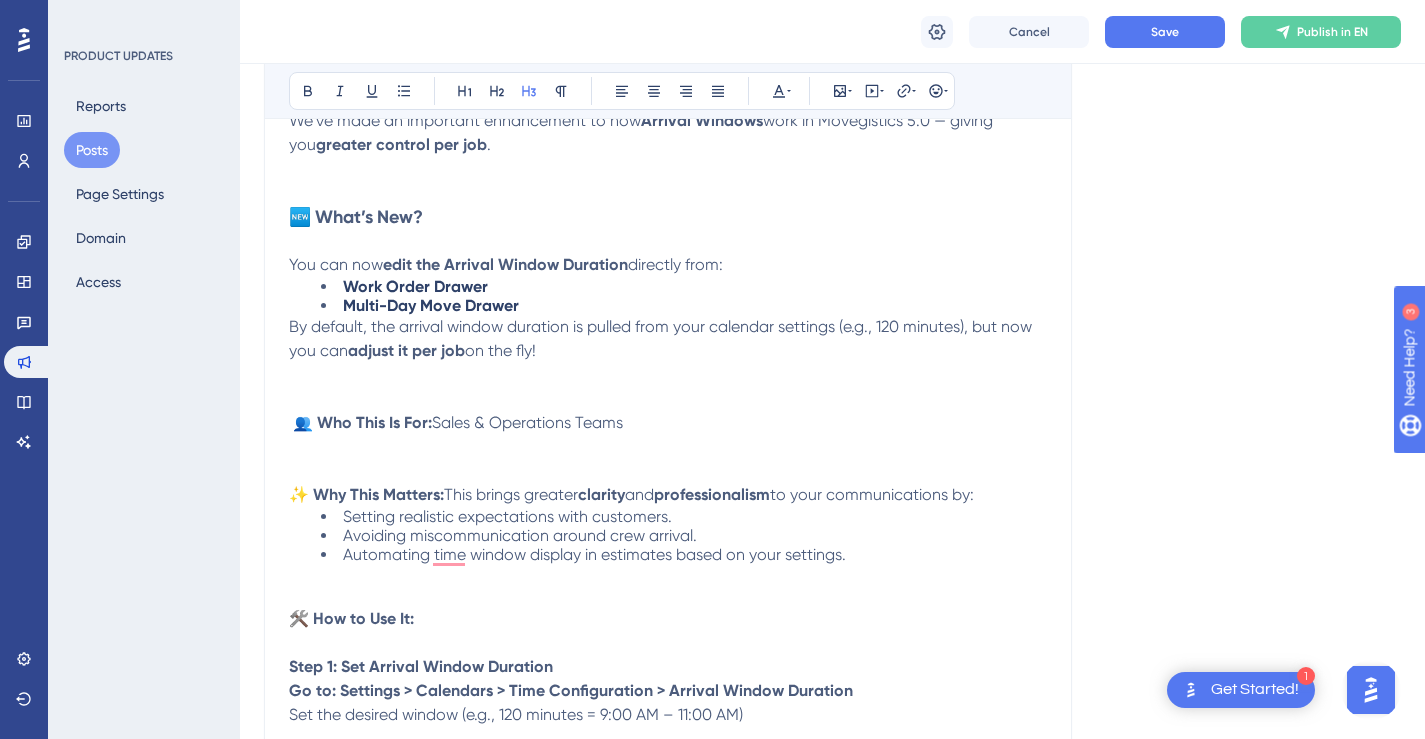 scroll, scrollTop: 429, scrollLeft: 0, axis: vertical 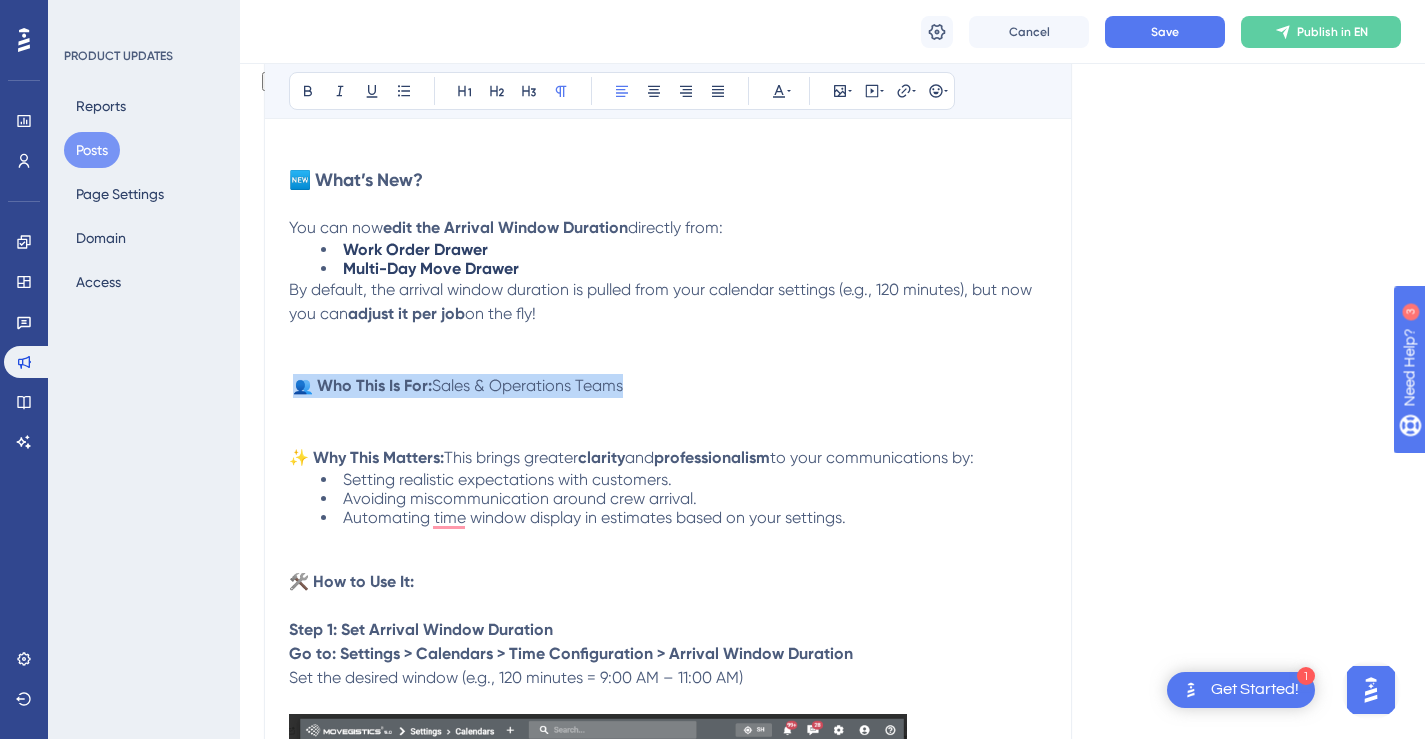 drag, startPoint x: 638, startPoint y: 388, endPoint x: 299, endPoint y: 392, distance: 339.0236 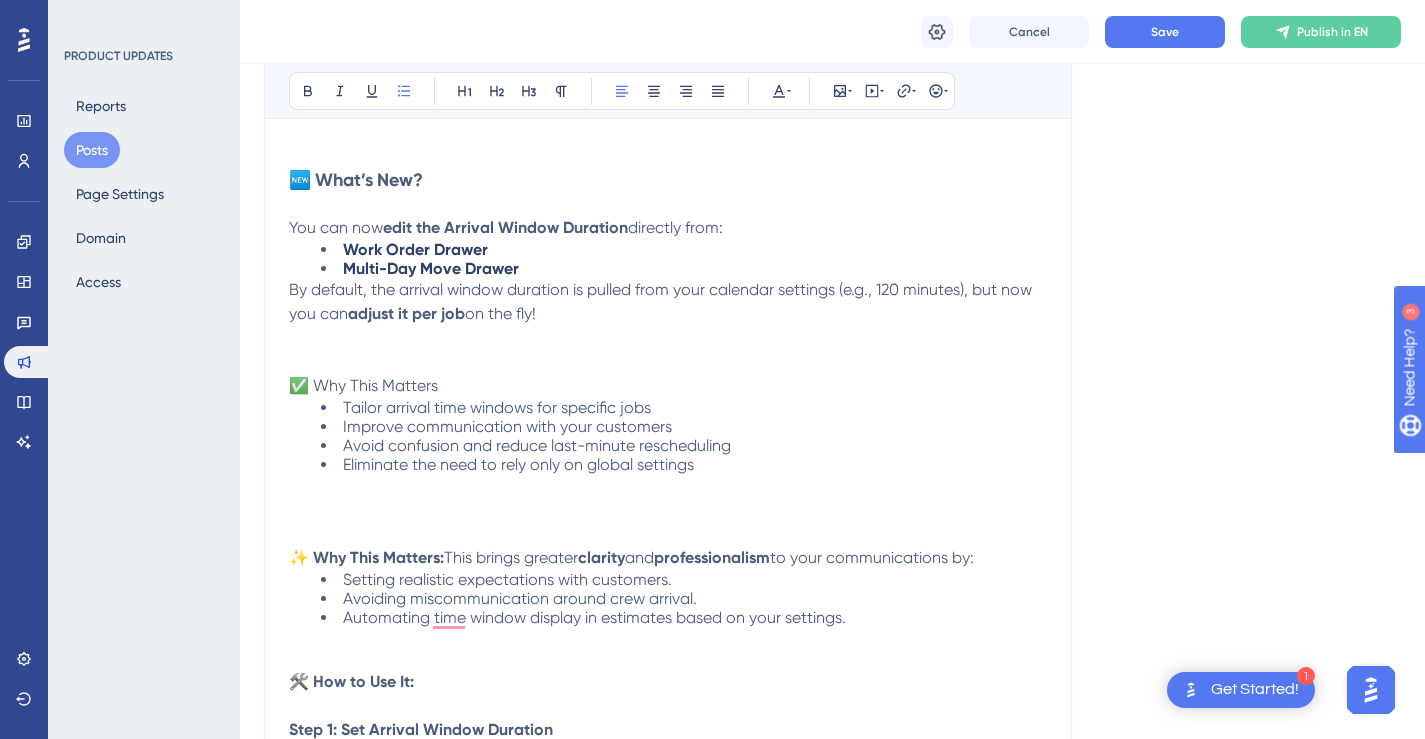 click on "✅ Why This Matters" at bounding box center [668, 374] 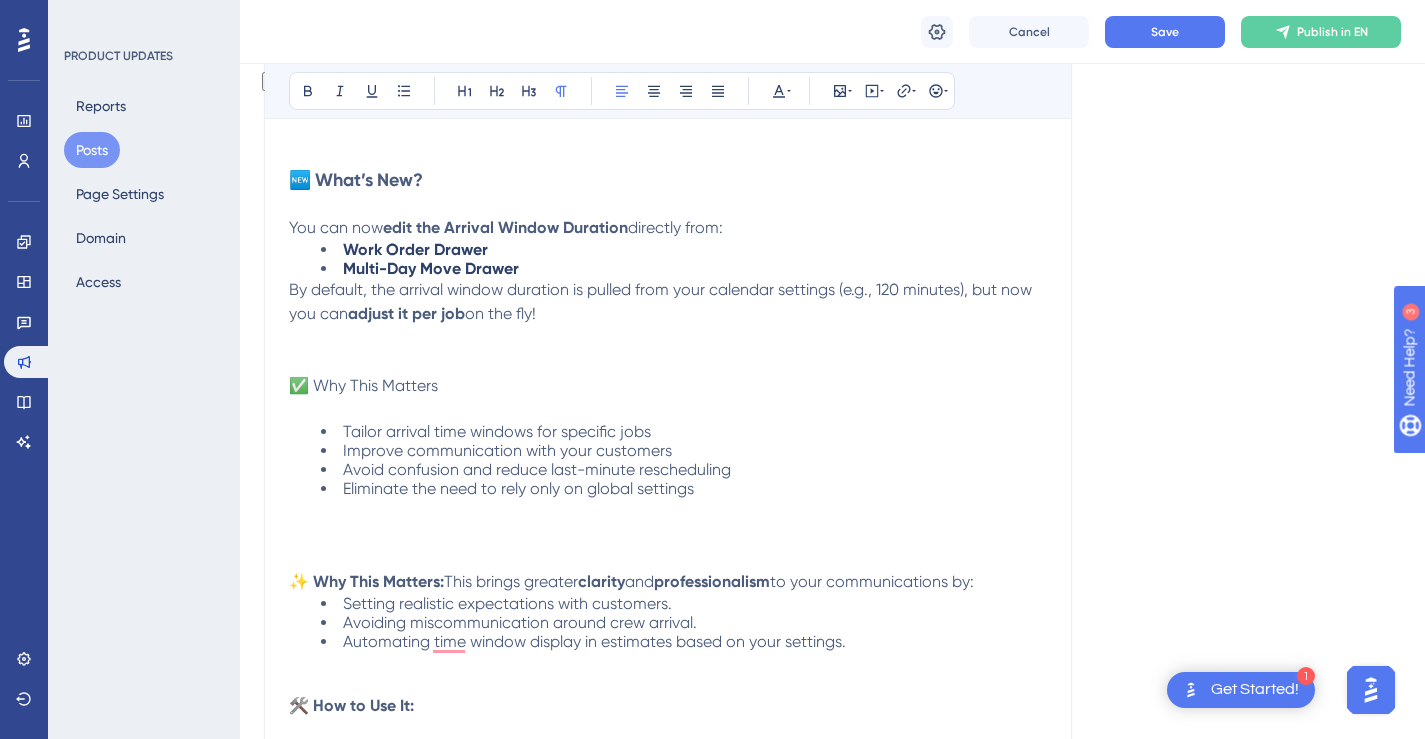 drag, startPoint x: 449, startPoint y: 385, endPoint x: 301, endPoint y: 381, distance: 148.05405 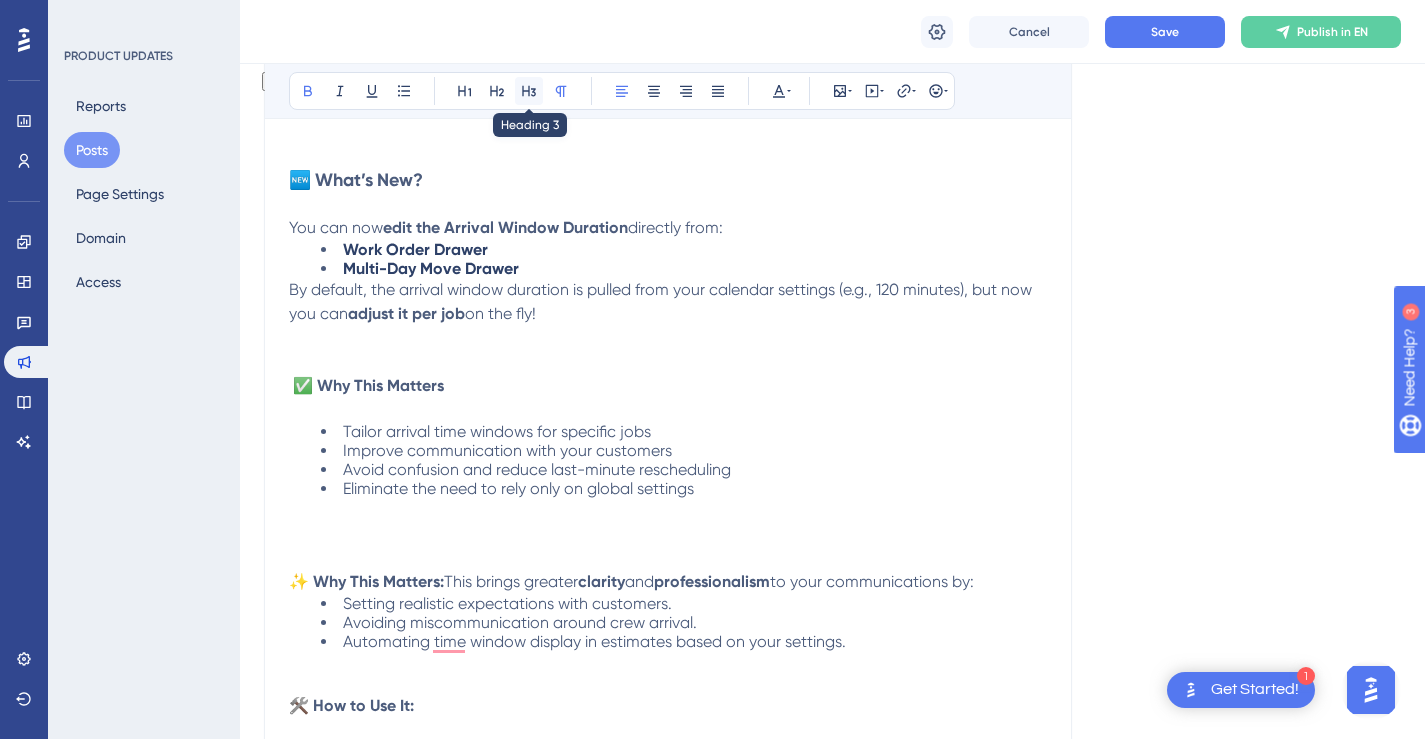 click 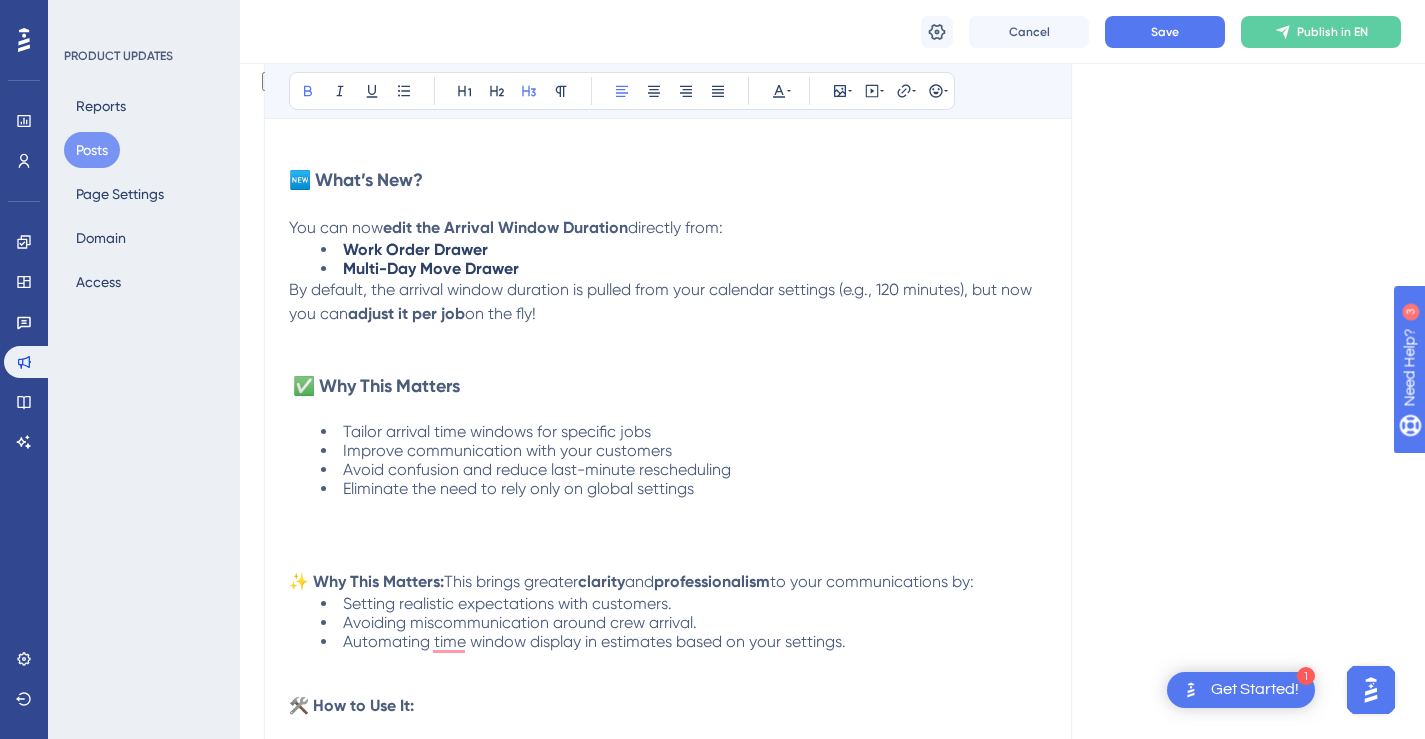 click on "✅ Why This Matters" at bounding box center [668, 386] 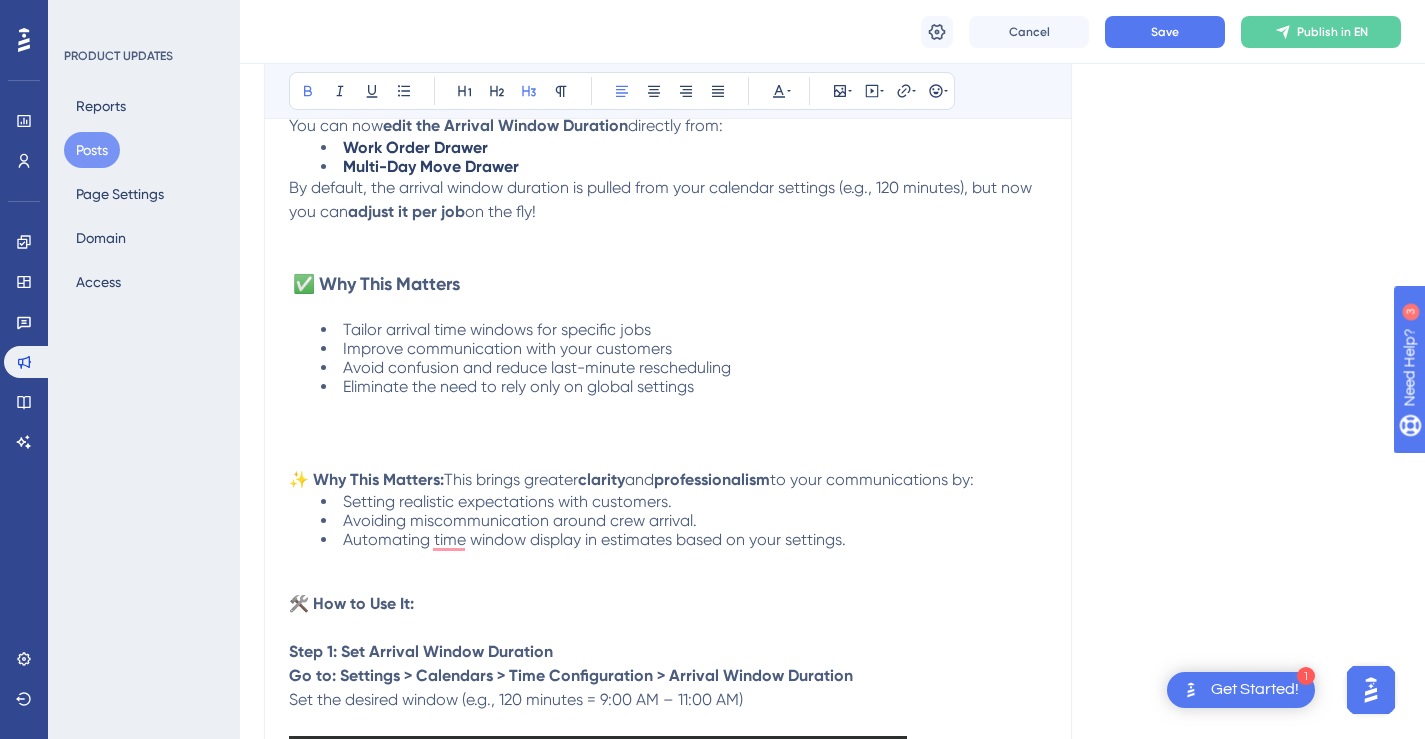 scroll, scrollTop: 547, scrollLeft: 0, axis: vertical 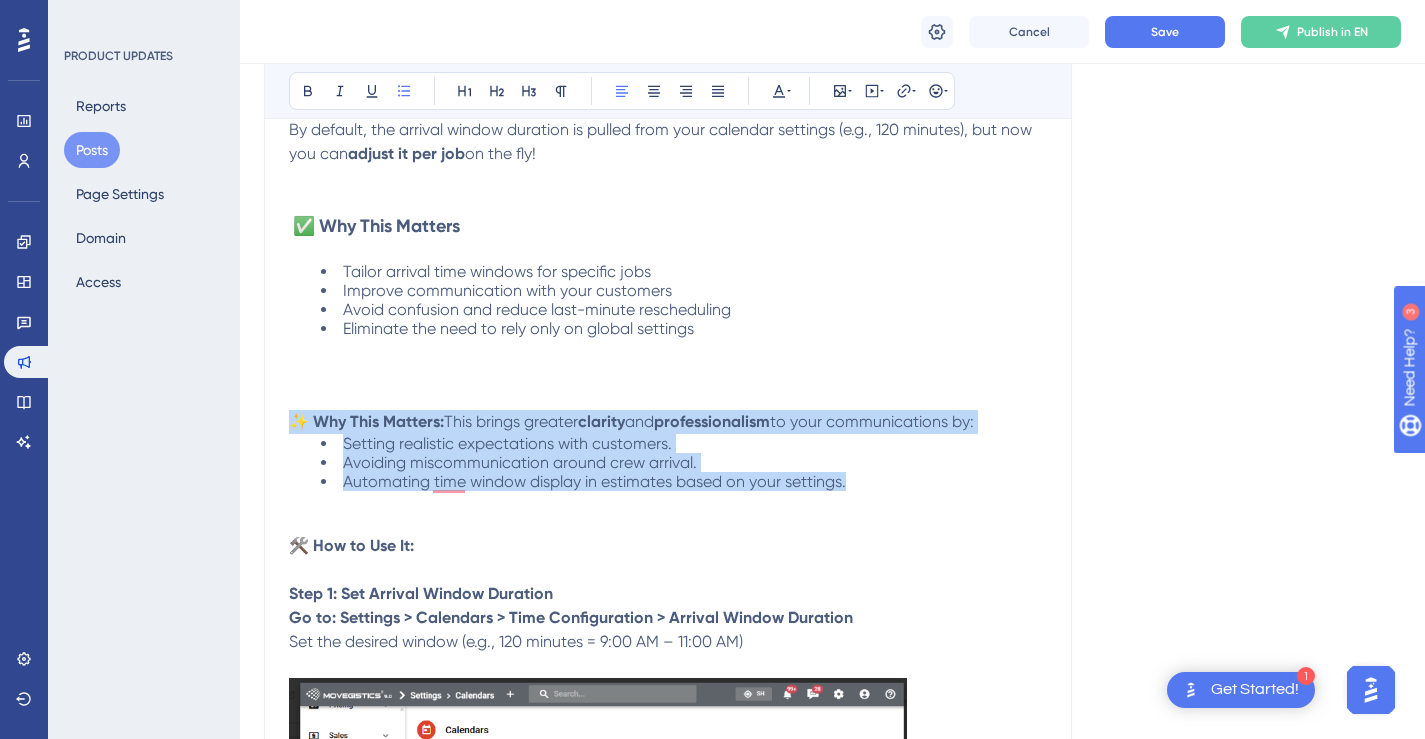 drag, startPoint x: 820, startPoint y: 474, endPoint x: 291, endPoint y: 423, distance: 531.4527 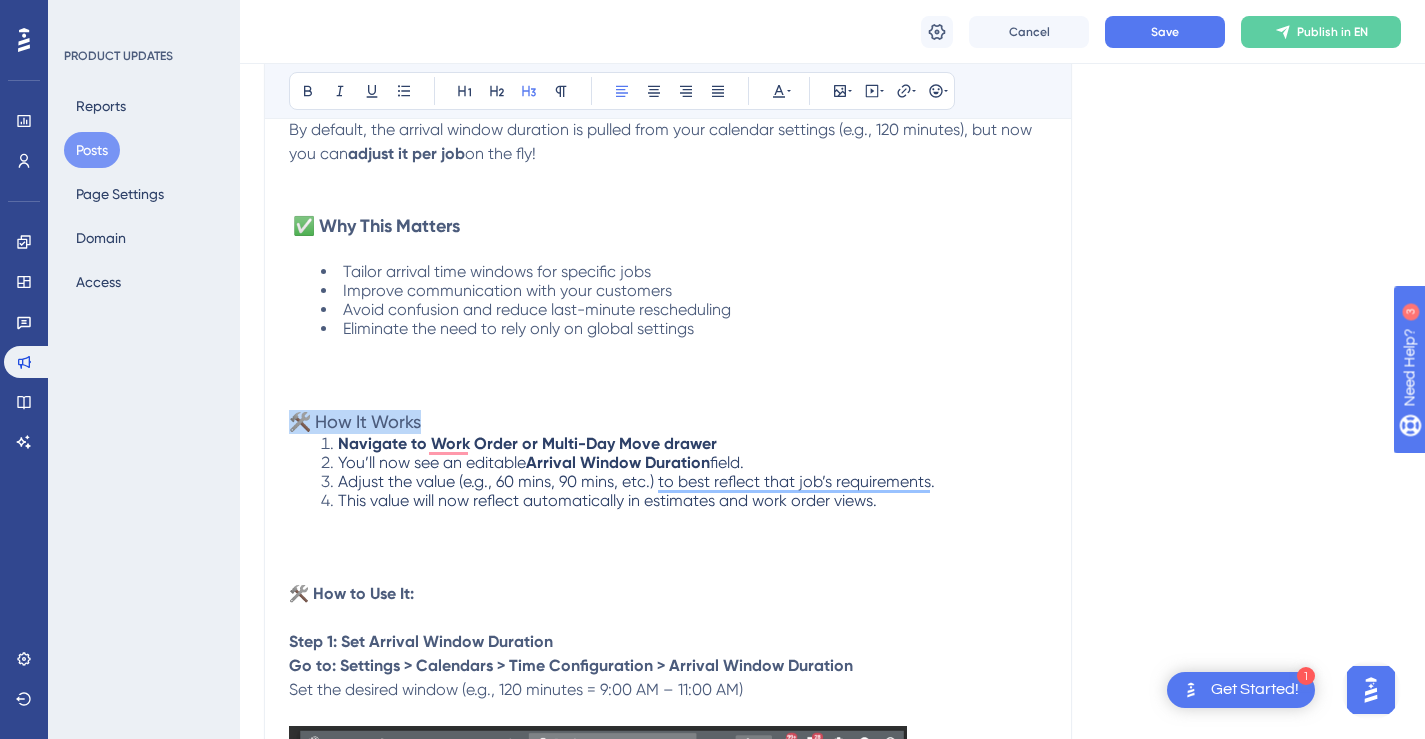 drag, startPoint x: 428, startPoint y: 421, endPoint x: 297, endPoint y: 415, distance: 131.13733 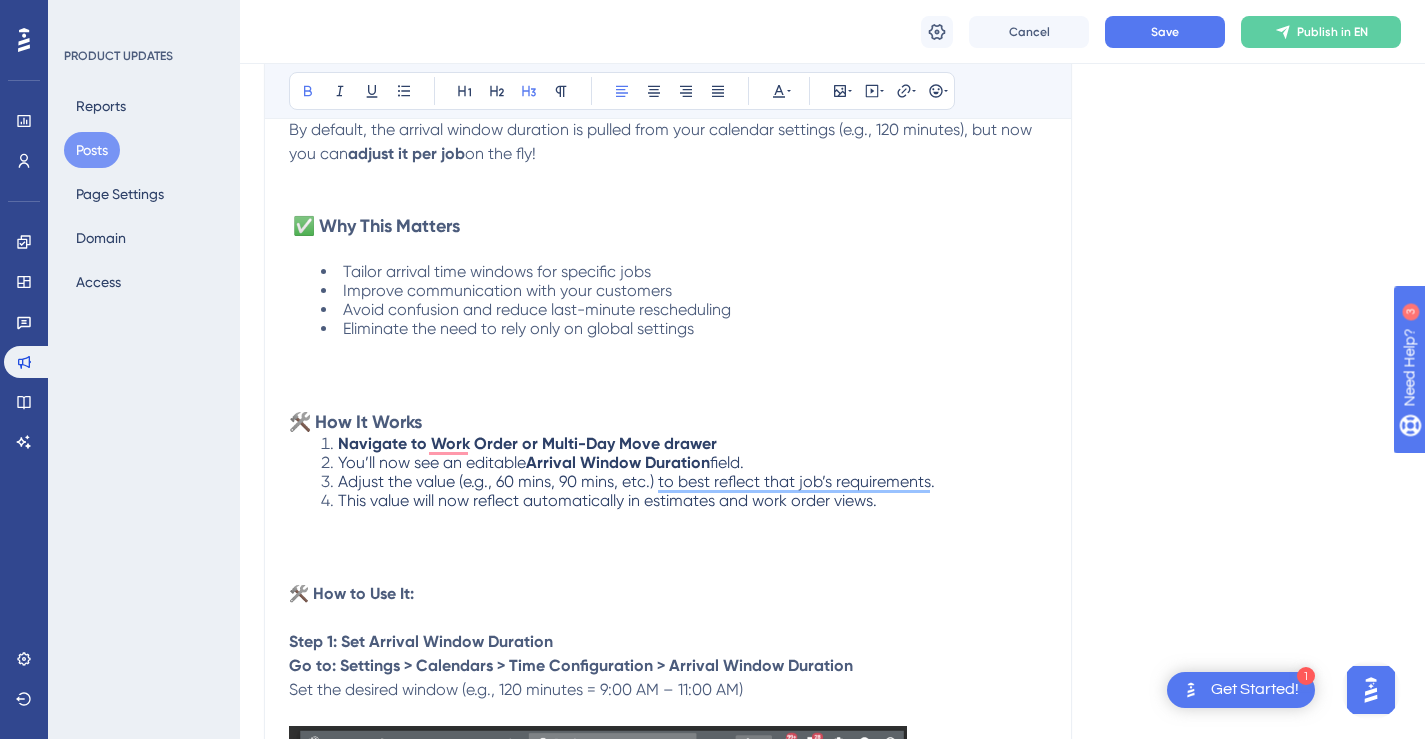 click on "🛠️ How It Works" at bounding box center [668, 422] 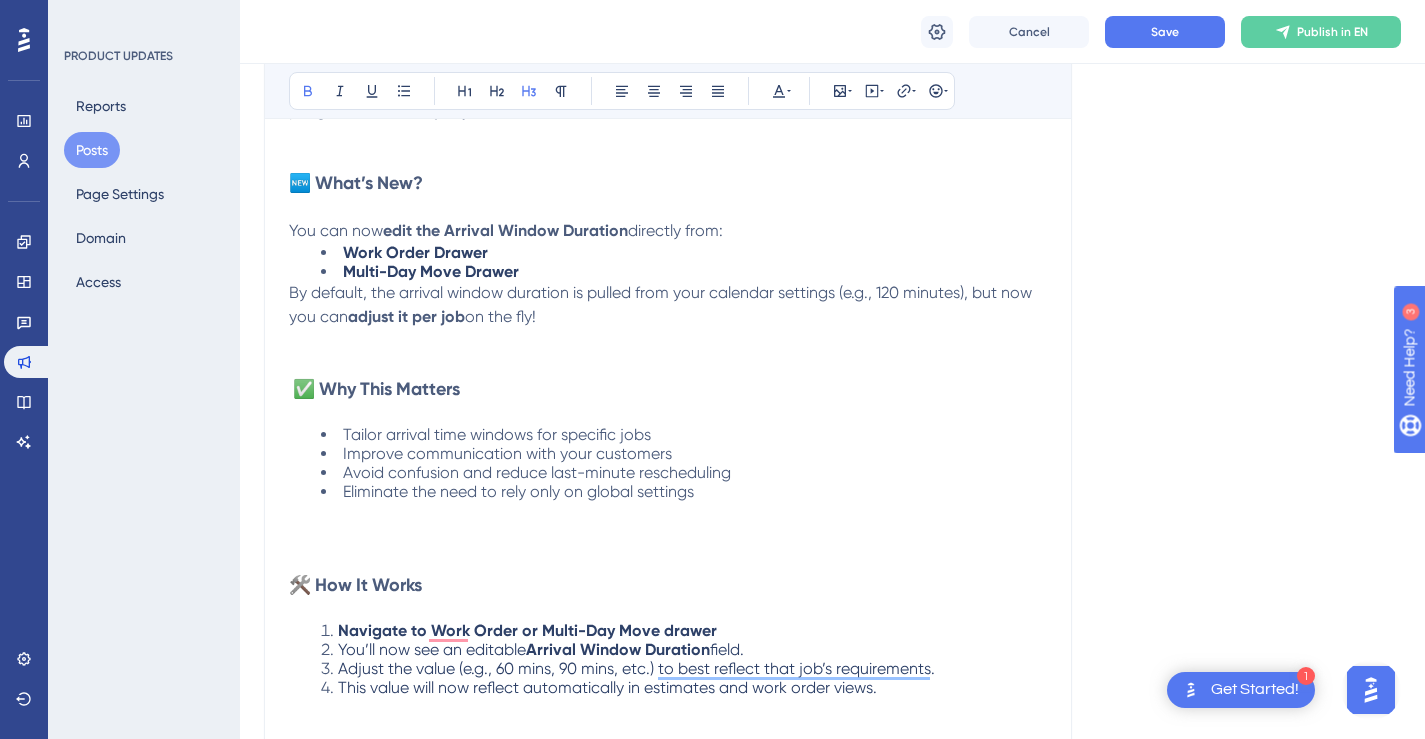 scroll, scrollTop: 400, scrollLeft: 0, axis: vertical 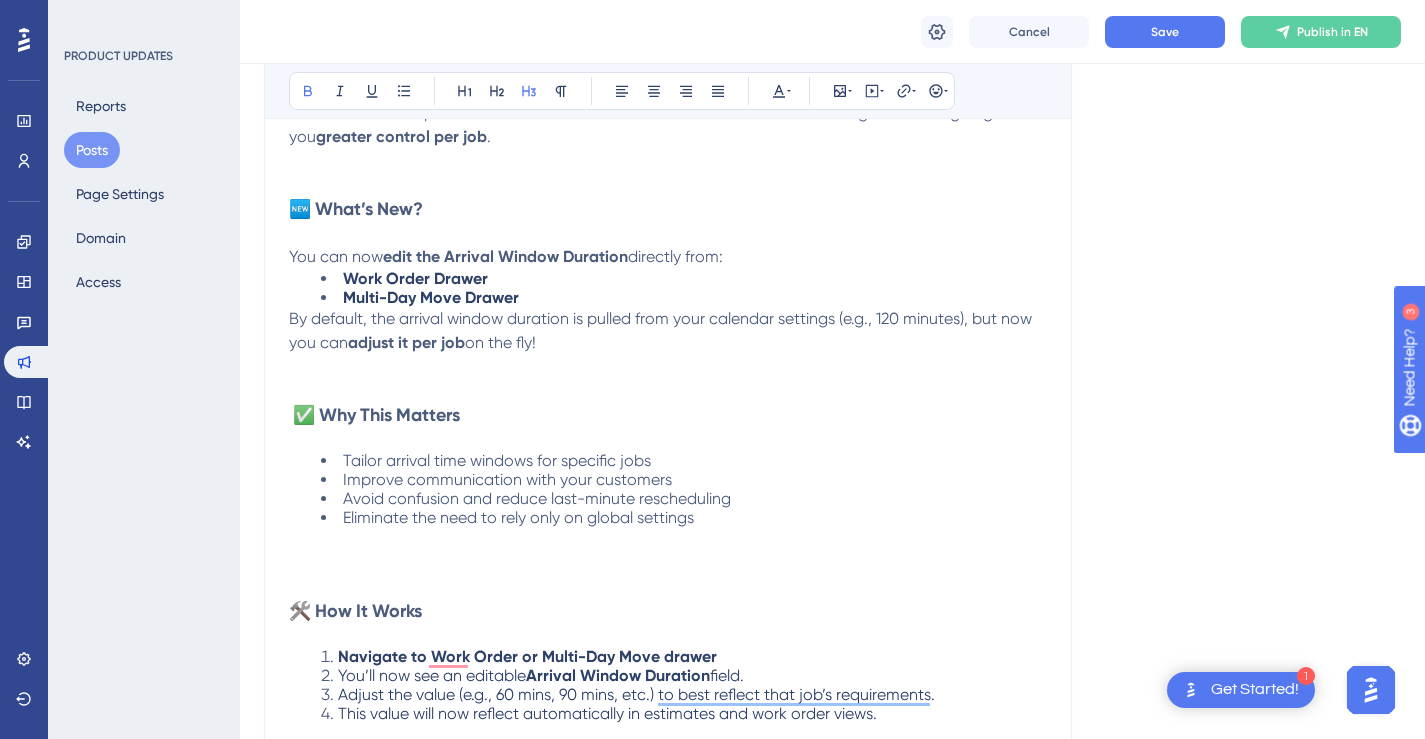 click on "You can now  edit the Arrival Window Duration  directly from:" at bounding box center (668, 257) 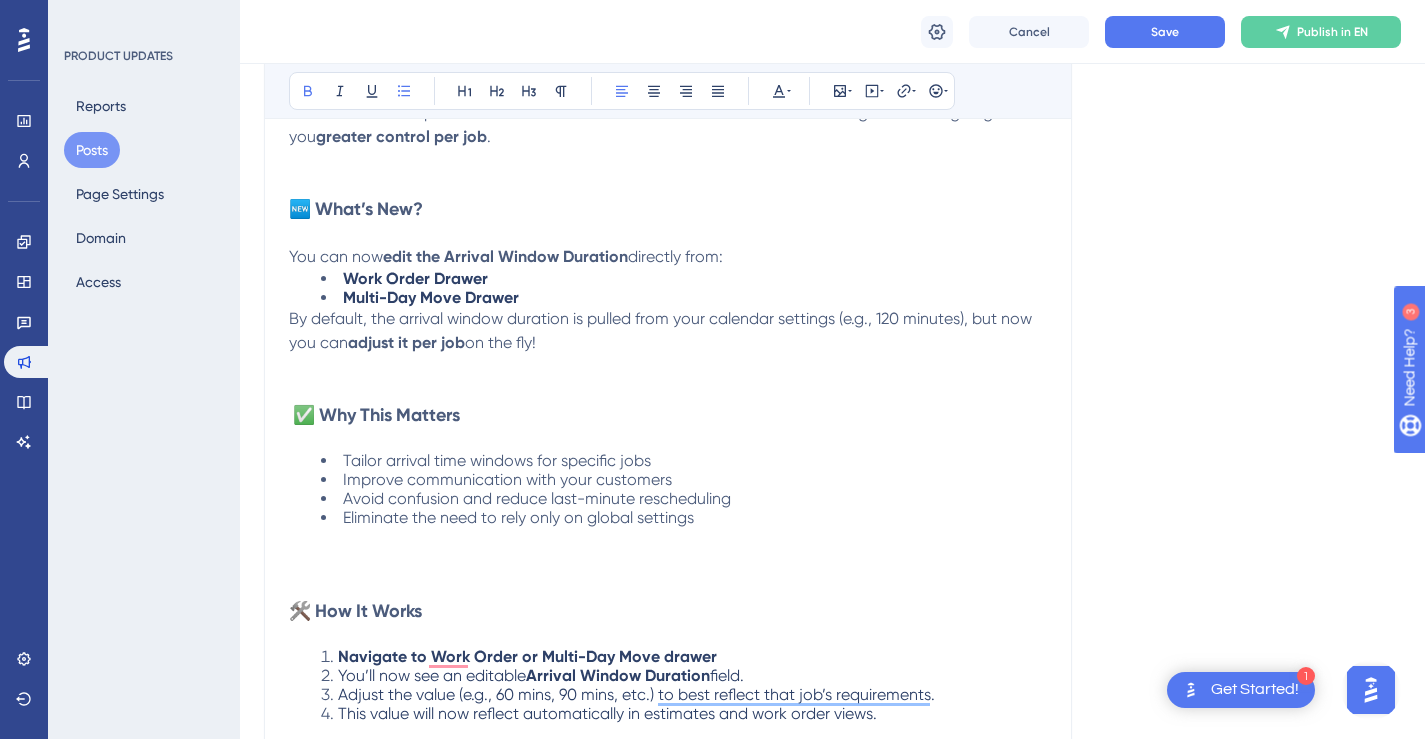 click on "Multi-Day Move Drawer" at bounding box center (684, 297) 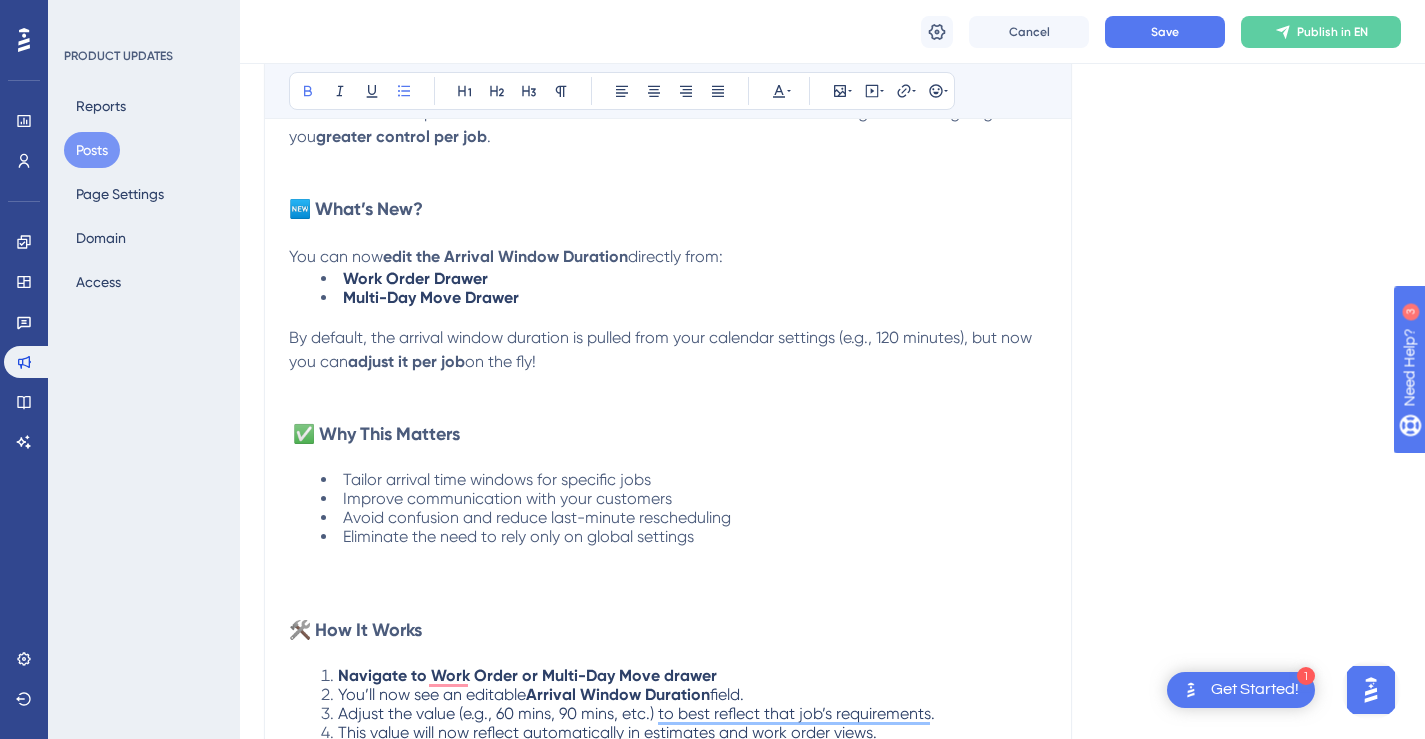 click on "You can now  edit the Arrival Window Duration  directly from:" at bounding box center (668, 257) 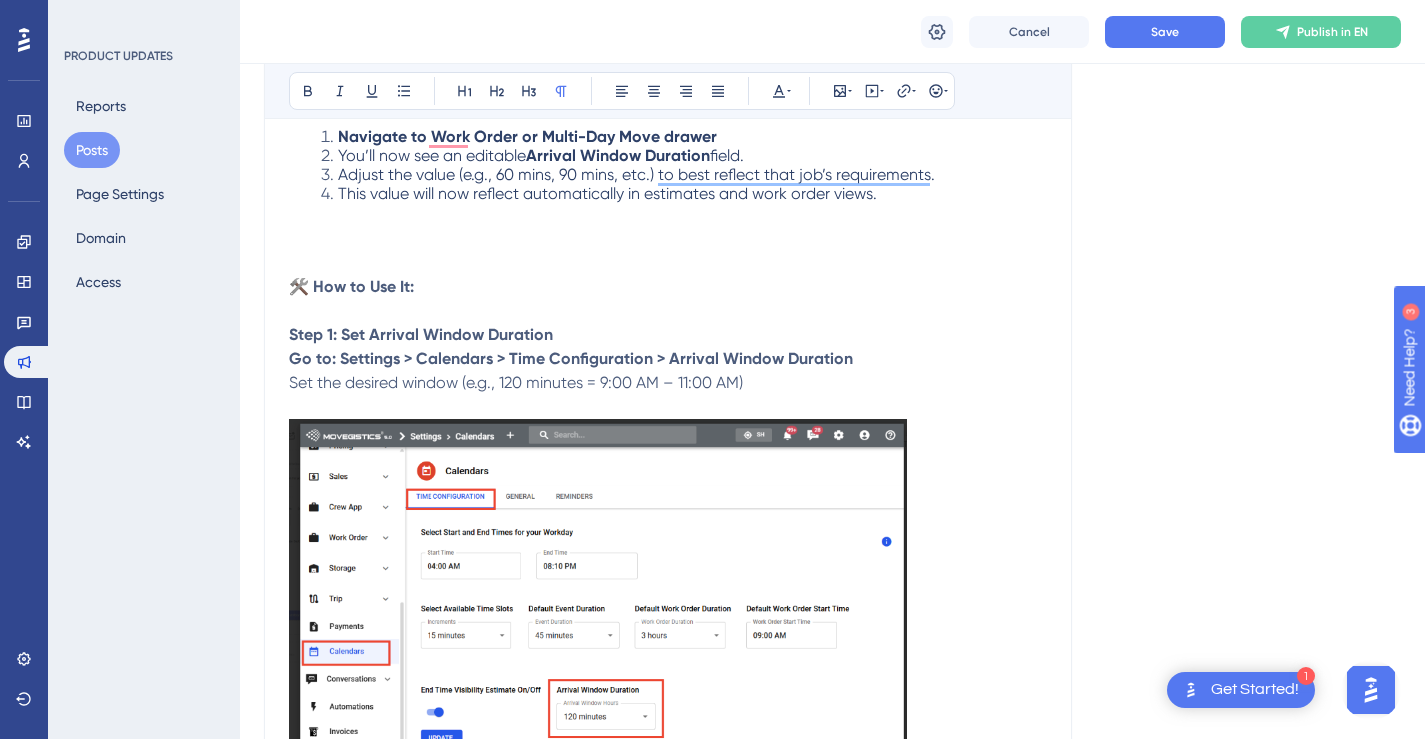 scroll, scrollTop: 981, scrollLeft: 0, axis: vertical 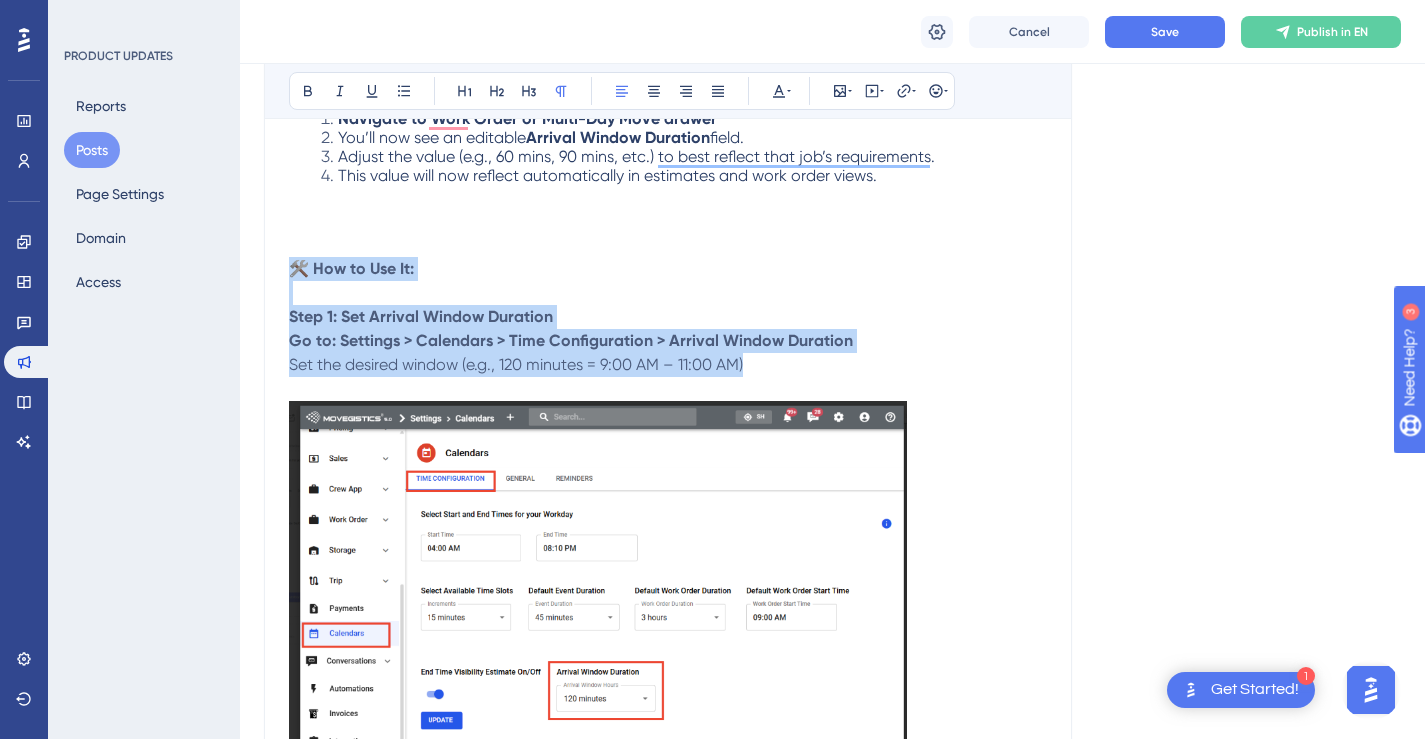 drag, startPoint x: 344, startPoint y: 293, endPoint x: 256, endPoint y: 272, distance: 90.47099 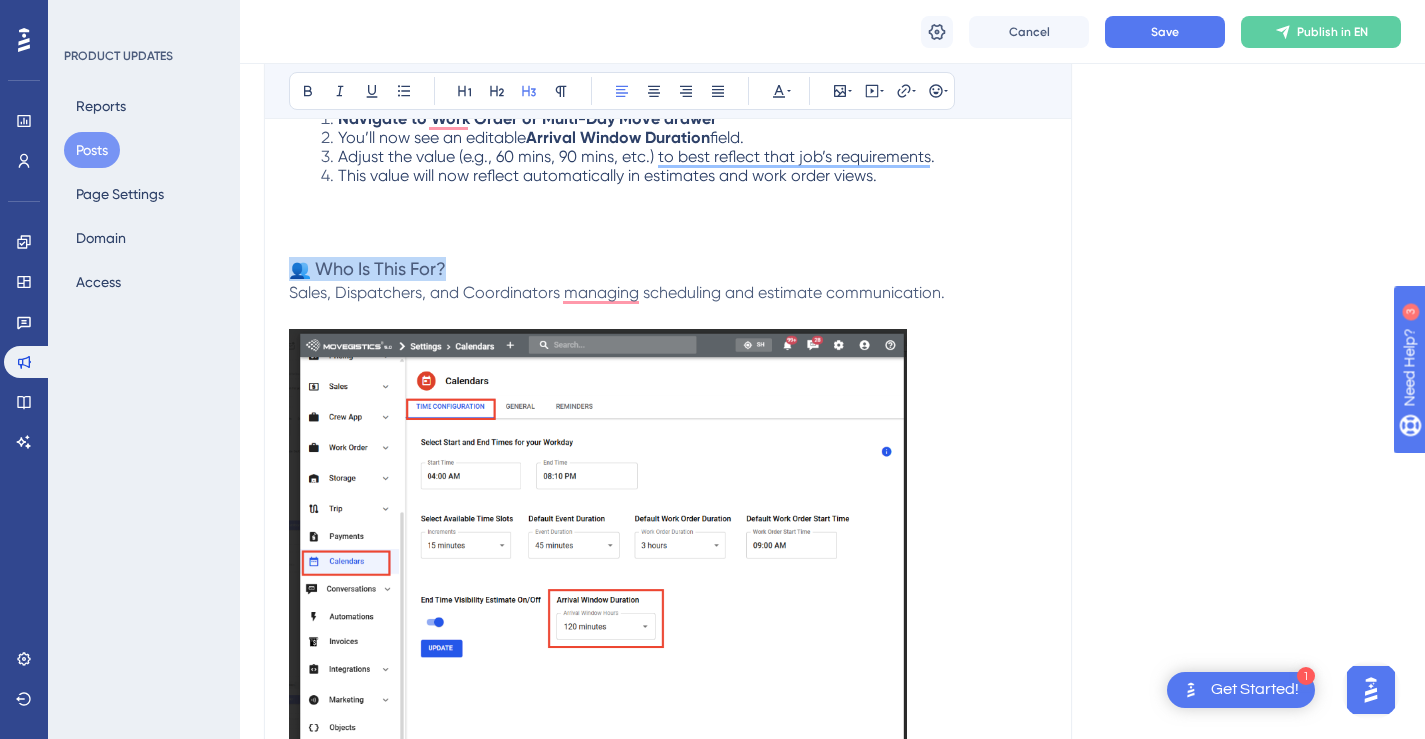 drag, startPoint x: 446, startPoint y: 268, endPoint x: 297, endPoint y: 267, distance: 149.00336 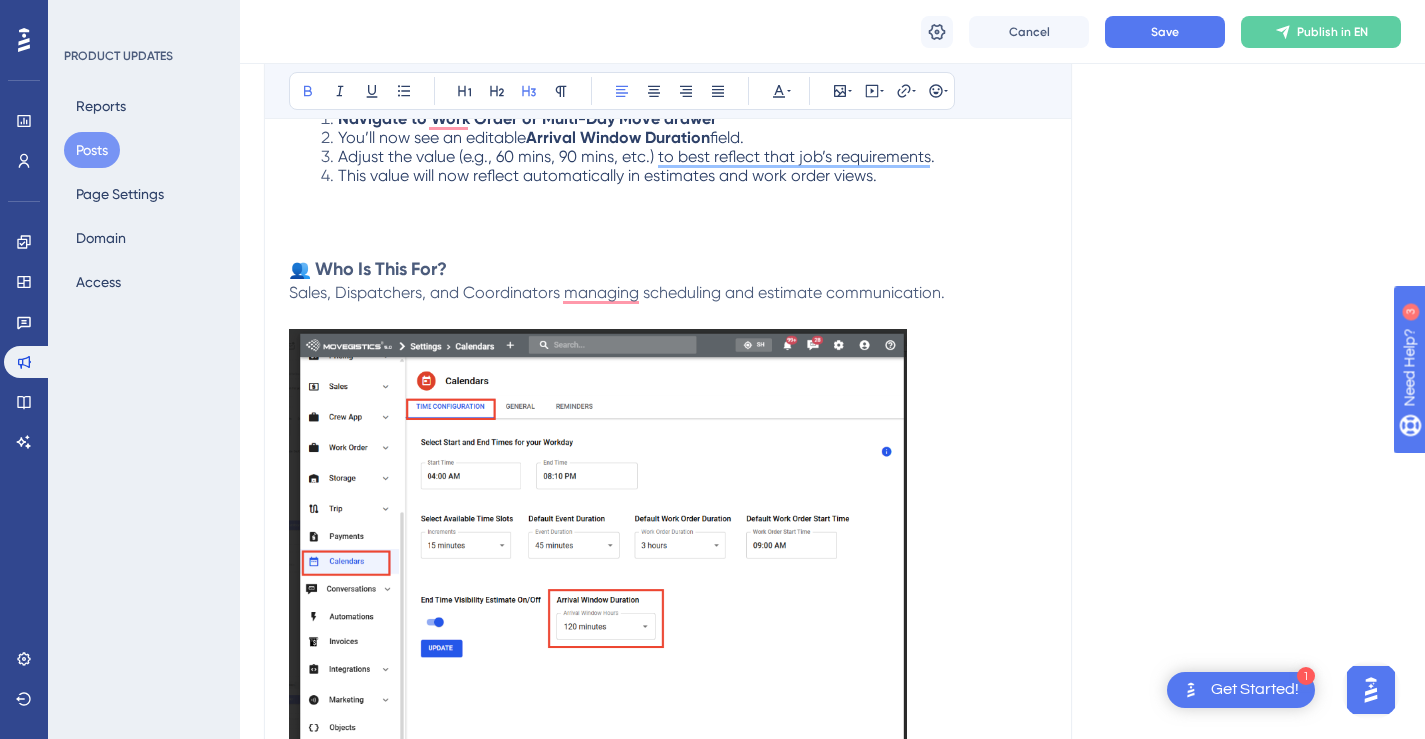 click on "👥 Who Is This For?" at bounding box center [668, 269] 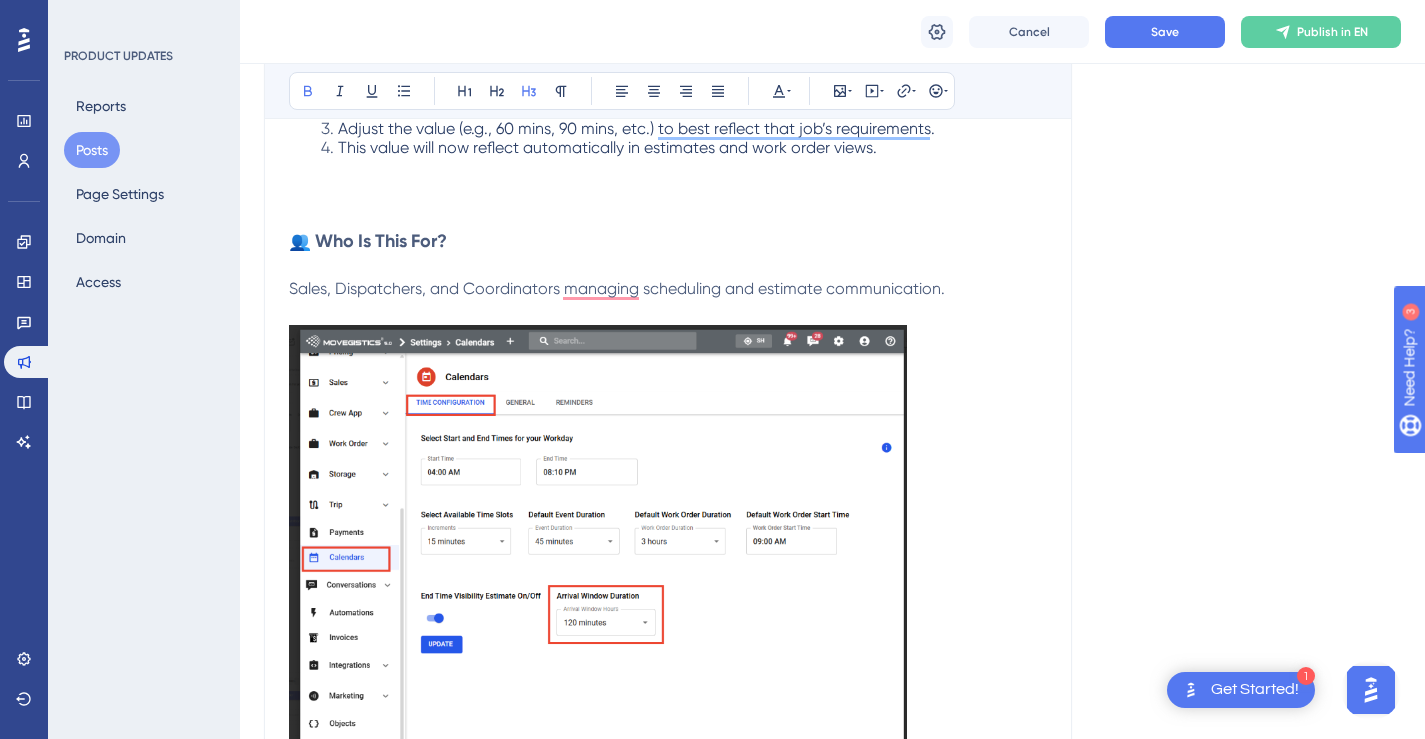 scroll, scrollTop: 1034, scrollLeft: 0, axis: vertical 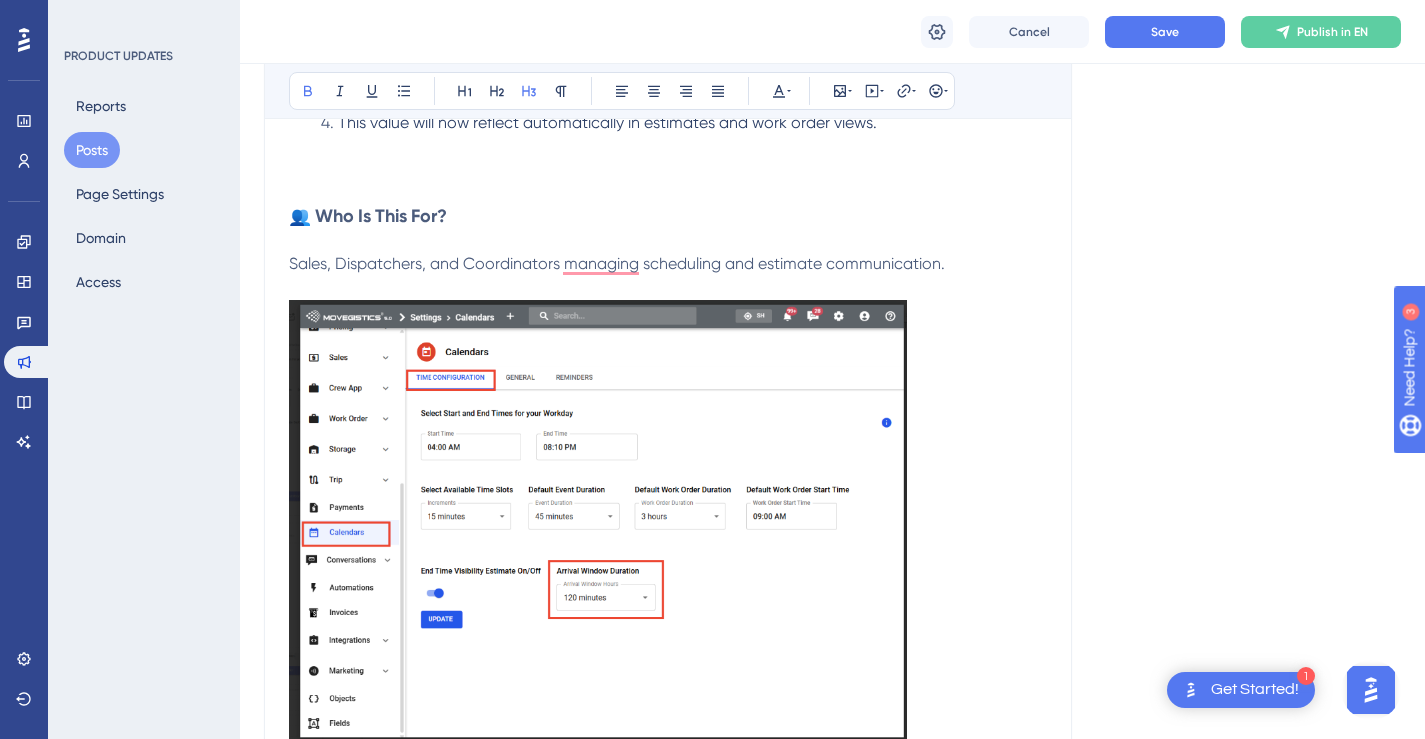 click at bounding box center [598, 520] 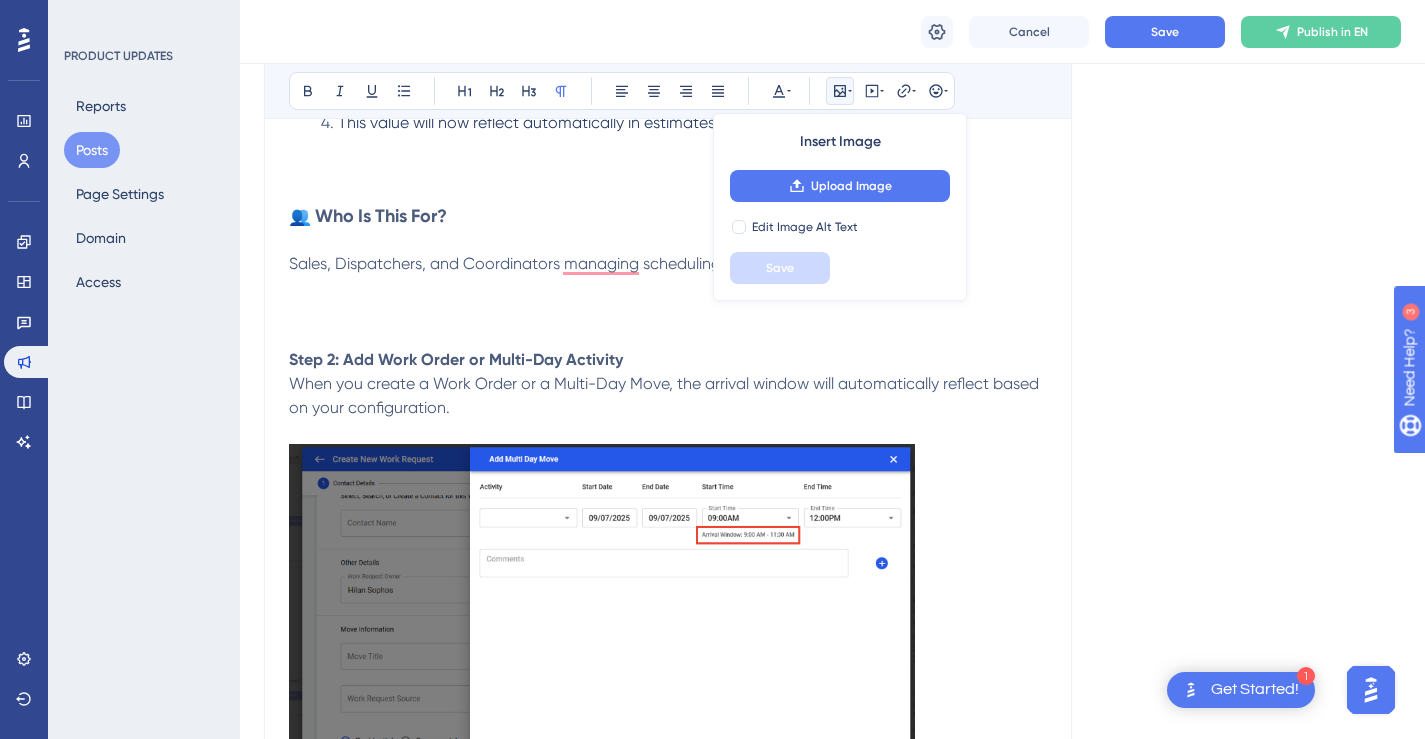 drag, startPoint x: 287, startPoint y: 358, endPoint x: 335, endPoint y: 388, distance: 56.603886 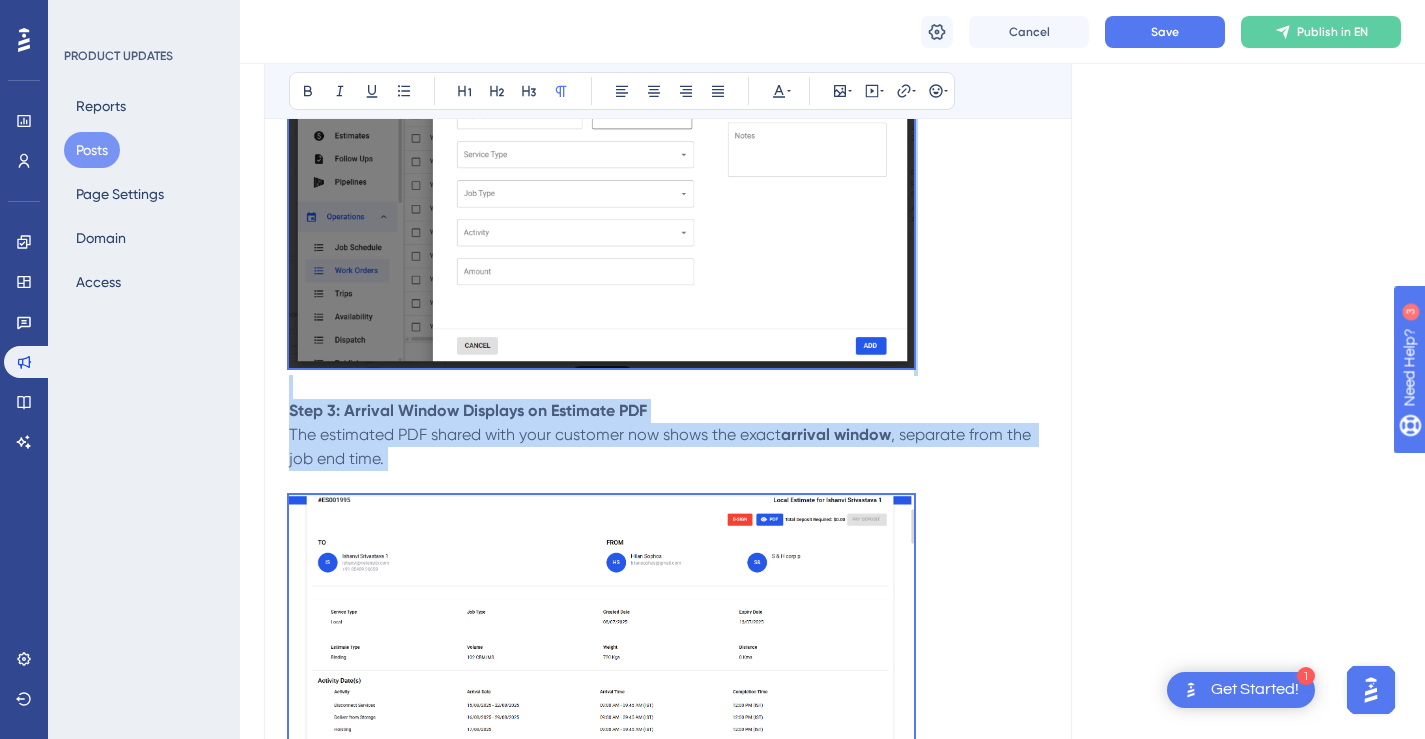 scroll, scrollTop: 2303, scrollLeft: 0, axis: vertical 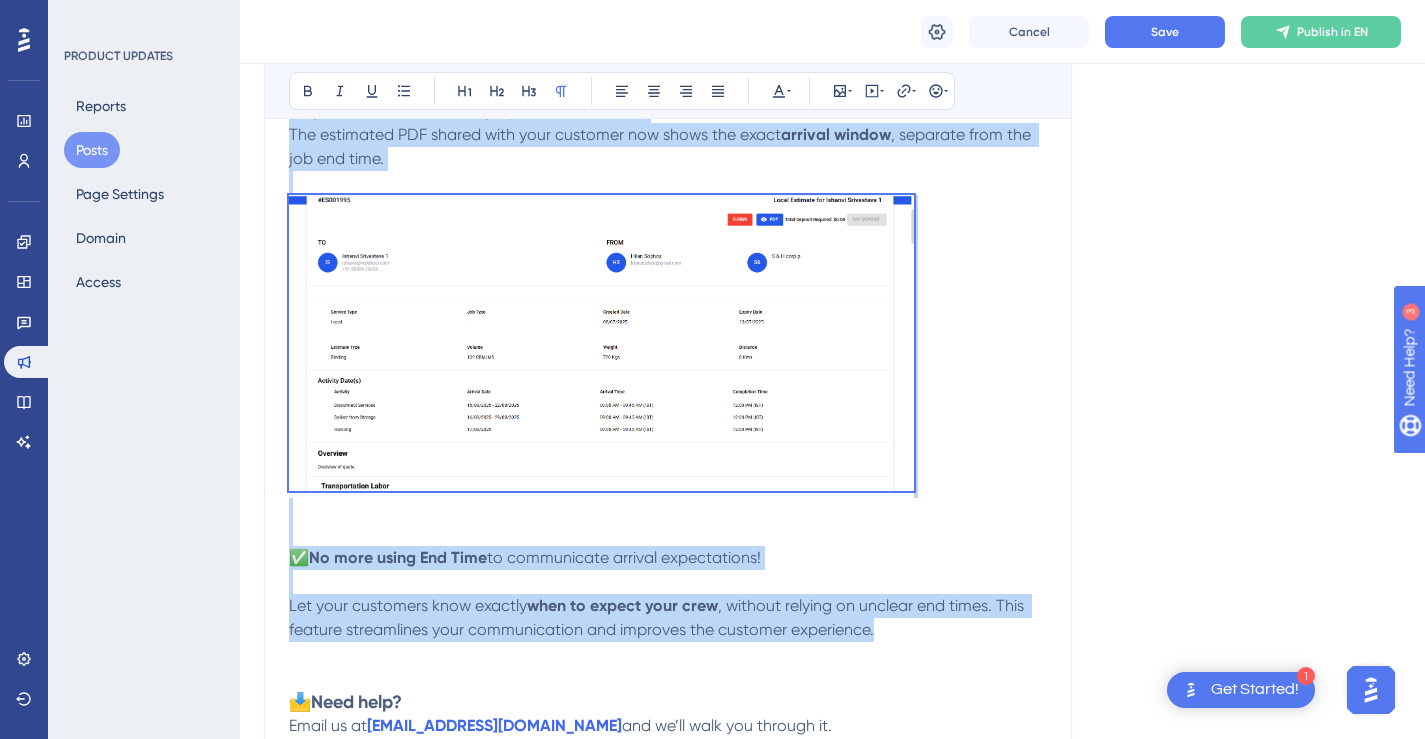 drag, startPoint x: 296, startPoint y: 363, endPoint x: 891, endPoint y: 641, distance: 656.7412 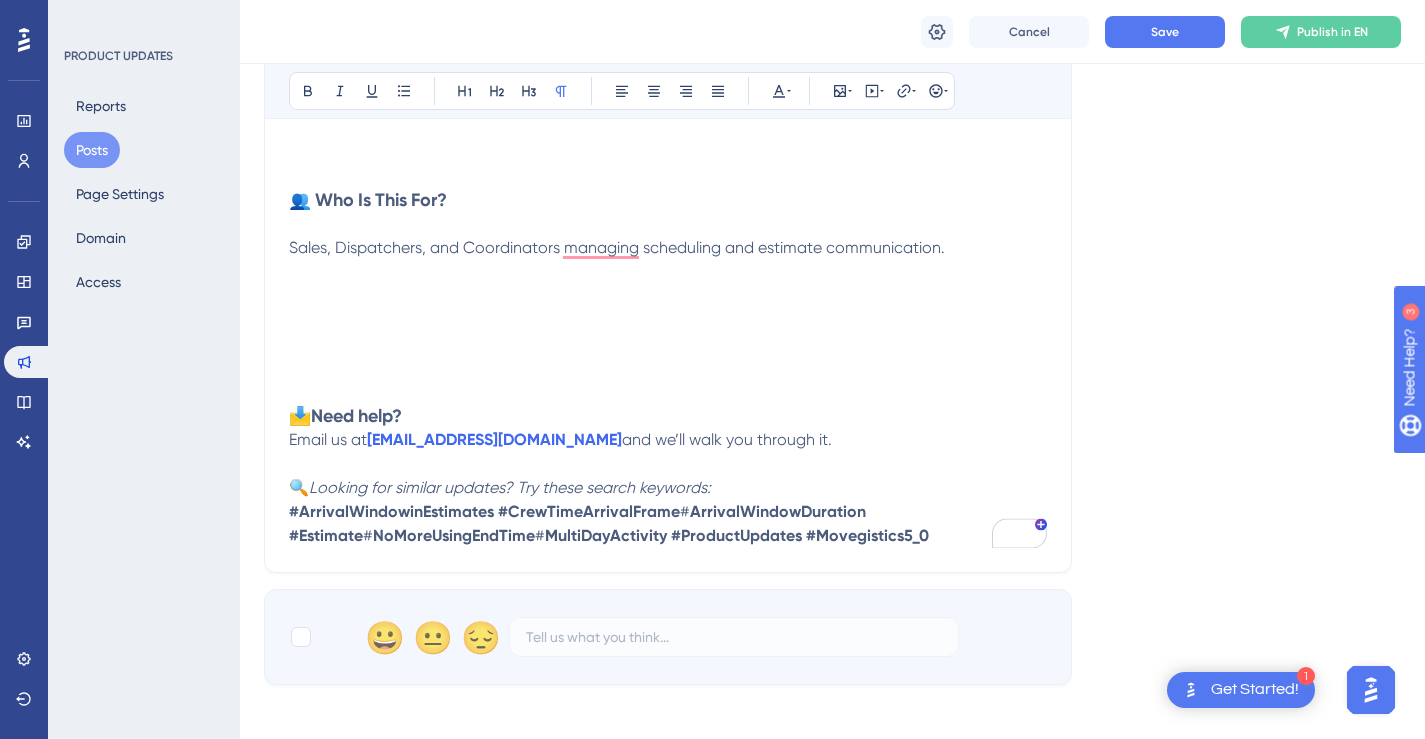 scroll, scrollTop: 921, scrollLeft: 0, axis: vertical 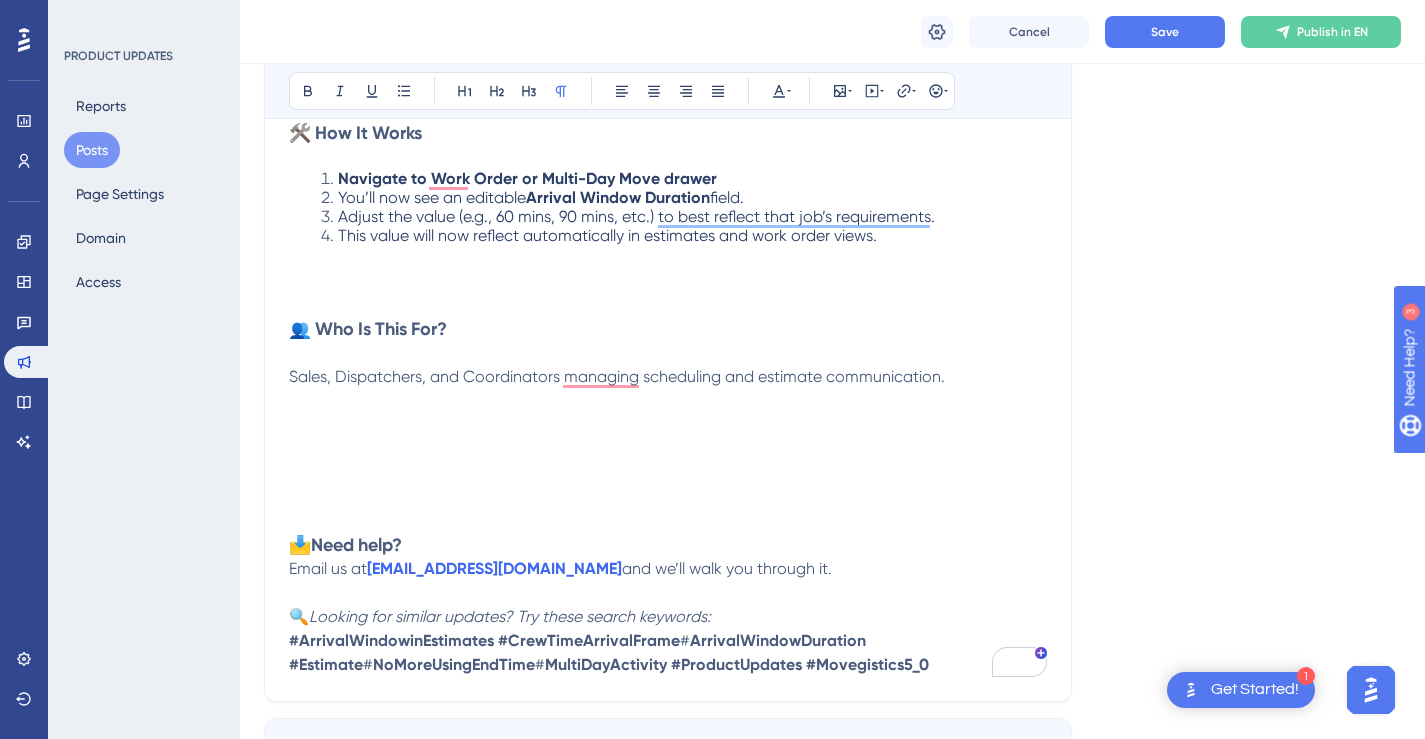 click on "Sales, Dispatchers, and Coordinators managing scheduling and estimate communication." at bounding box center (668, 413) 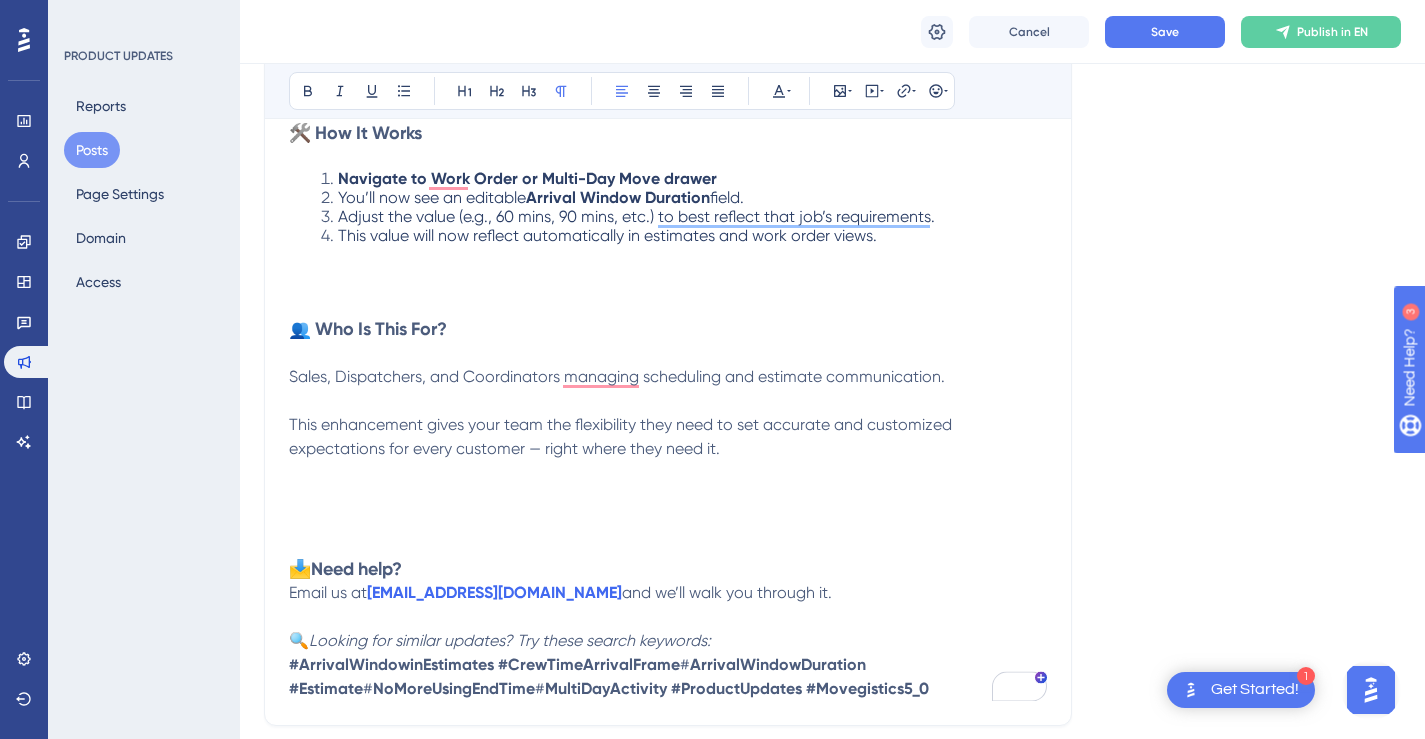 click at bounding box center (668, 509) 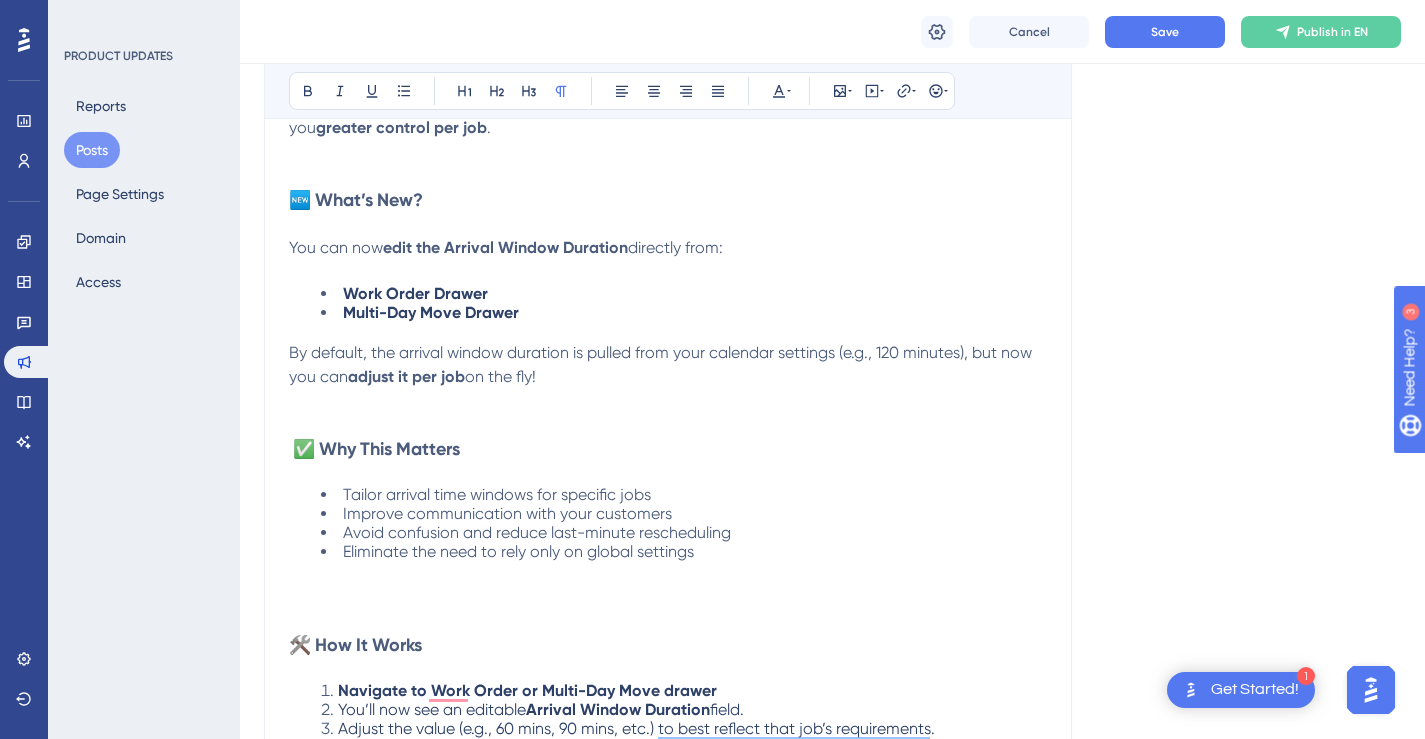 scroll, scrollTop: 424, scrollLeft: 0, axis: vertical 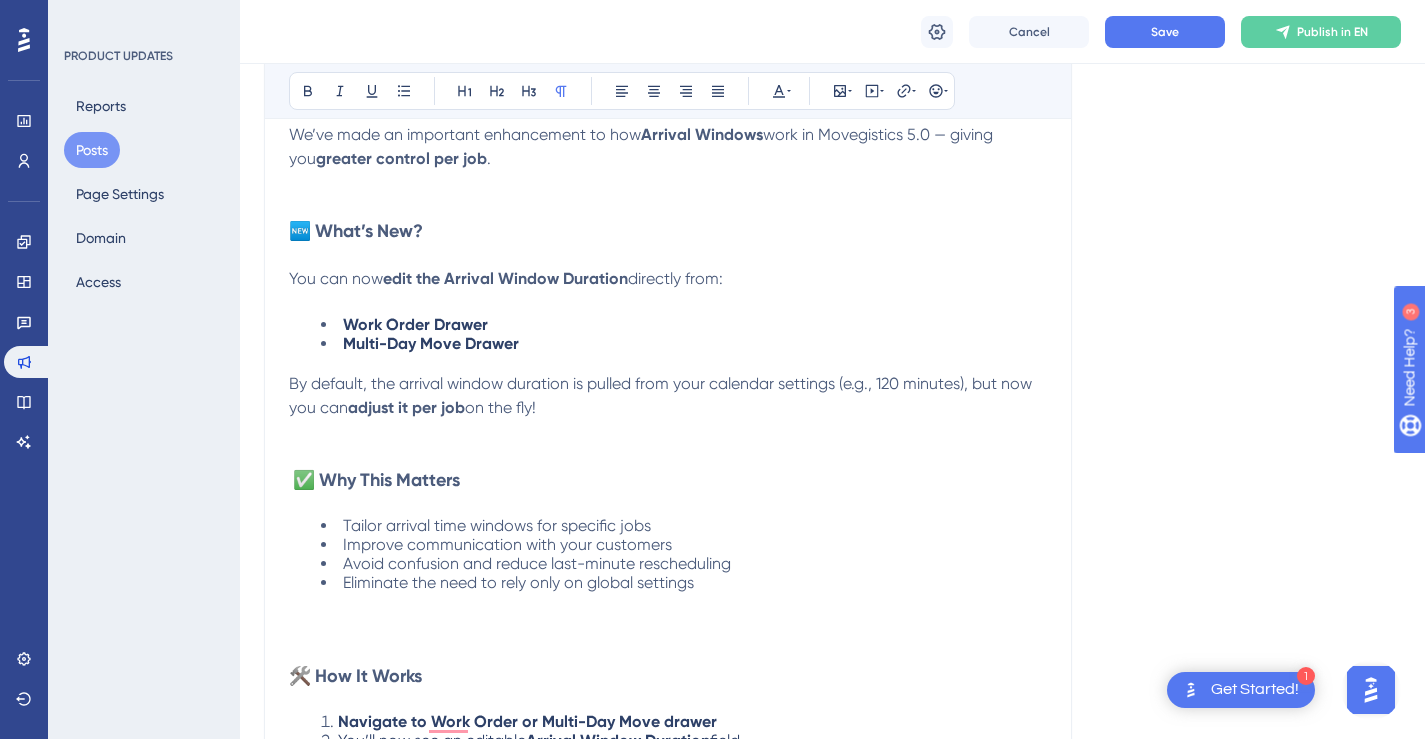 click on "By default, the arrival window duration is pulled from your calendar settings (e.g., 120 minutes), but now you can  adjust it per job  on the fly!" at bounding box center (668, 408) 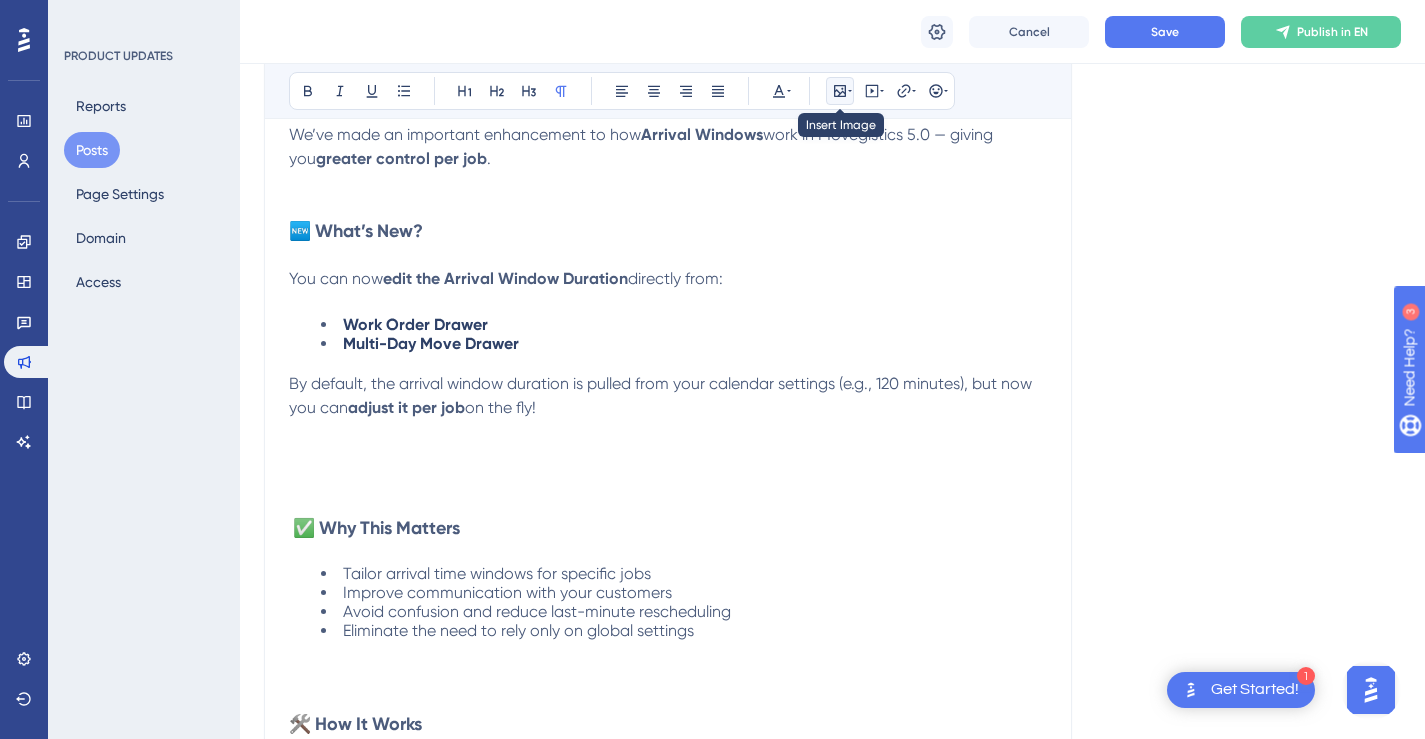click 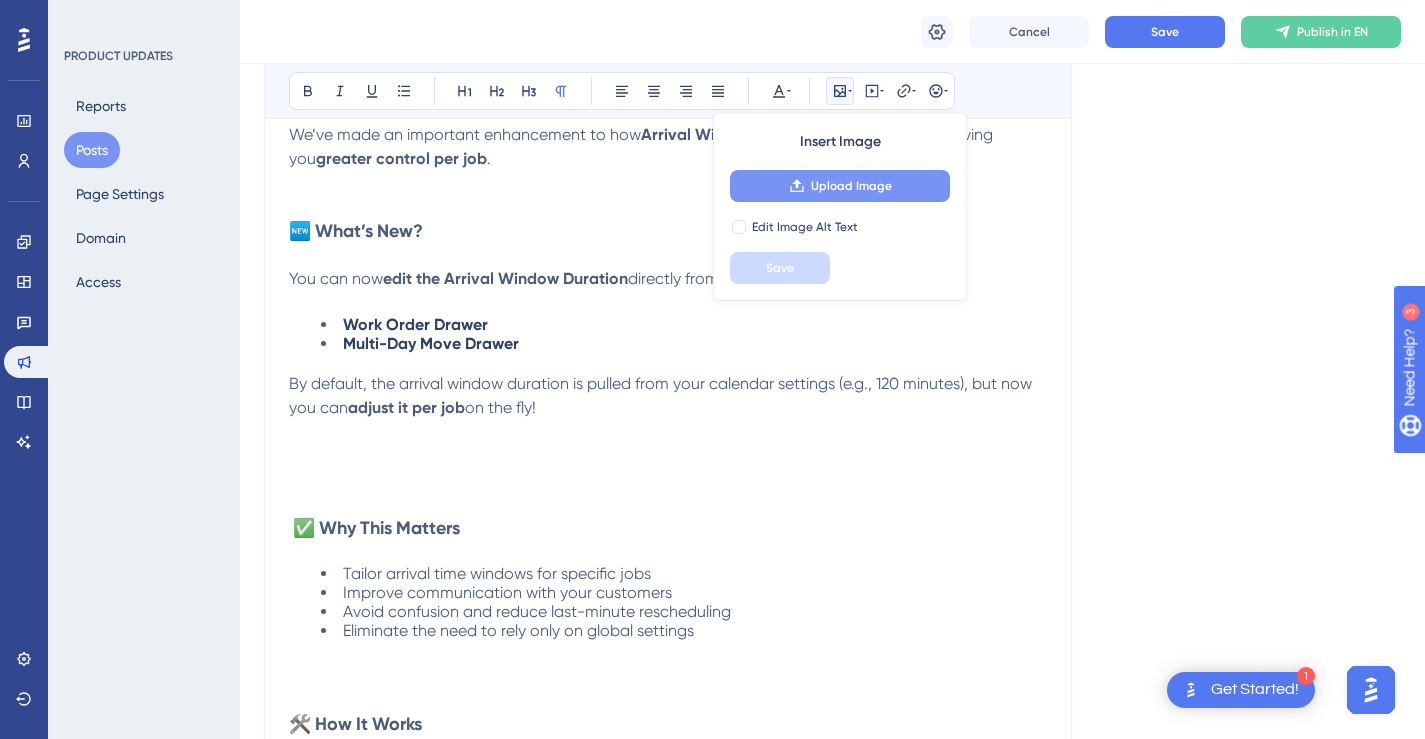 click on "Upload Image" at bounding box center (851, 186) 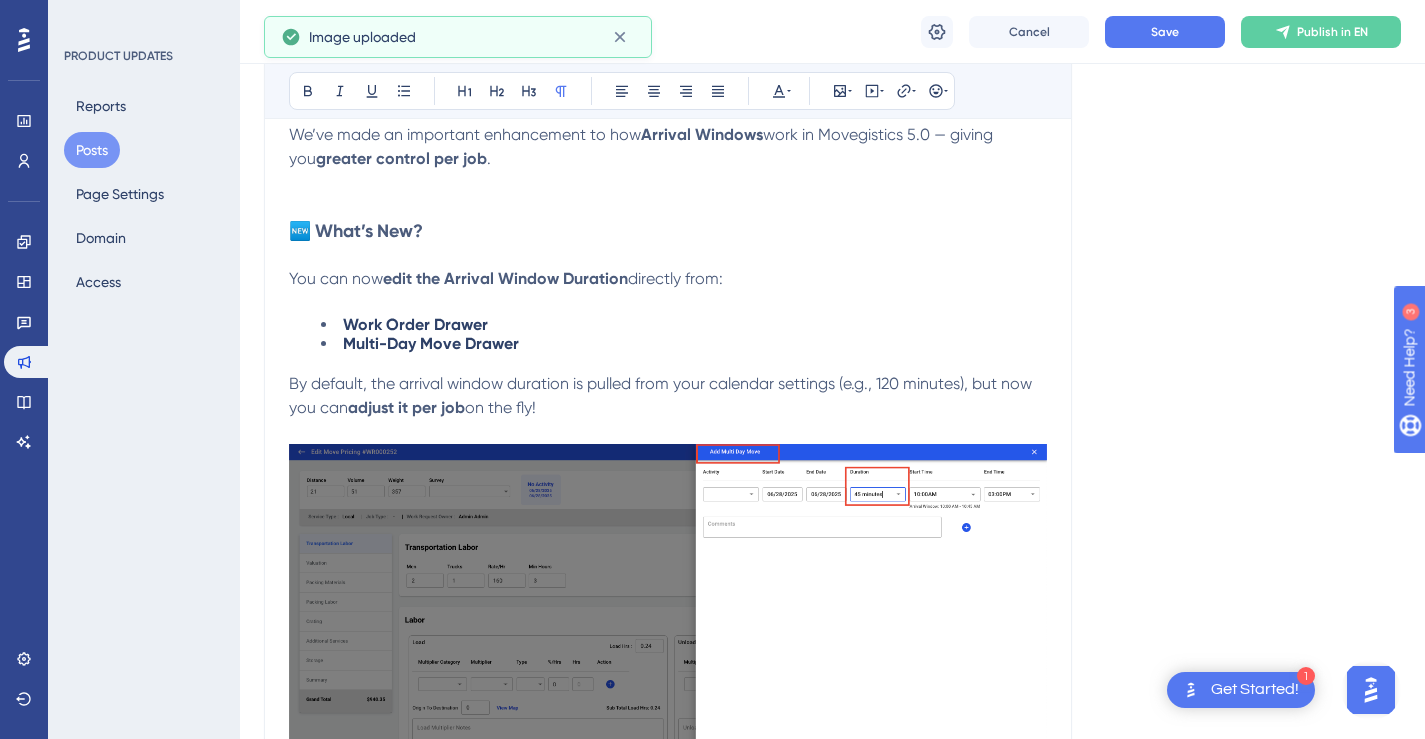 click at bounding box center (668, 641) 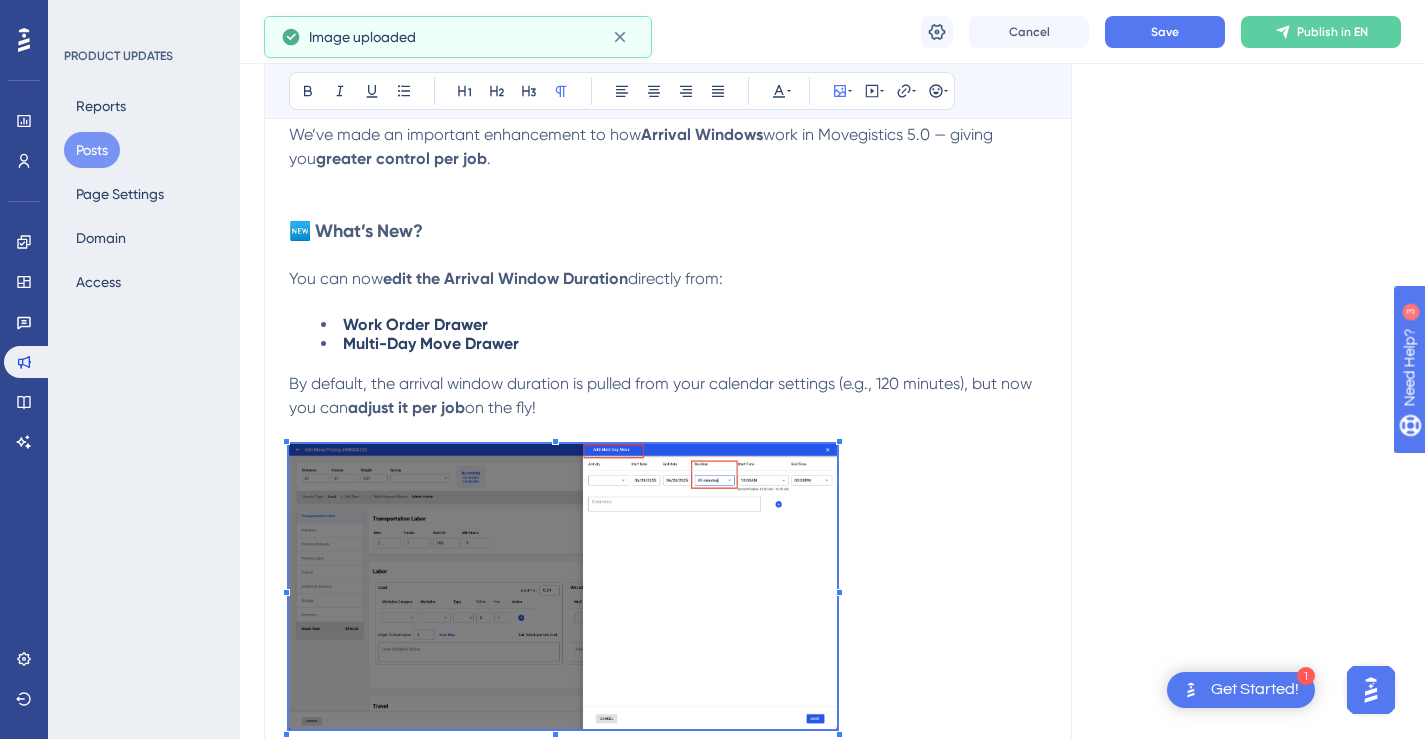 click at bounding box center [563, 590] 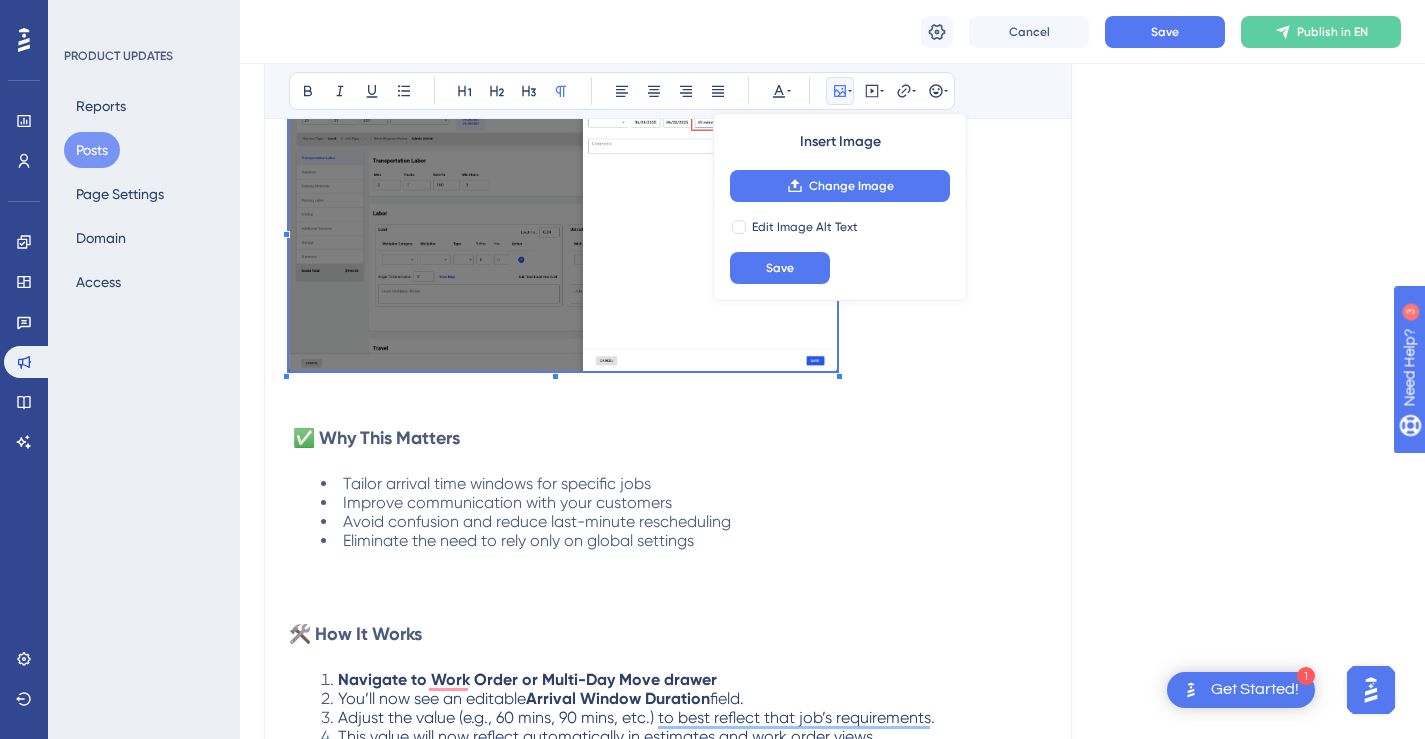 scroll, scrollTop: 719, scrollLeft: 0, axis: vertical 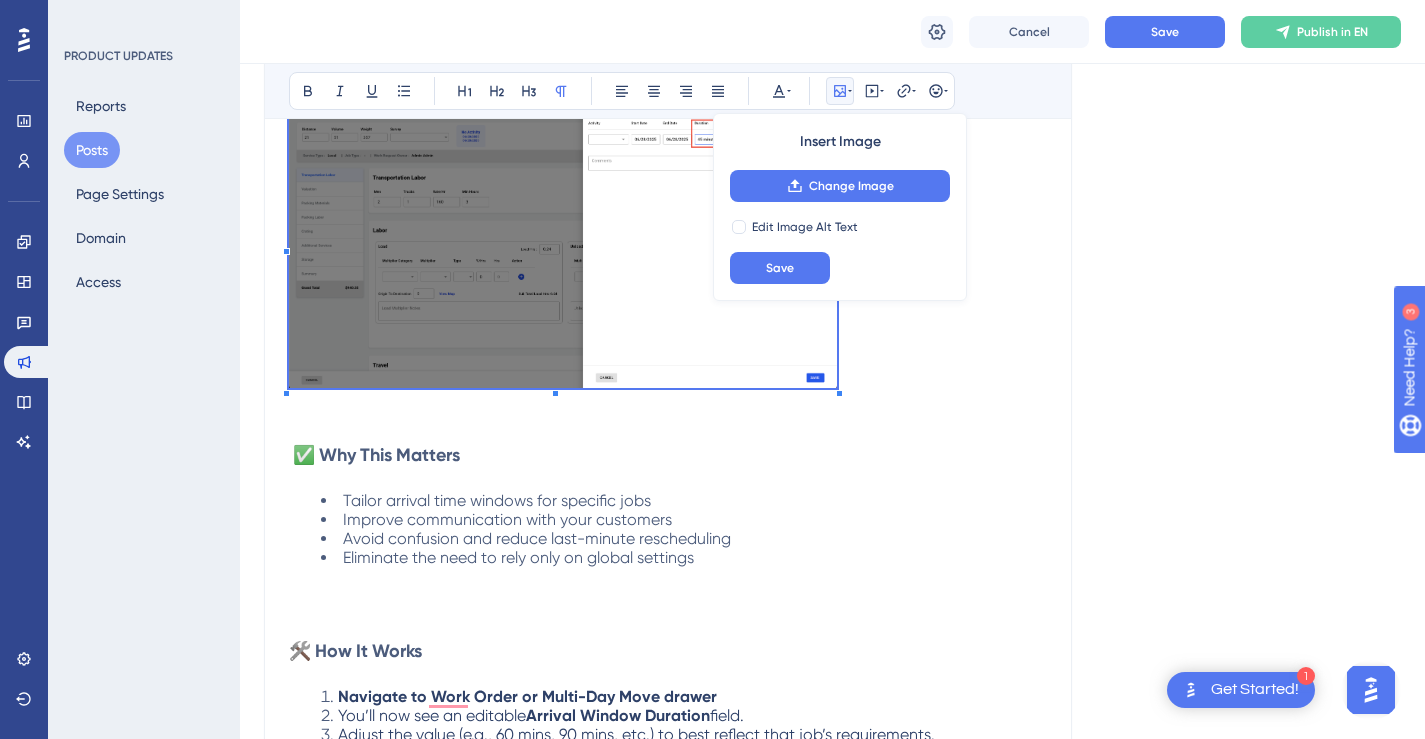 click at bounding box center [668, 261] 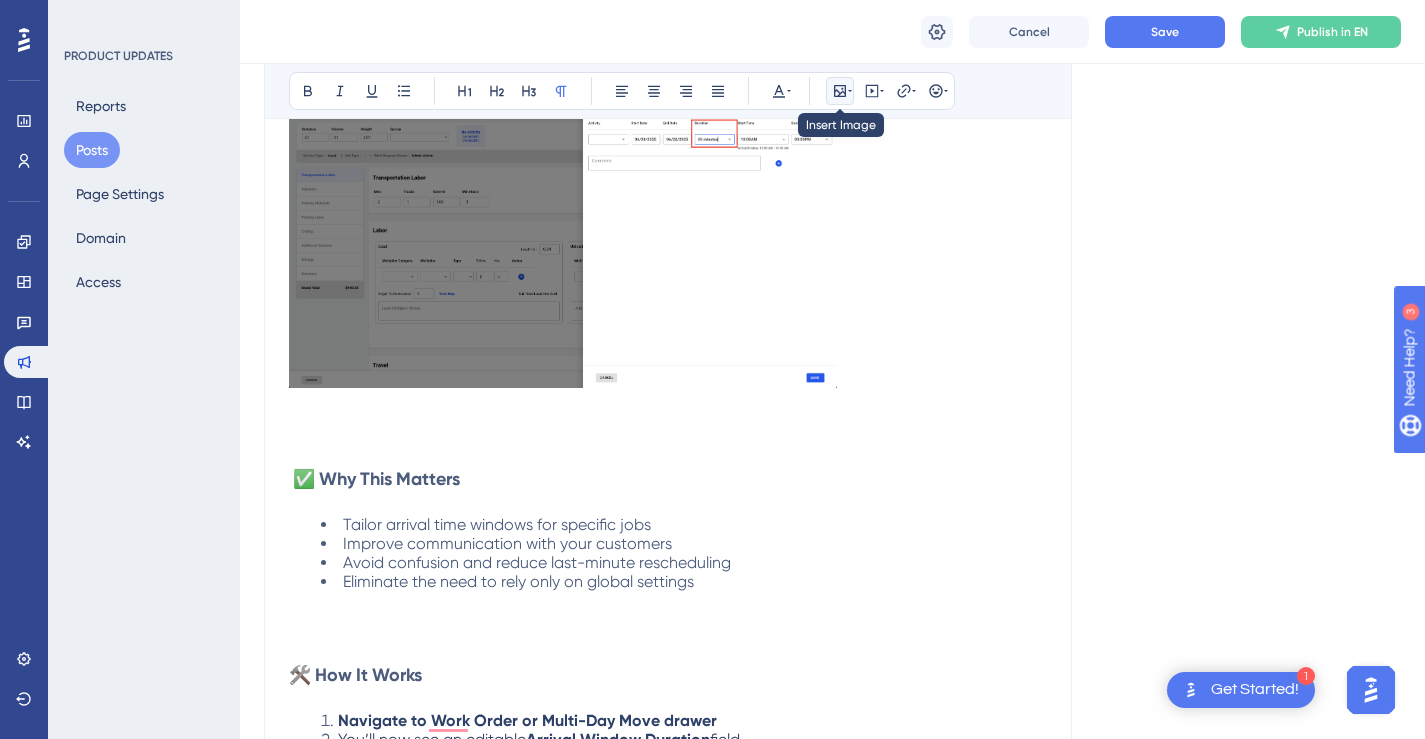 click 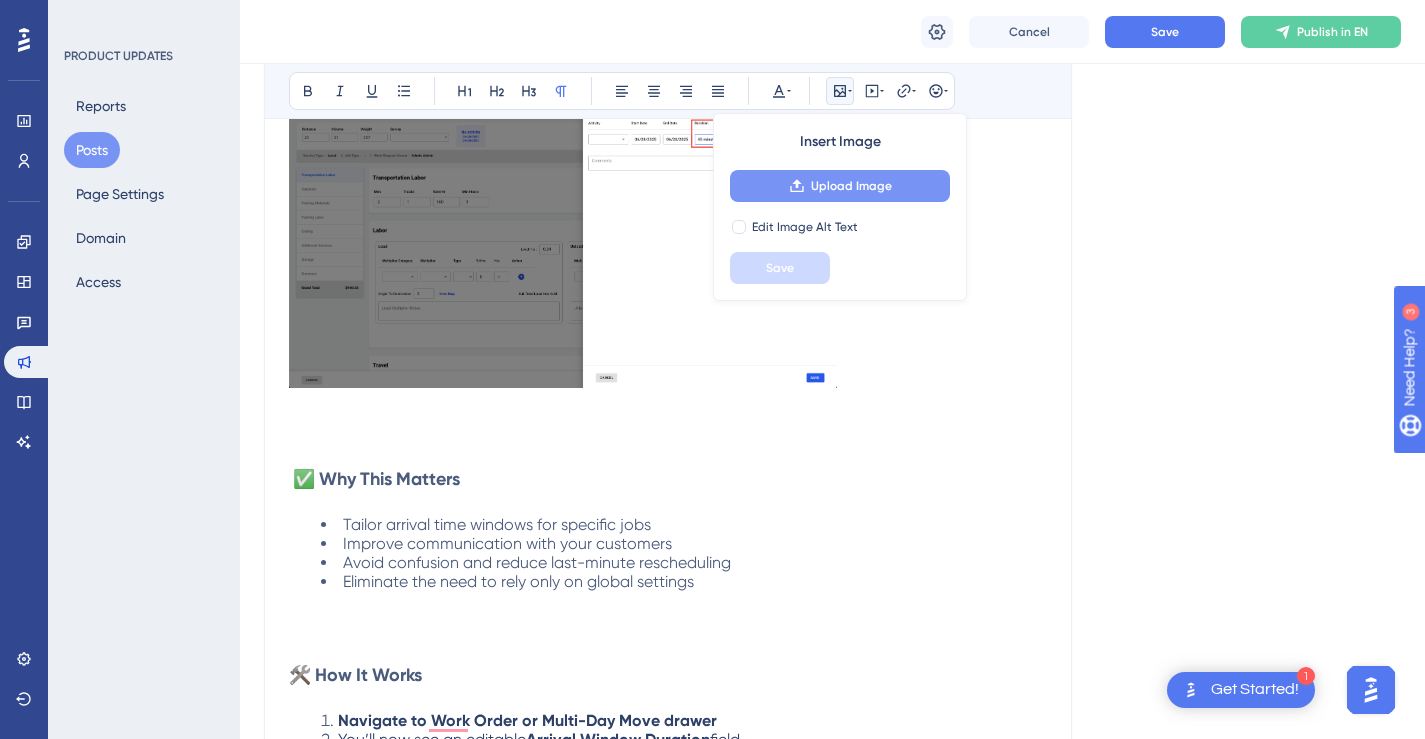 click on "Upload Image" at bounding box center (851, 186) 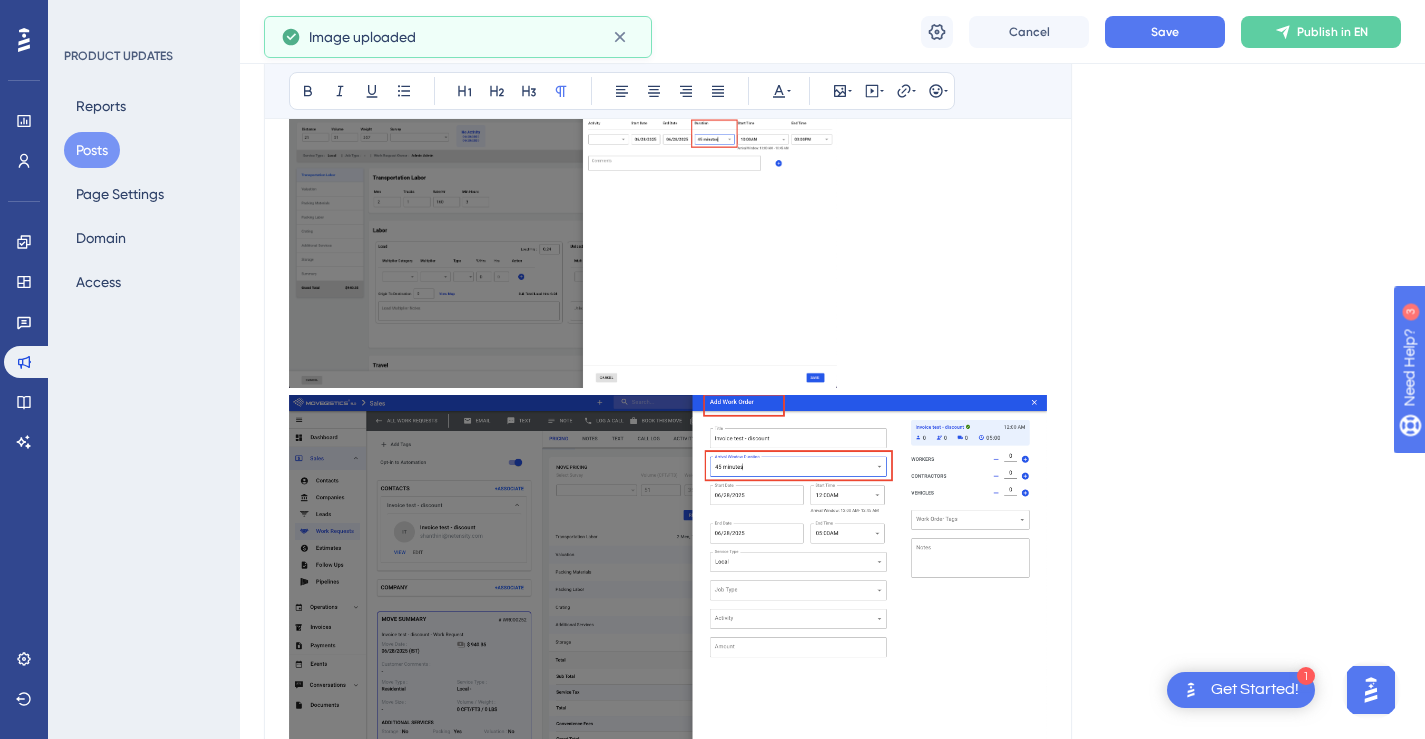 click at bounding box center [668, 592] 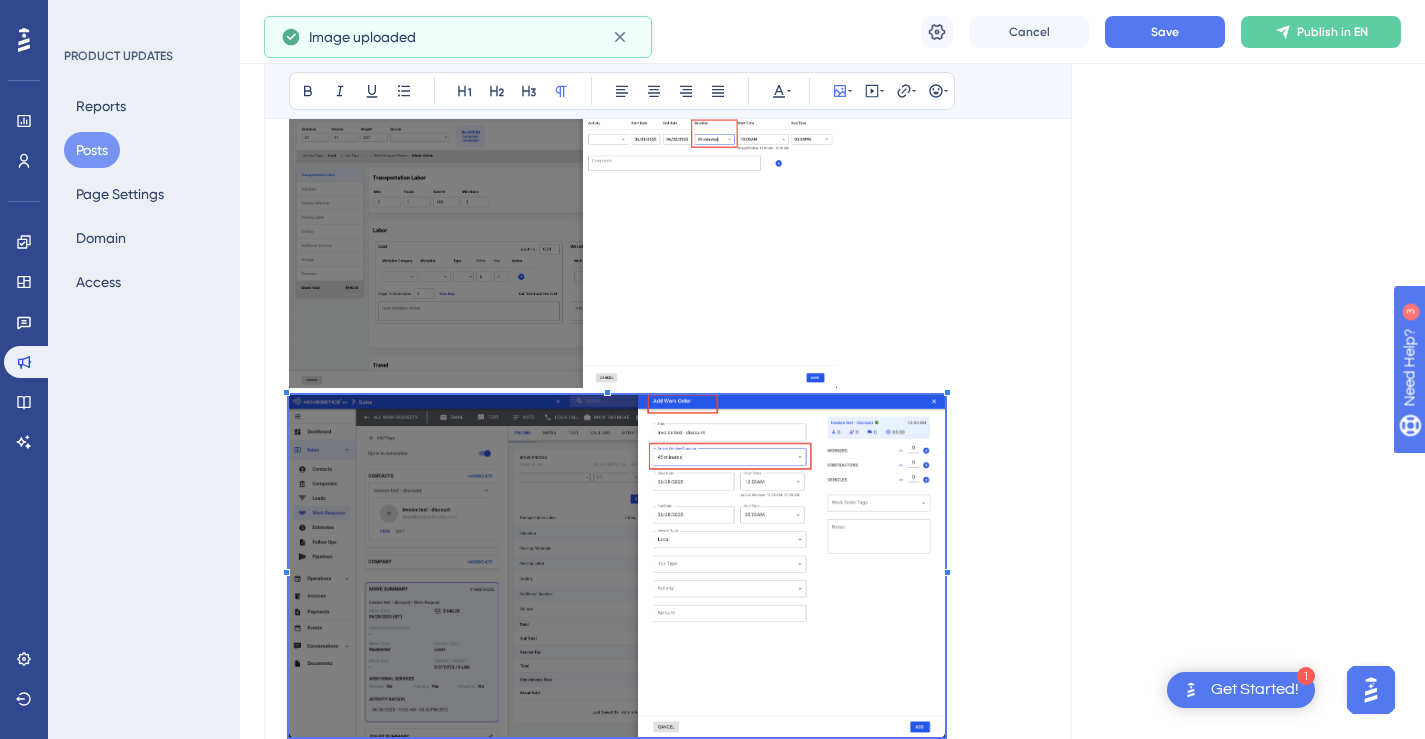 click at bounding box center (668, 581) 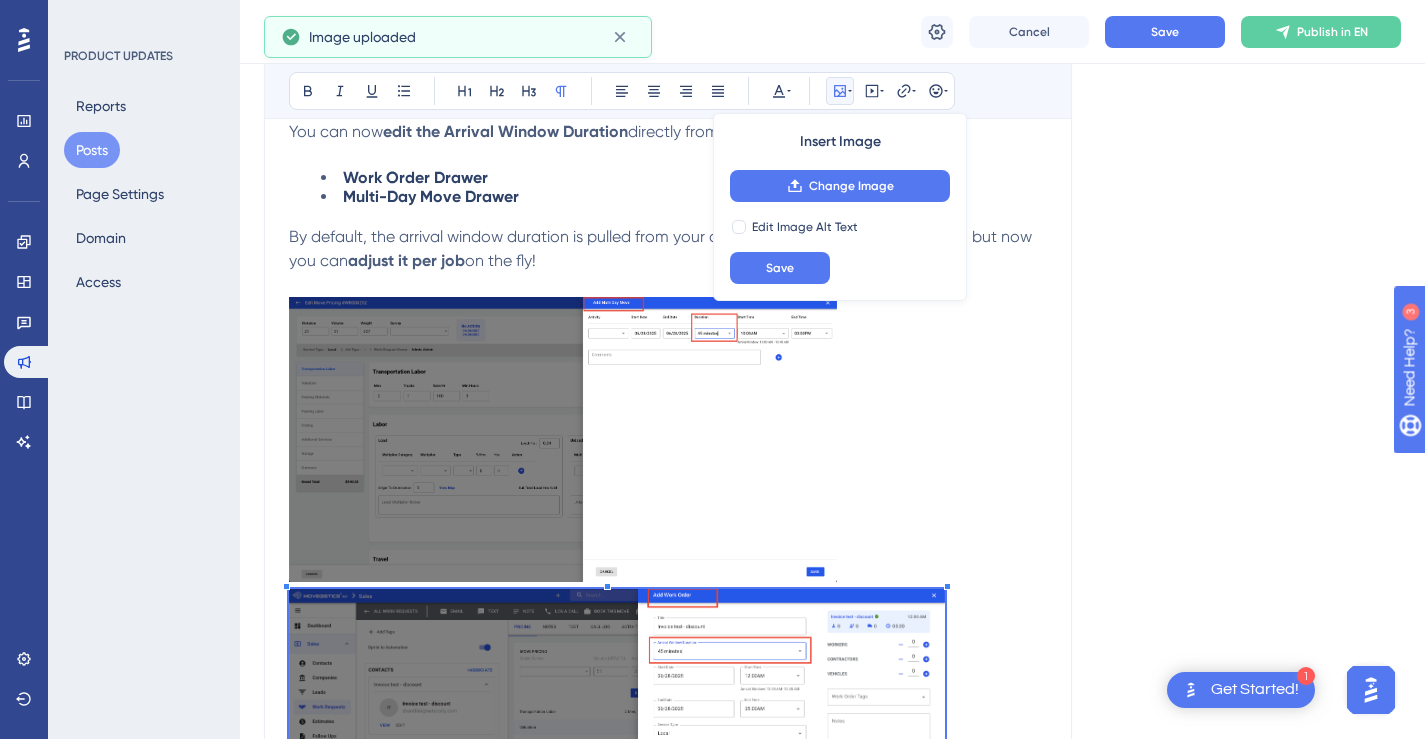 scroll, scrollTop: 475, scrollLeft: 0, axis: vertical 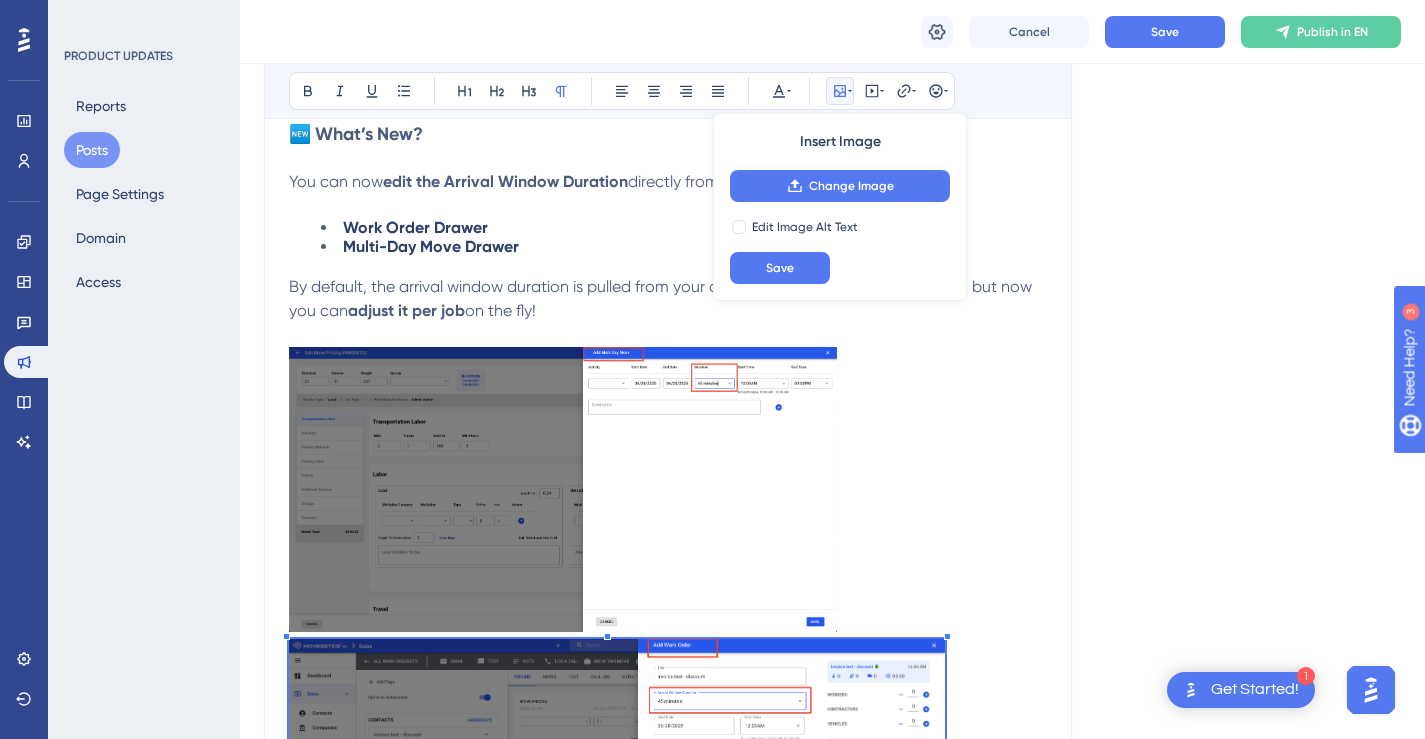 click at bounding box center (563, 489) 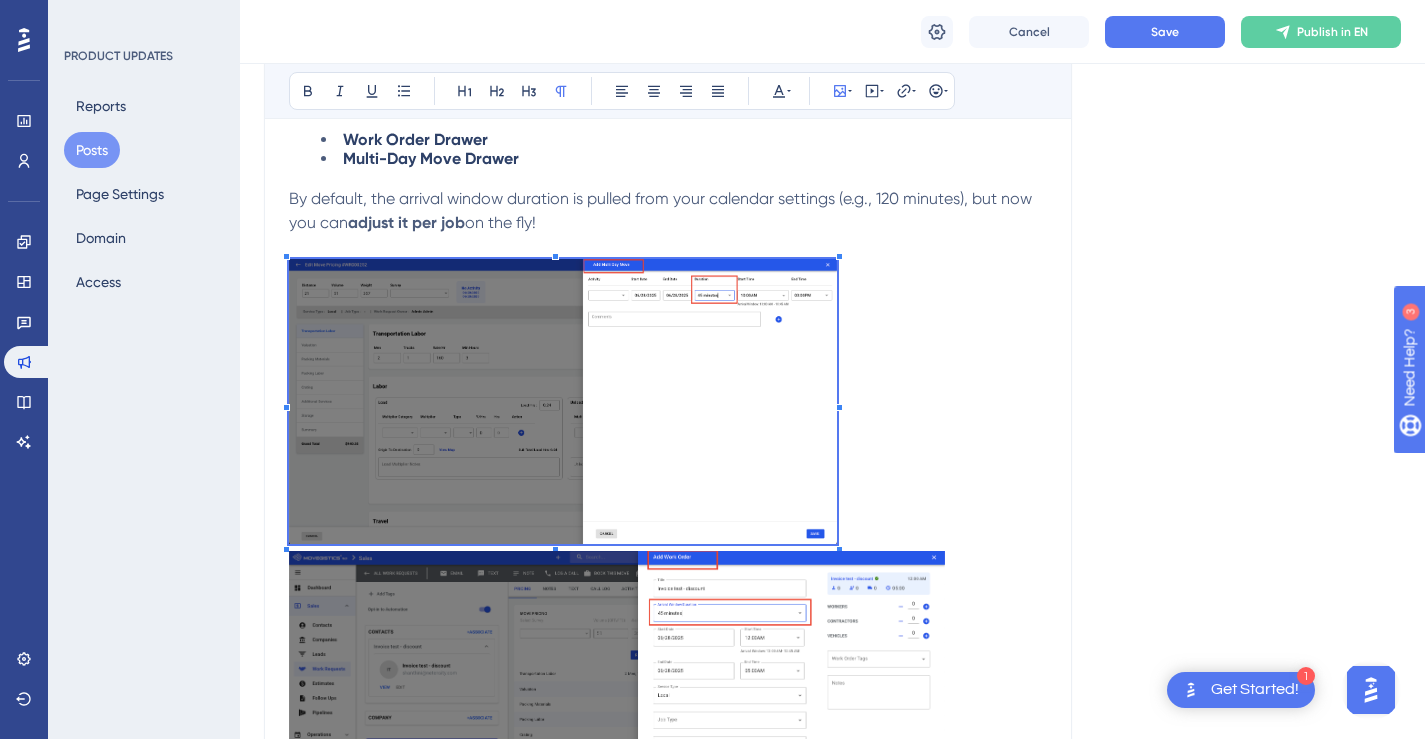 scroll, scrollTop: 601, scrollLeft: 0, axis: vertical 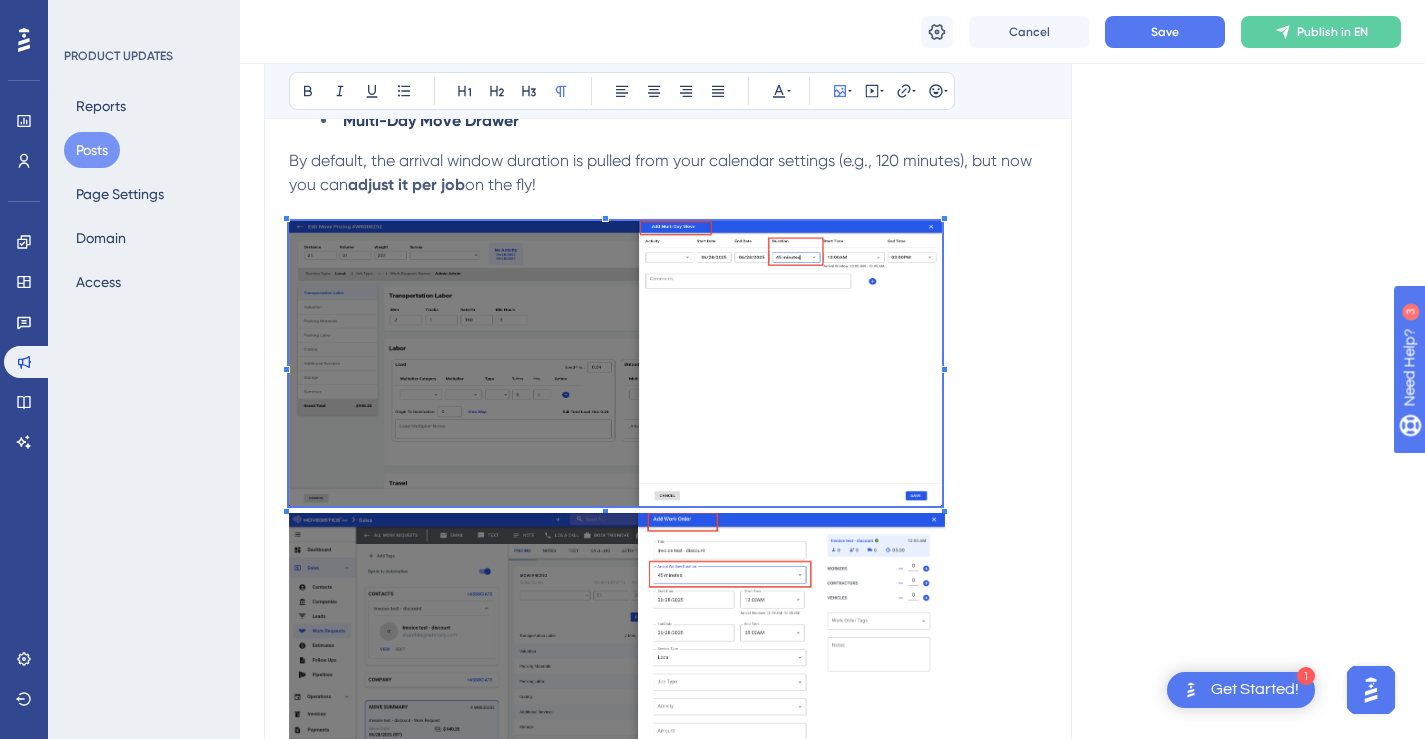 click on "We’ve made an important enhancement to how  Arrival Windows  work in Movegistics 5.0 — giving you  greater control per job . 🆕 What’s New? You can now  edit the Arrival Window Duration  directly from: Work Order Drawer Multi-Day Move Drawer By default, the arrival window duration is pulled from your calendar settings (e.g., 120 minutes), but now you can  adjust it per job  on the fly!   ✅ Why This Matters Tailor arrival time windows for specific jobs Improve communication with your customers Avoid confusion and reduce last-minute rescheduling Eliminate the need to rely only on global settings 🛠️ How It Works Navigate to Work Order or Multi-Day Move drawer You’ll now see an editable  Arrival Window Duration  field. Adjust the value (e.g., 60 mins, 90 mins, etc.) to best reflect that job’s requirements. This value will now reflect automatically in estimates and work order views. 👥 Who Is This For? Sales, Dispatchers, and Coordinators managing scheduling and estimate communication. 📩" at bounding box center [668, 781] 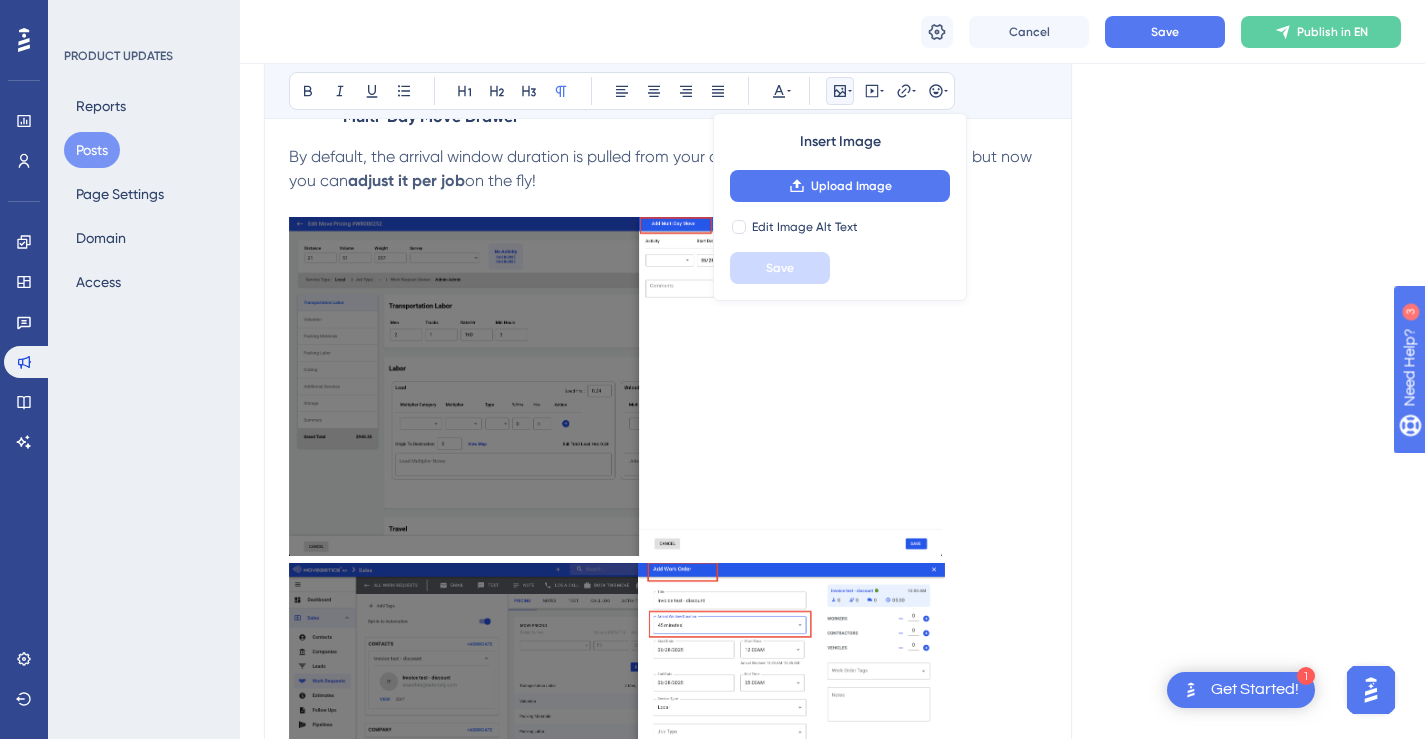 click at bounding box center [668, 390] 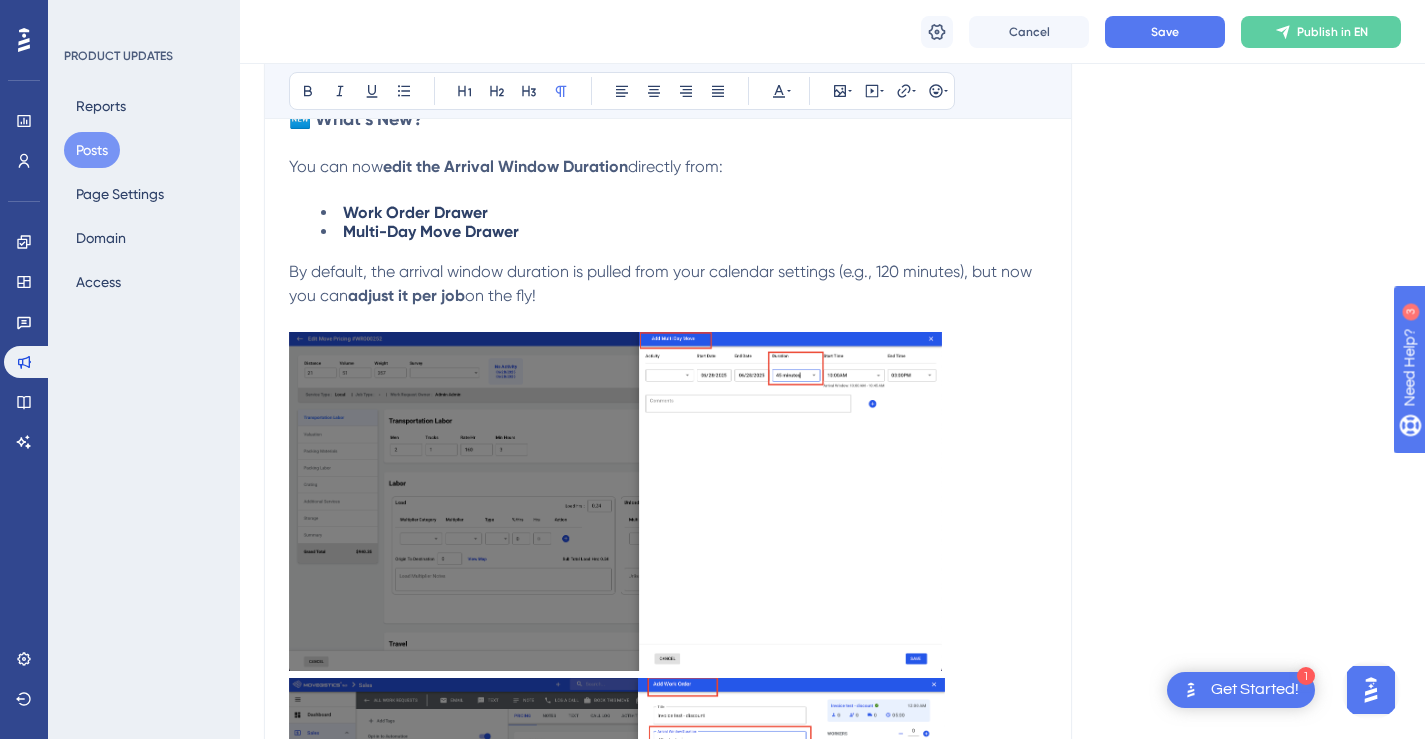 scroll, scrollTop: 532, scrollLeft: 0, axis: vertical 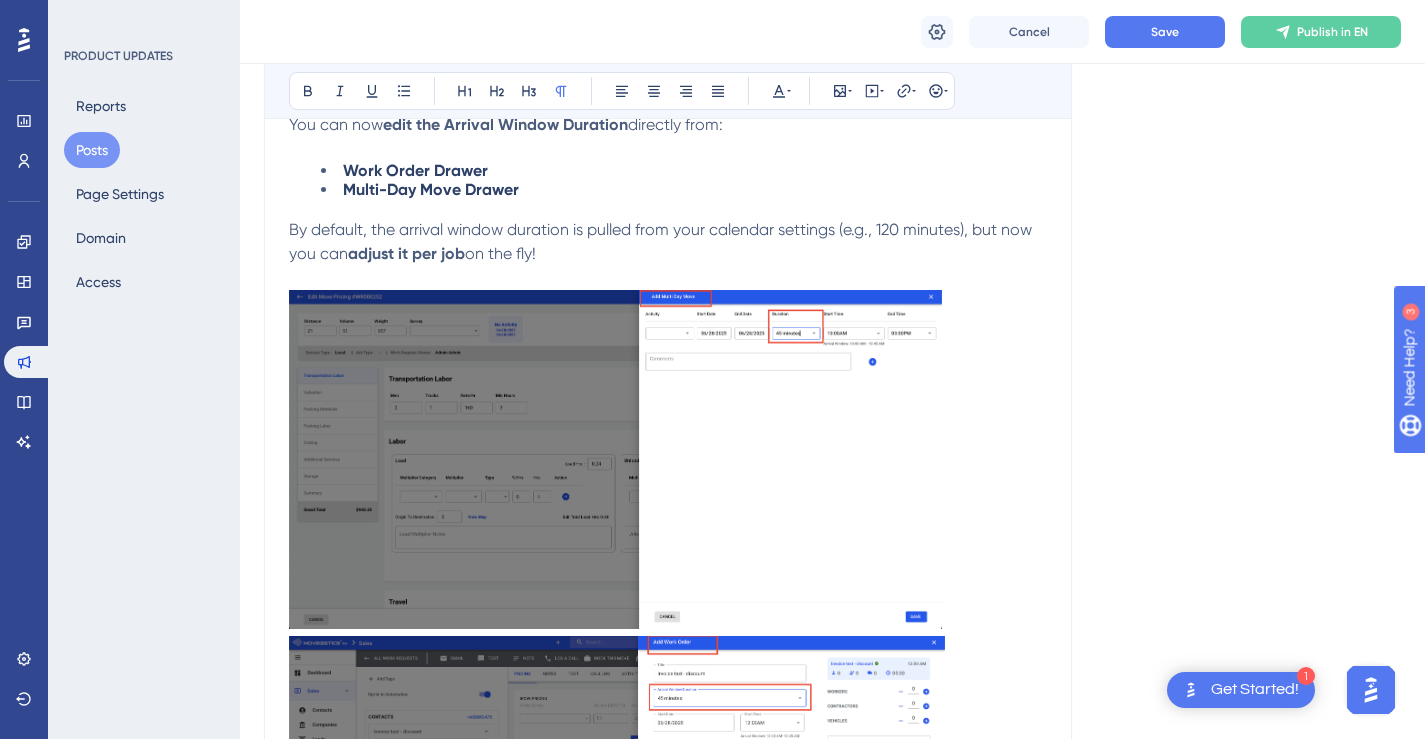 click at bounding box center [615, 459] 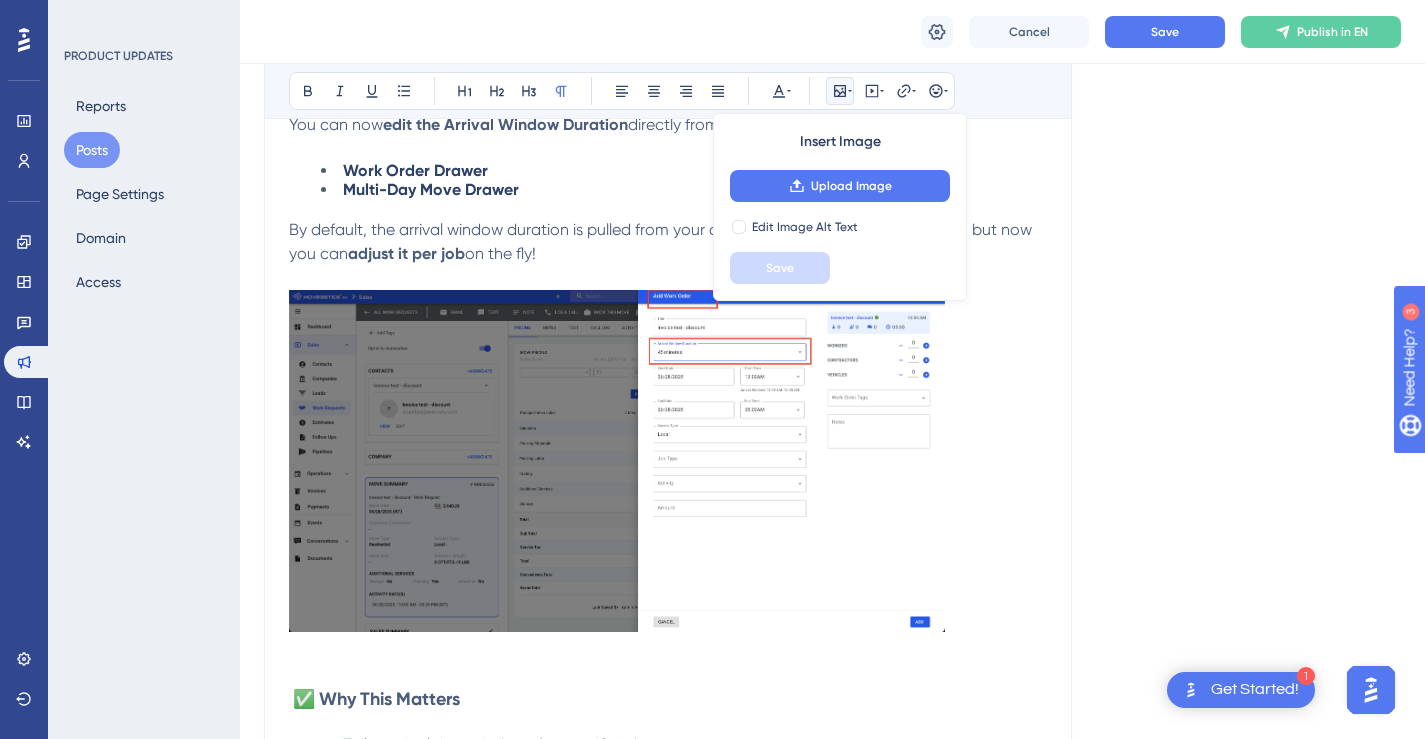 click at bounding box center [617, 461] 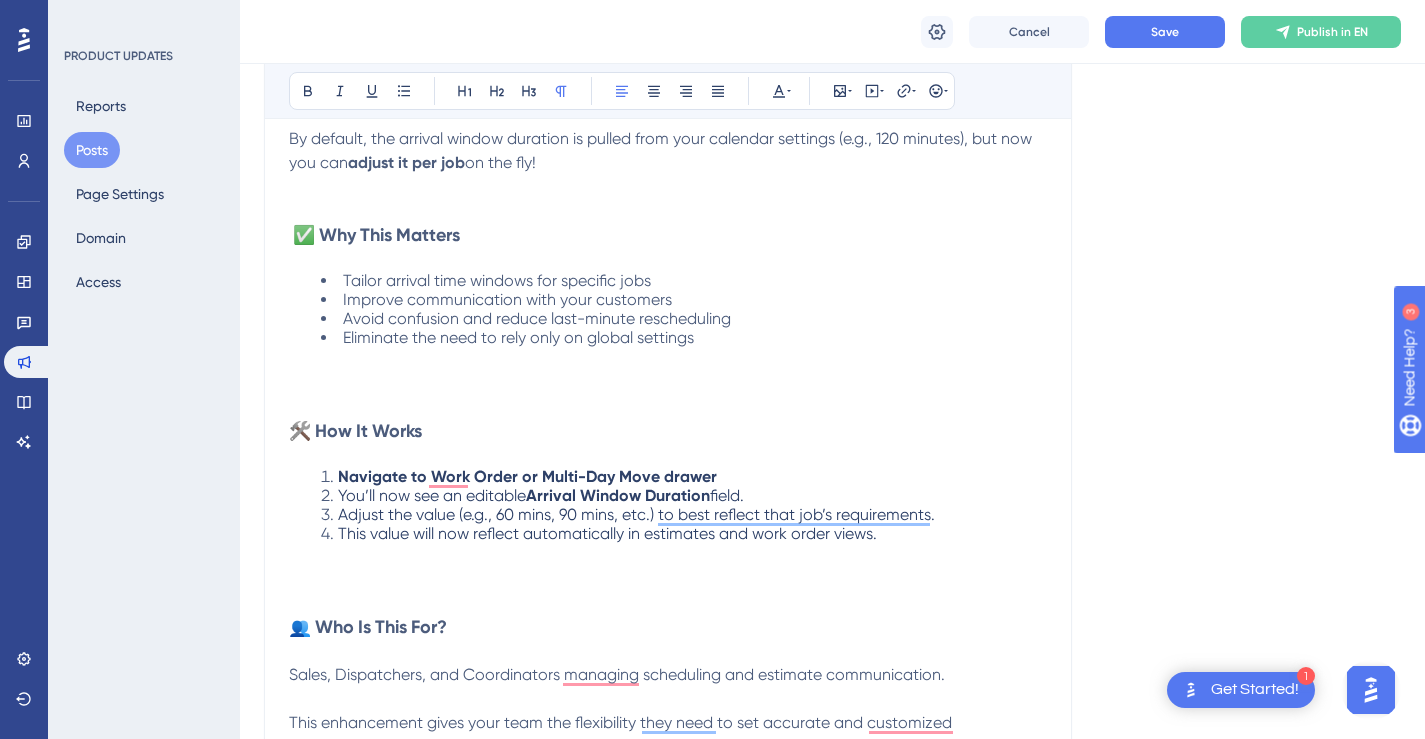 scroll, scrollTop: 794, scrollLeft: 0, axis: vertical 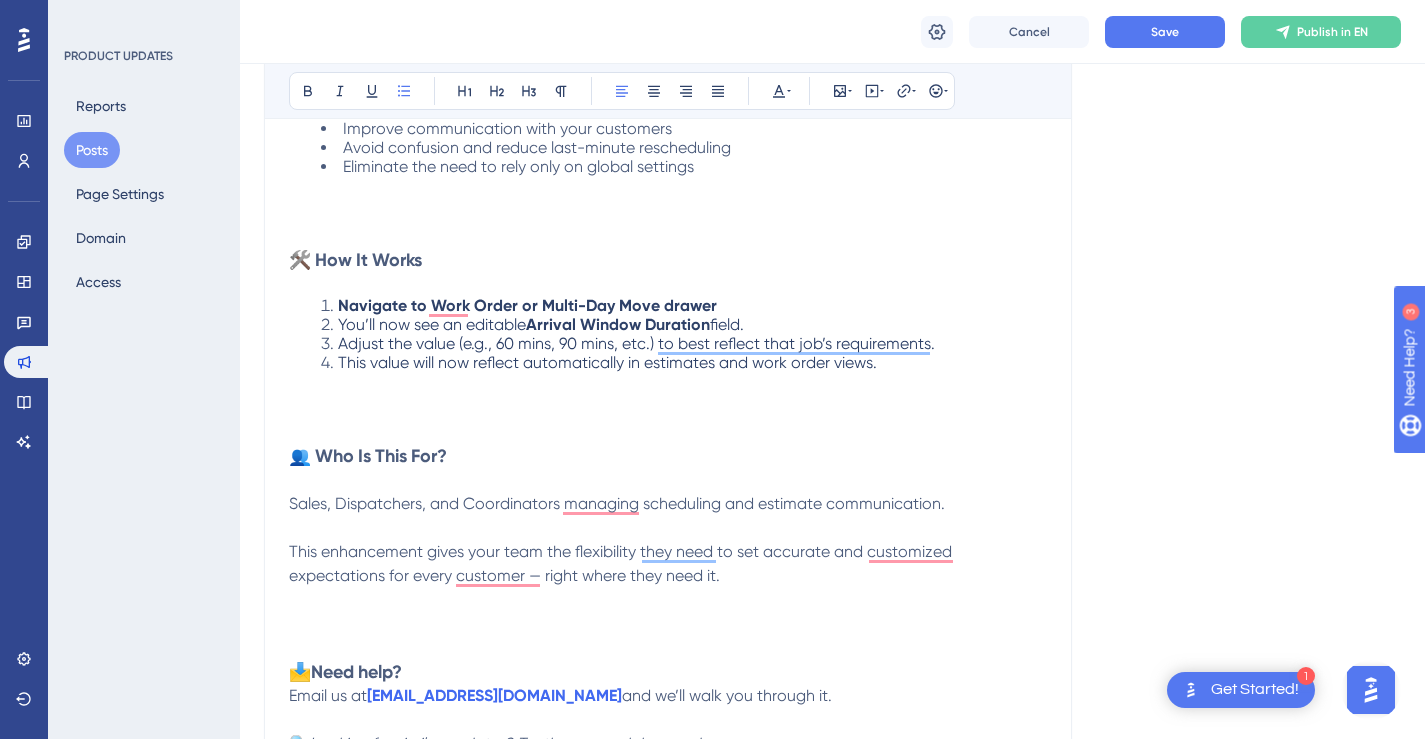 click on "This value will now reflect automatically in estimates and work order views." at bounding box center (684, 362) 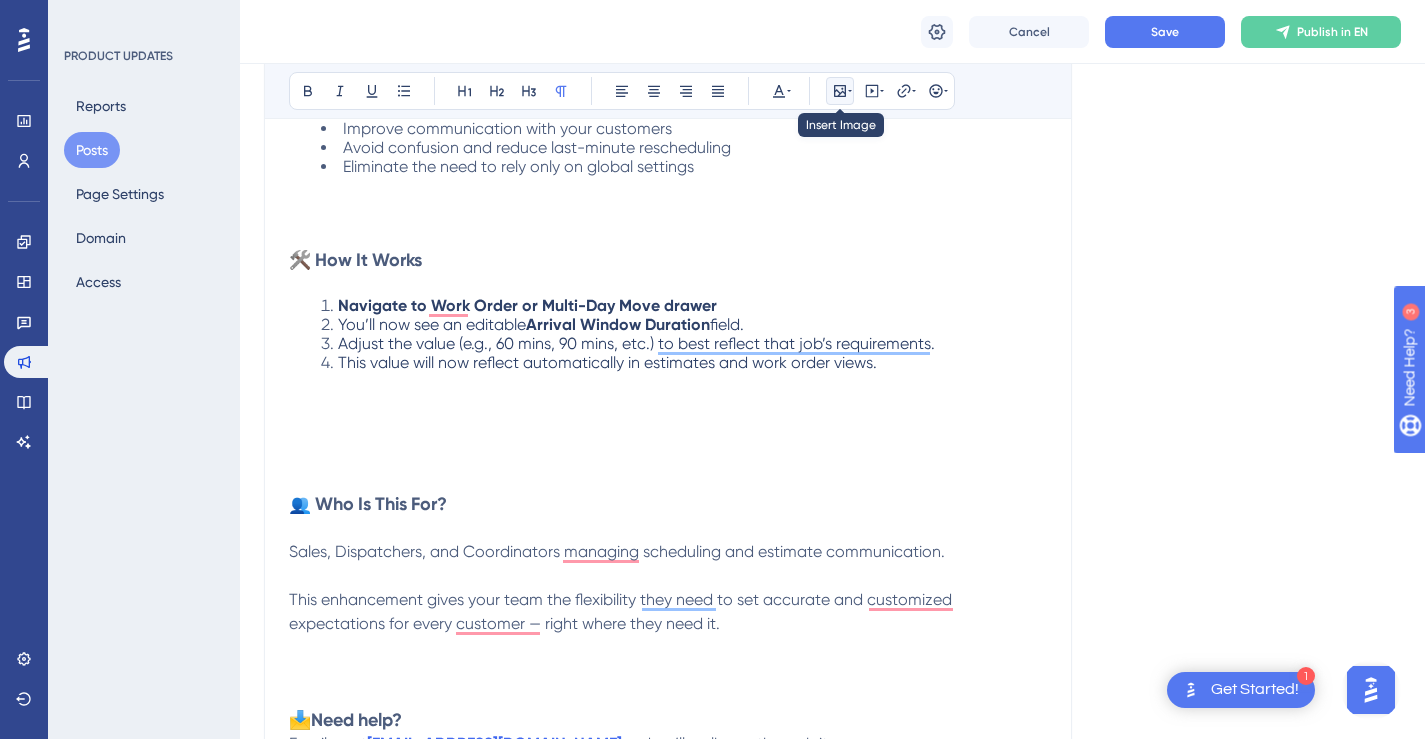click 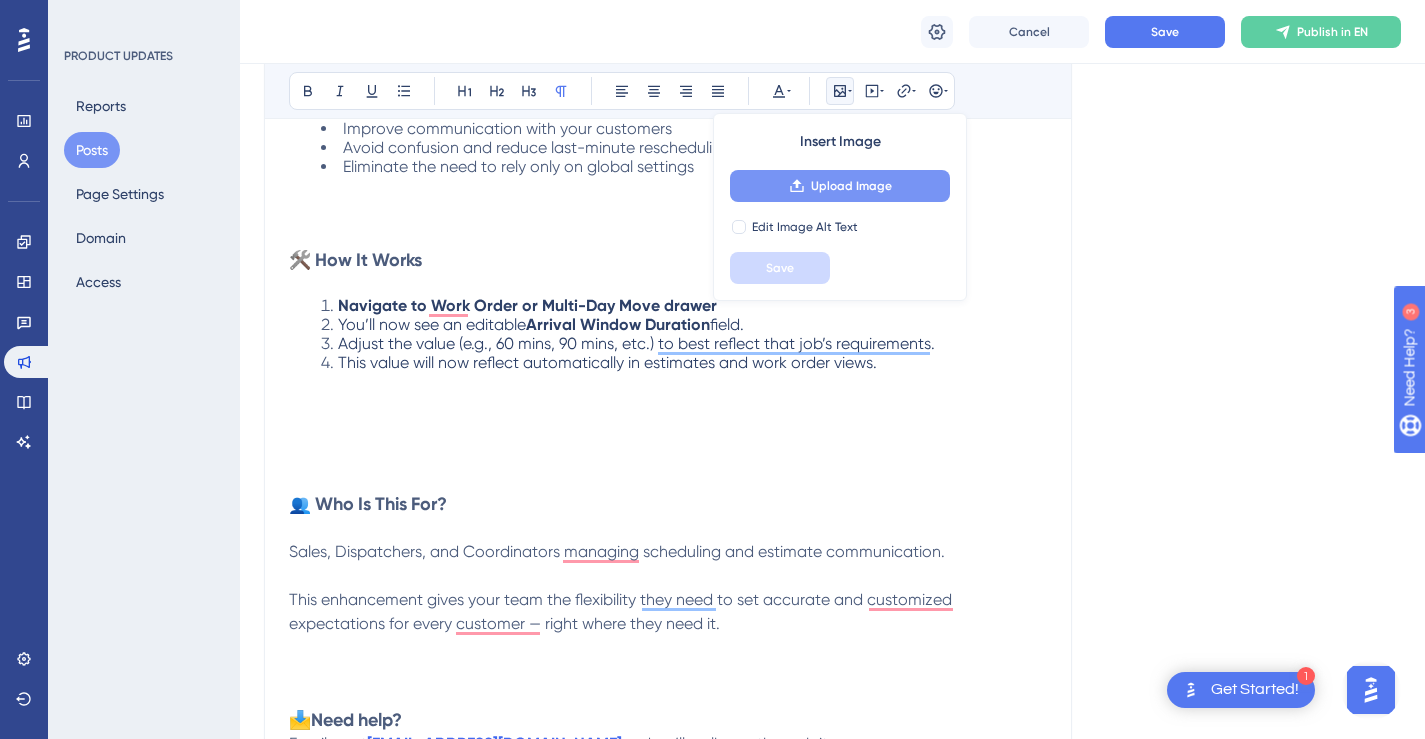 click on "Upload Image" at bounding box center [840, 186] 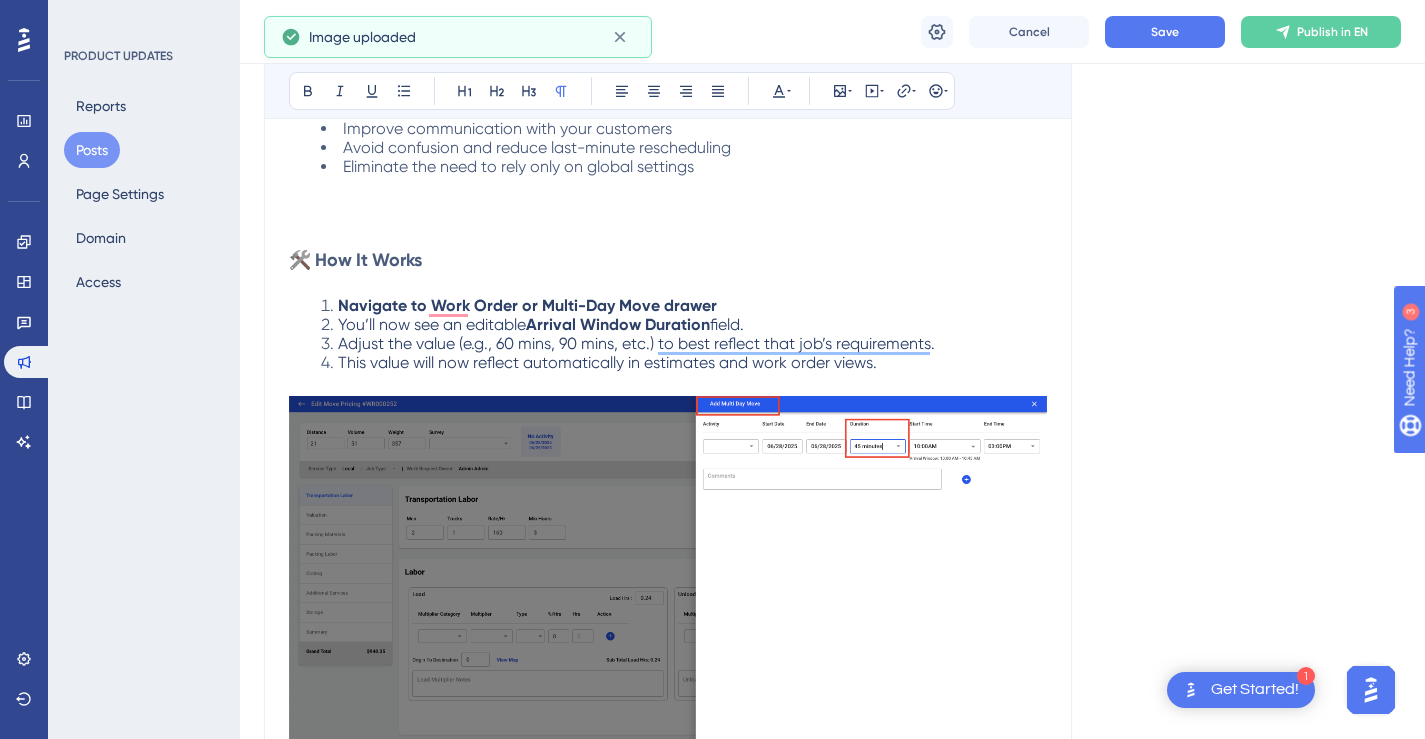 click at bounding box center [668, 593] 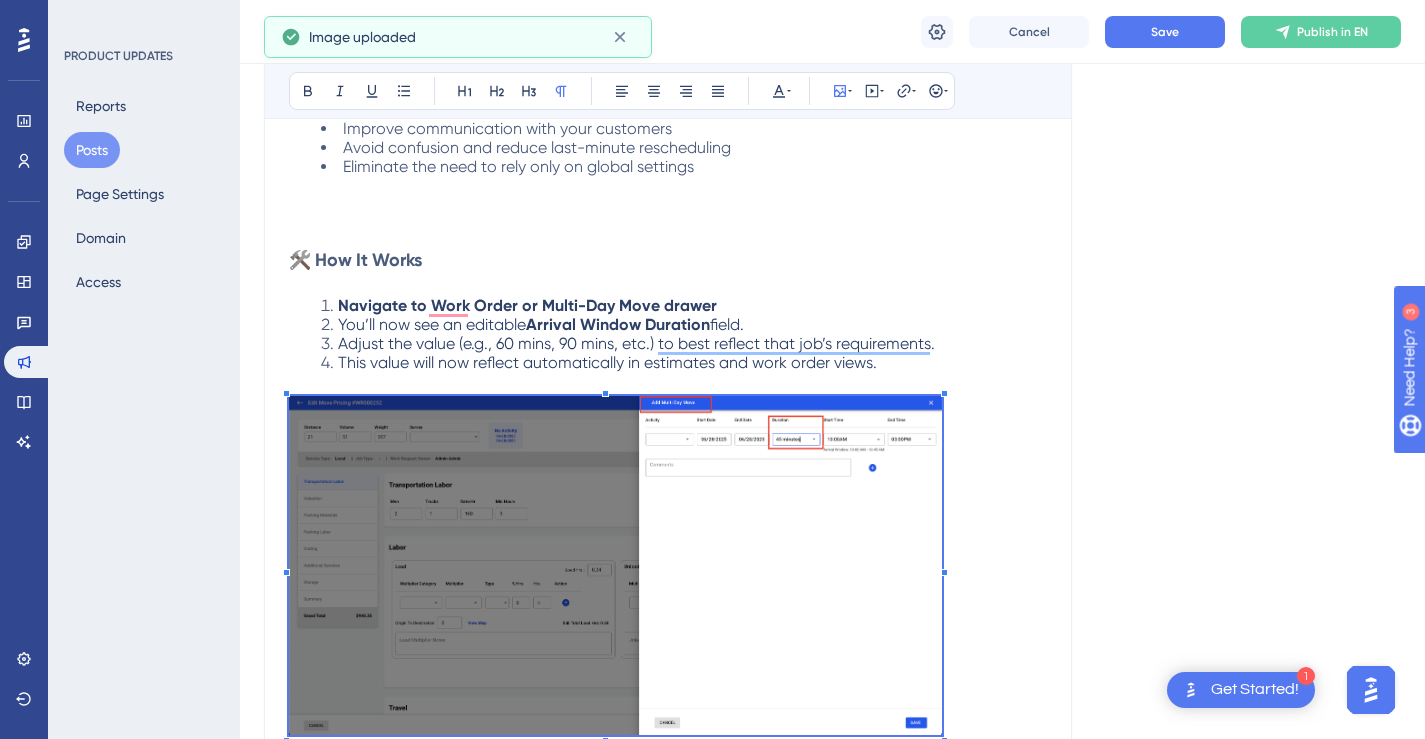 click at bounding box center [668, 569] 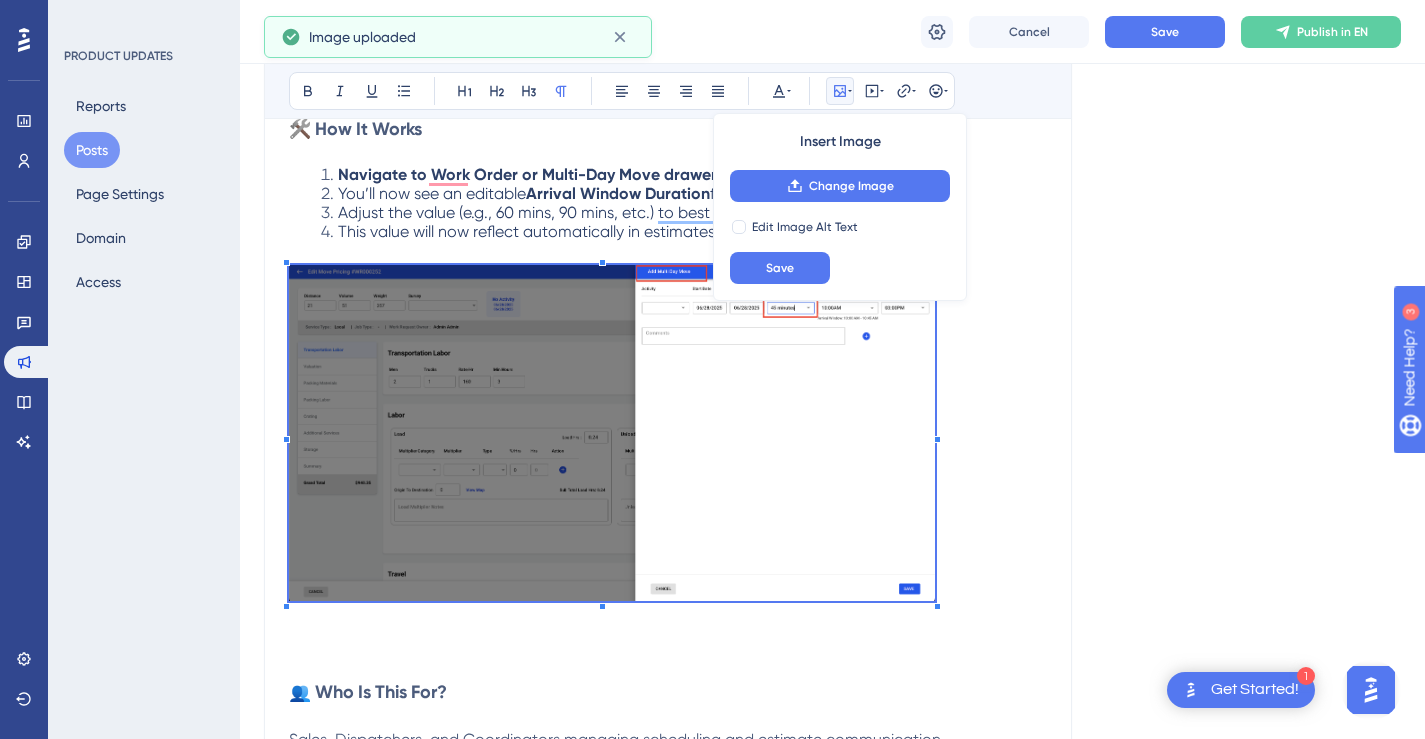 scroll, scrollTop: 949, scrollLeft: 0, axis: vertical 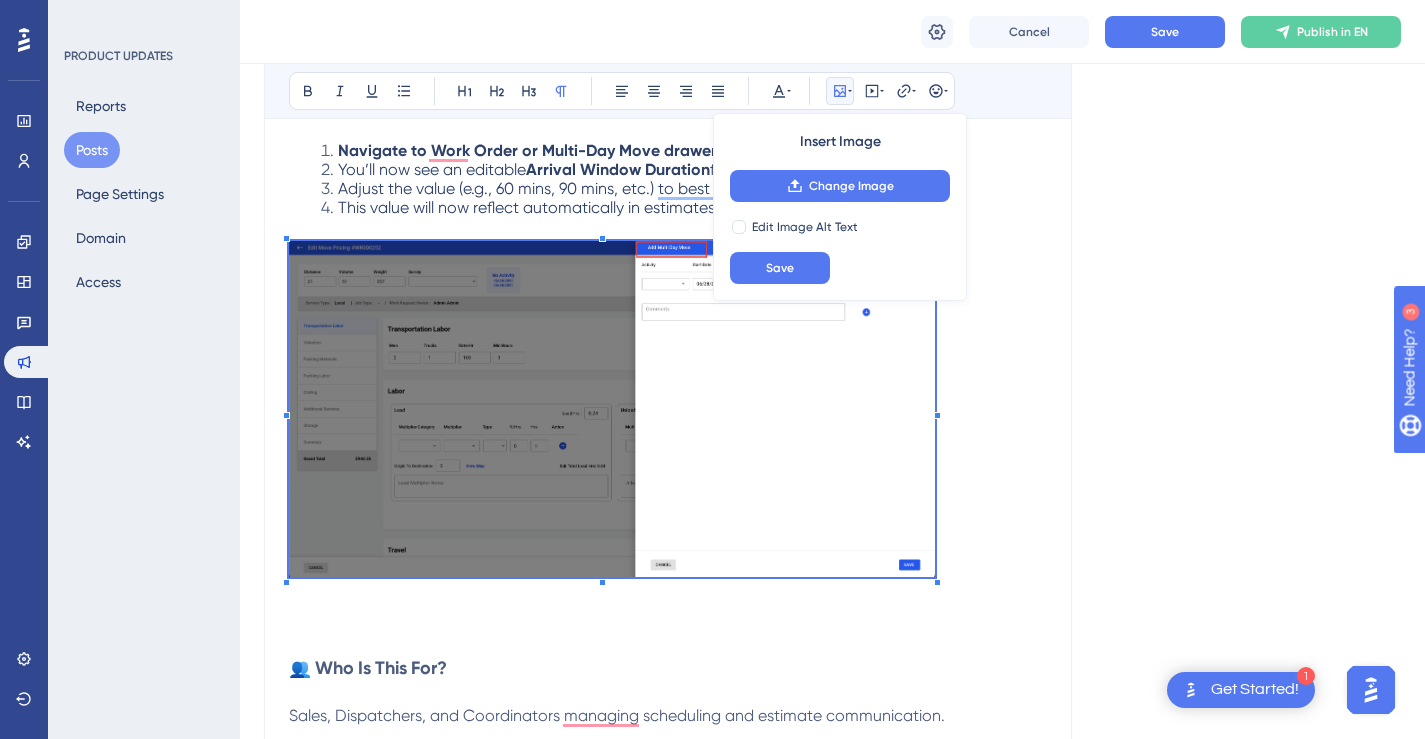 click at bounding box center (668, 412) 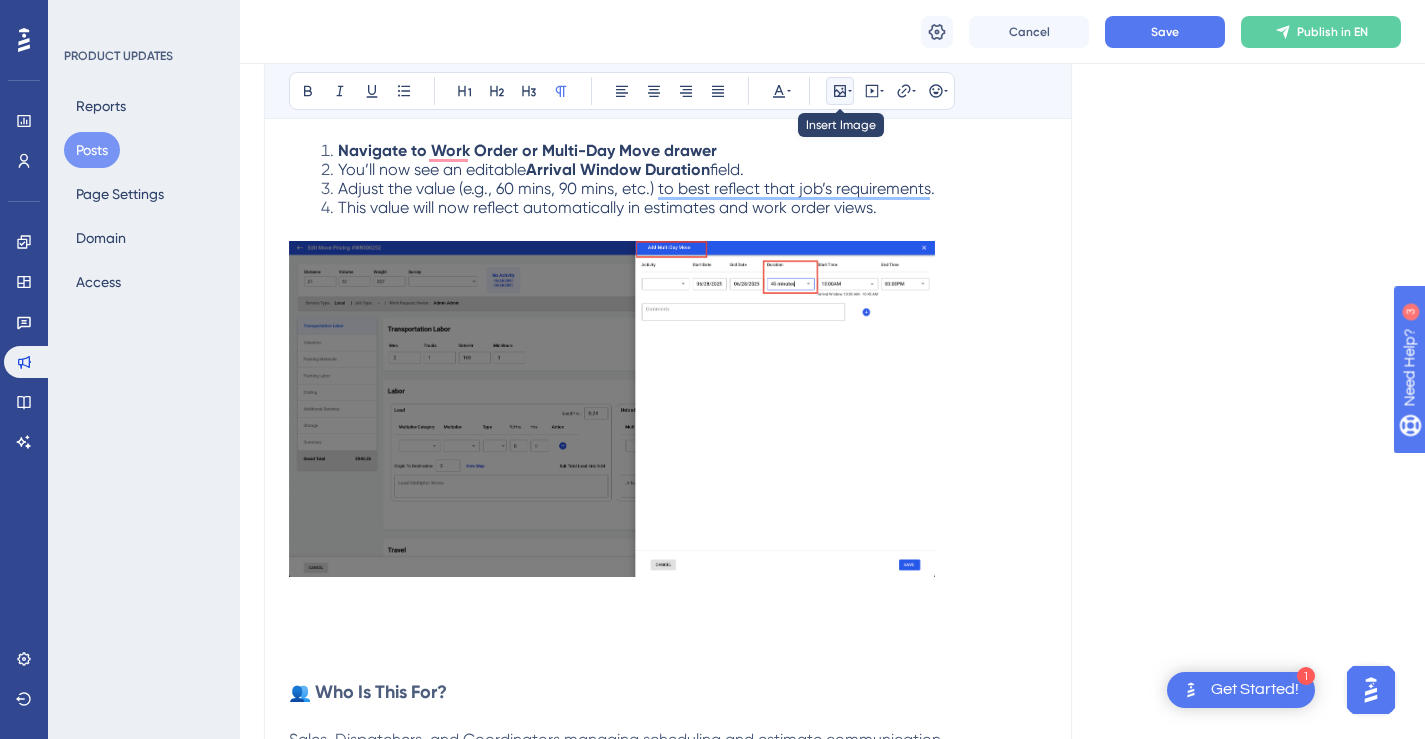 click 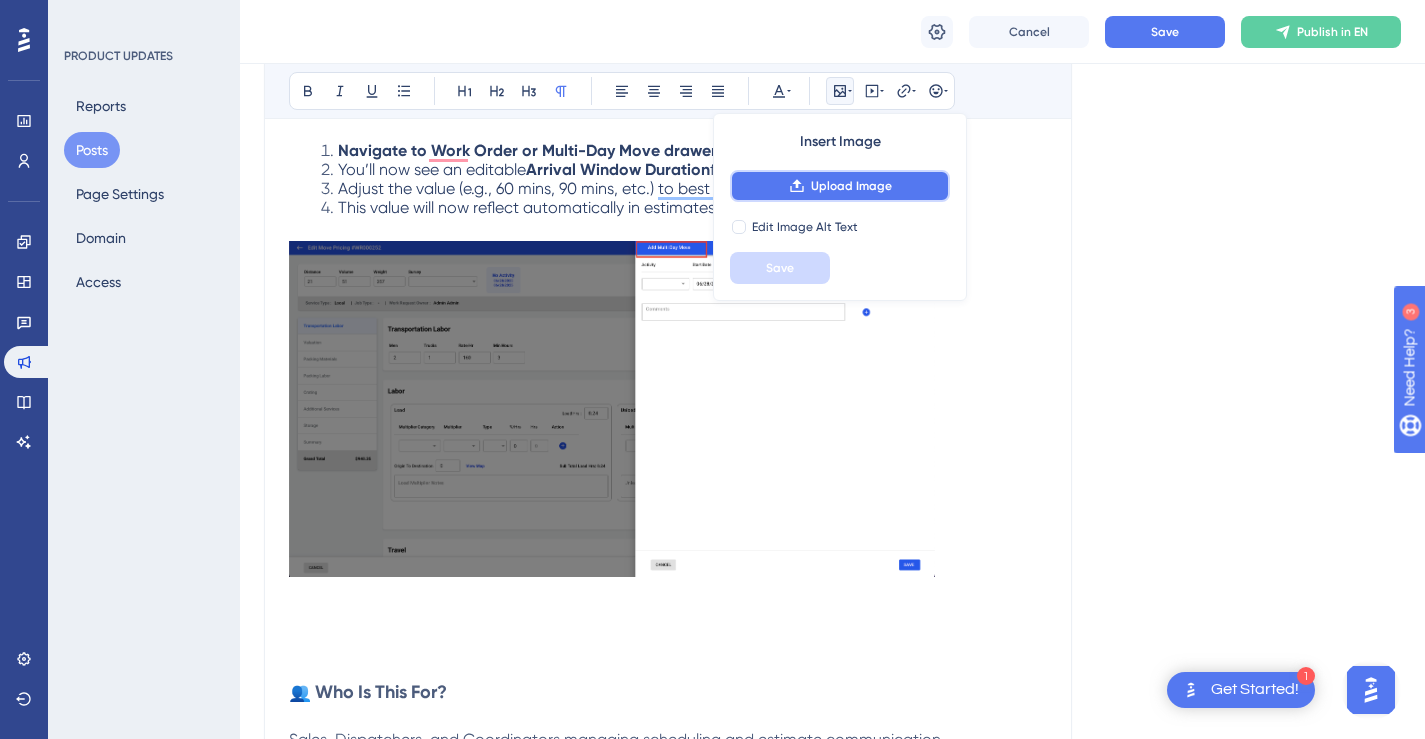 click on "Upload Image" at bounding box center (851, 186) 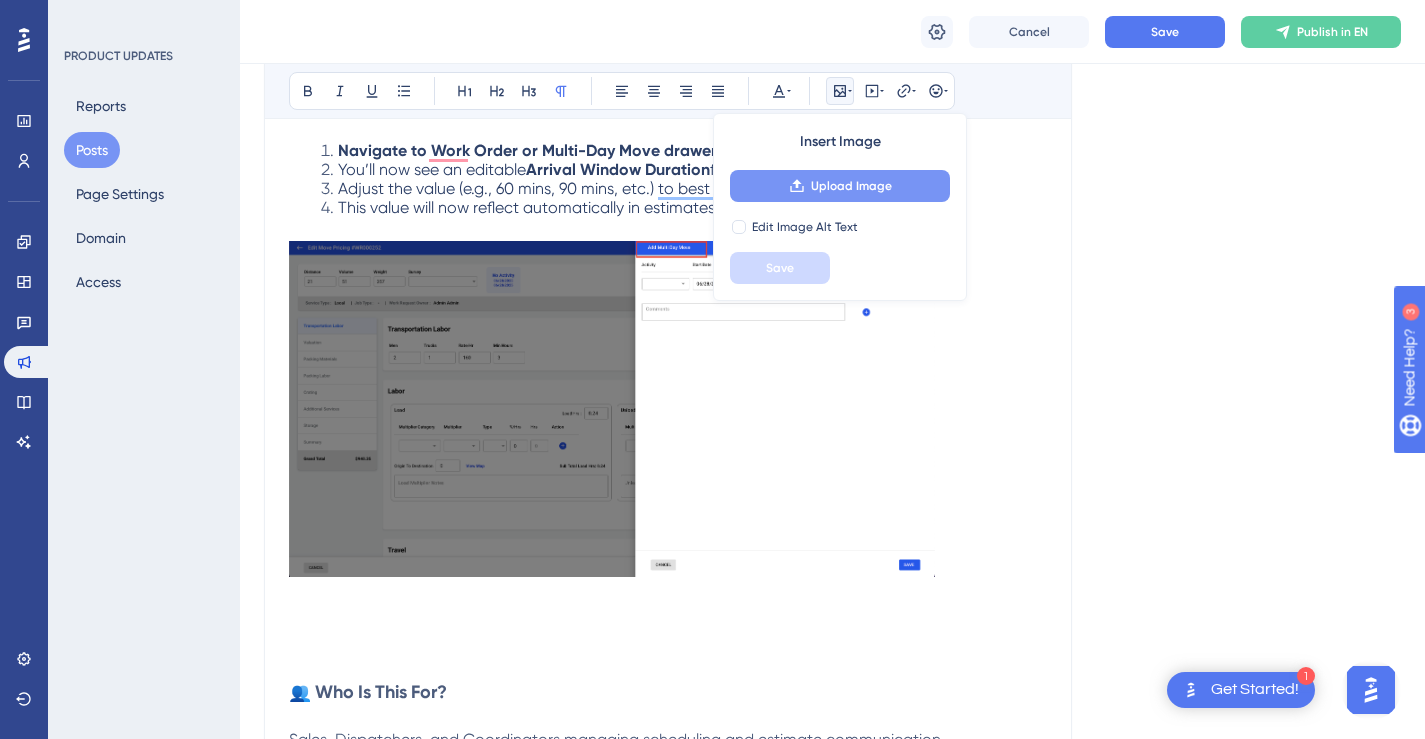 click on "Upload Image" at bounding box center [851, 186] 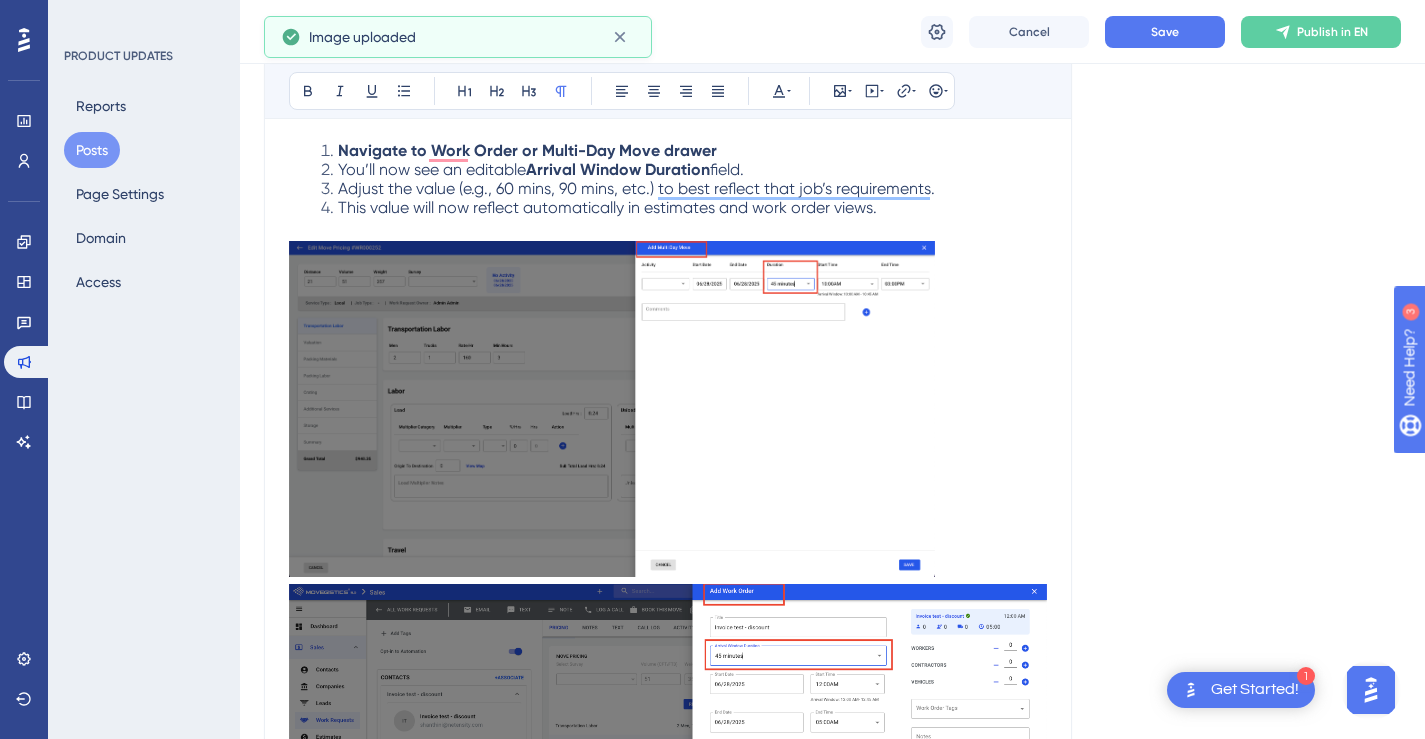 scroll, scrollTop: 1205, scrollLeft: 0, axis: vertical 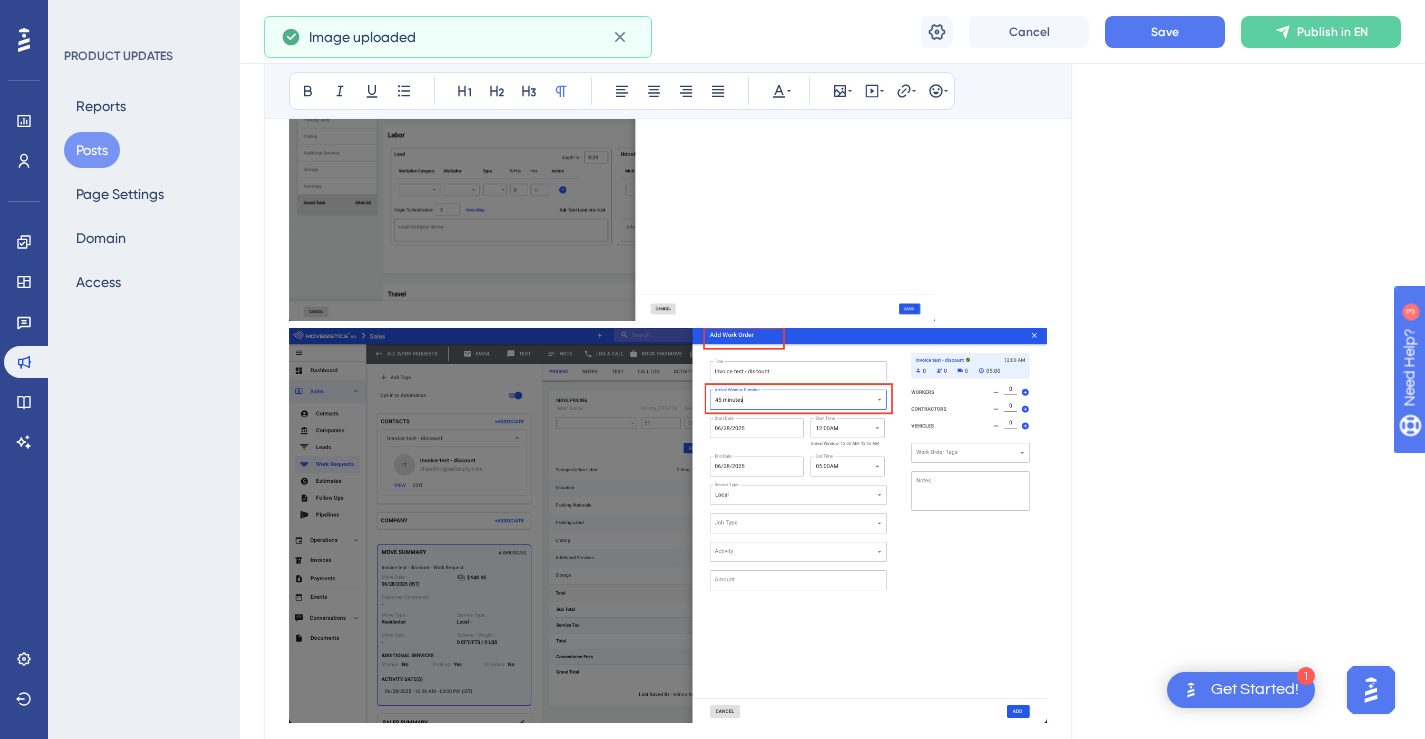 click at bounding box center [668, 525] 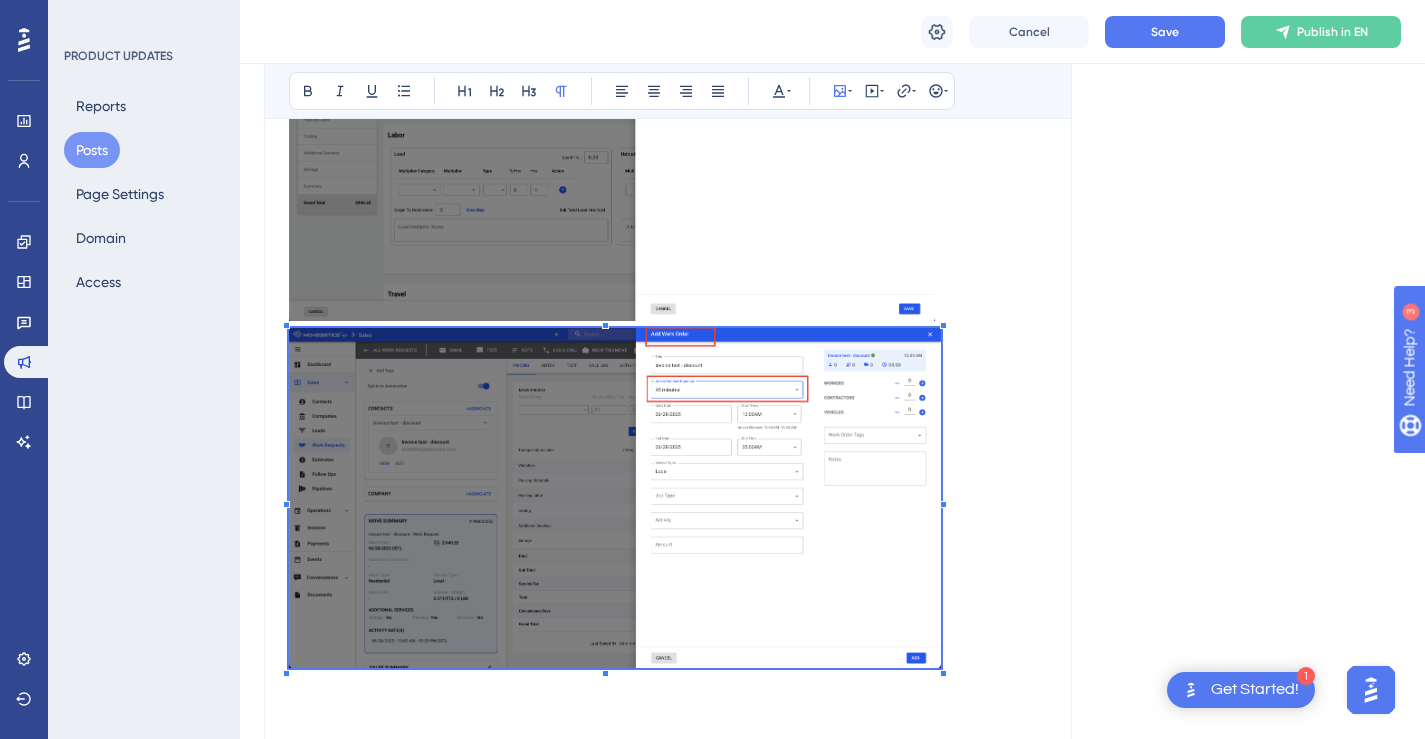 click at bounding box center [668, 501] 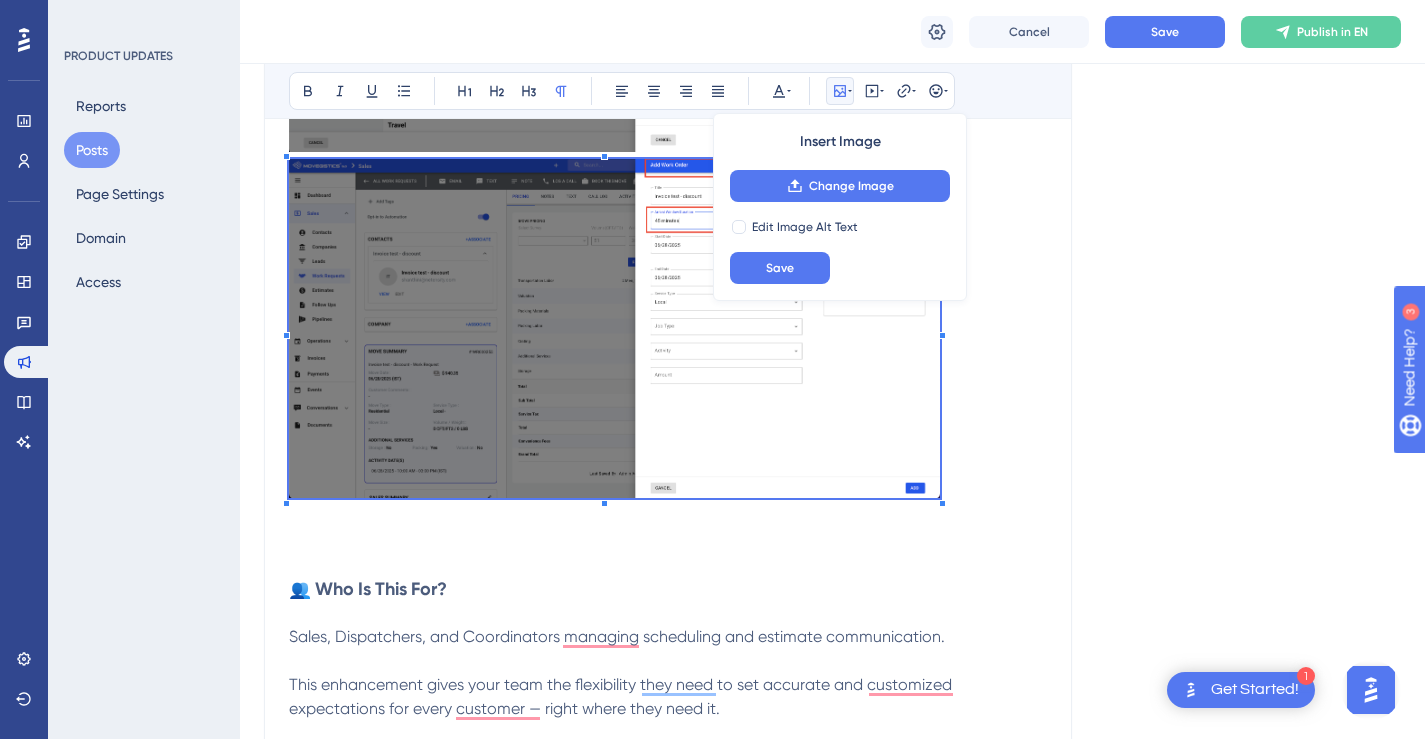 scroll, scrollTop: 1423, scrollLeft: 0, axis: vertical 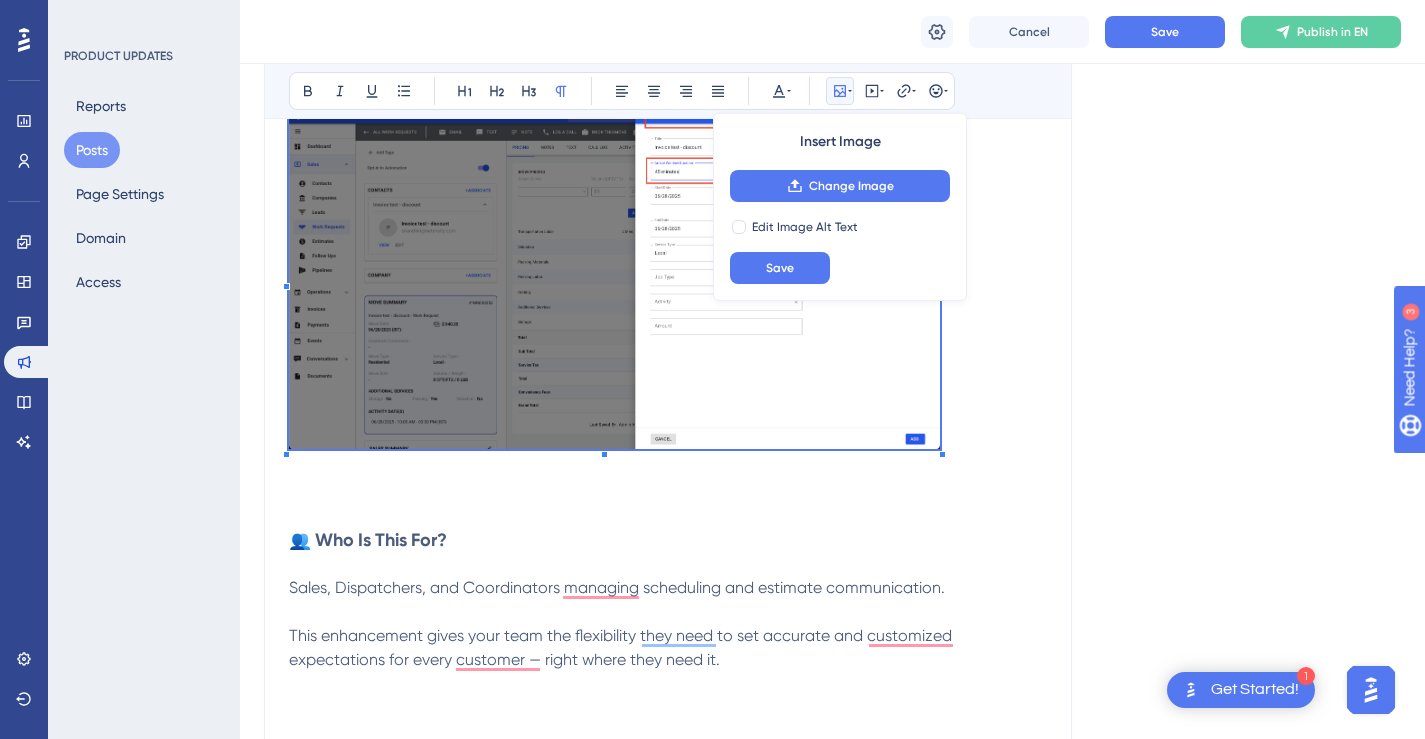 click at bounding box center [668, 283] 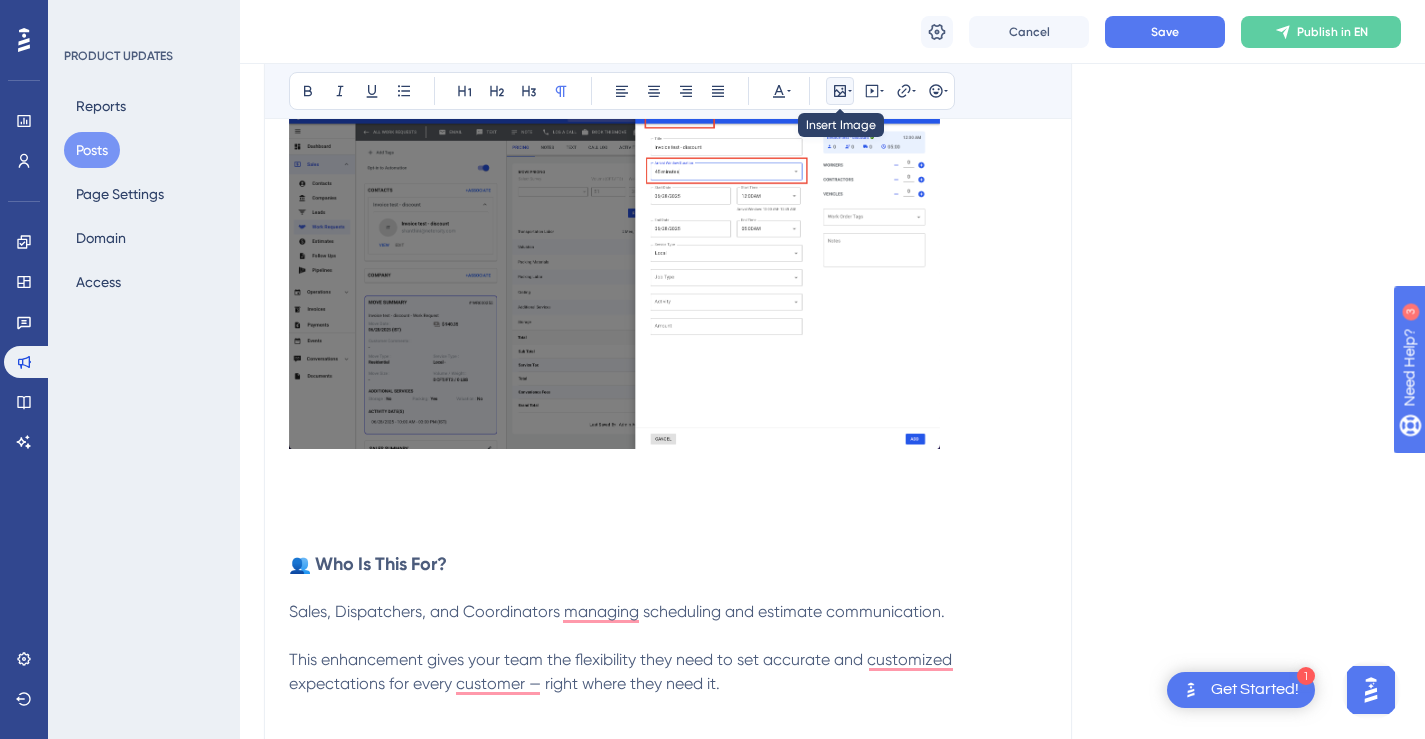 click 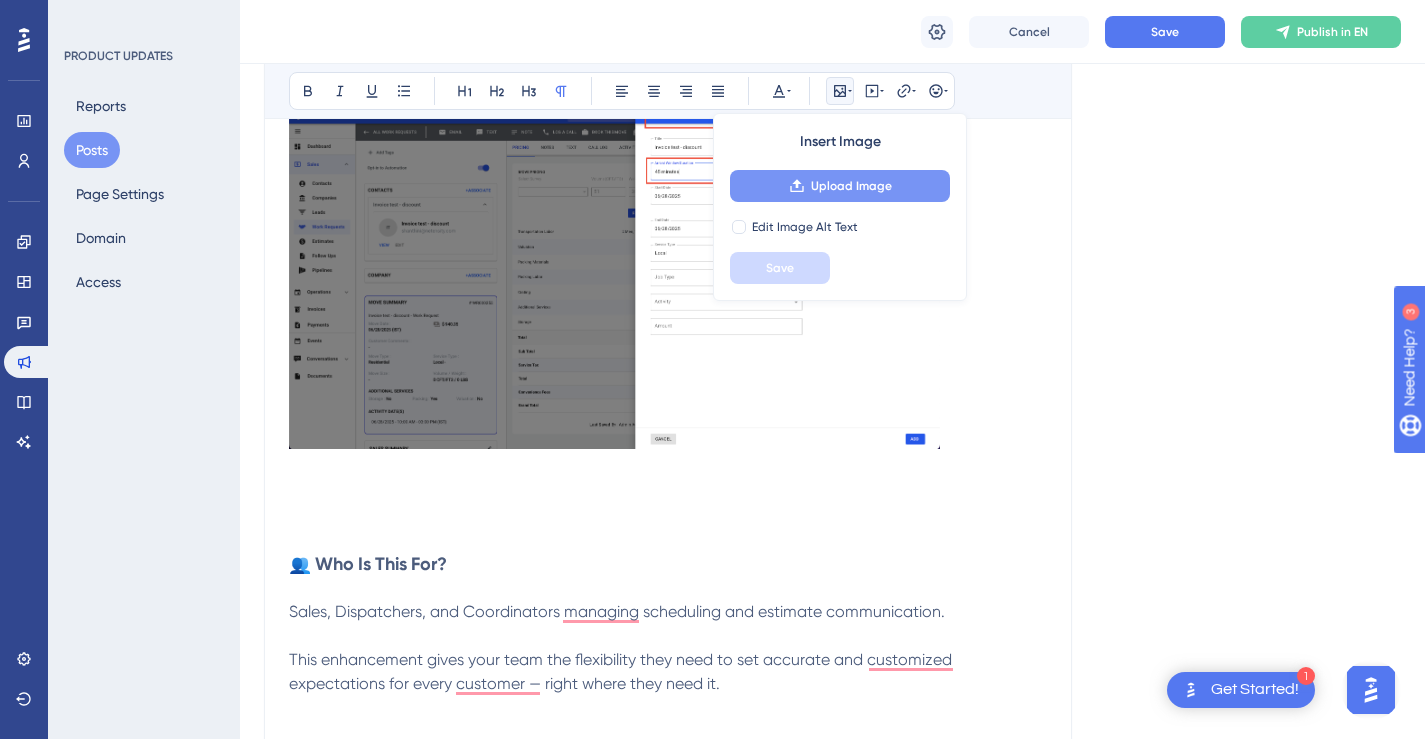 click on "Upload Image" at bounding box center [851, 186] 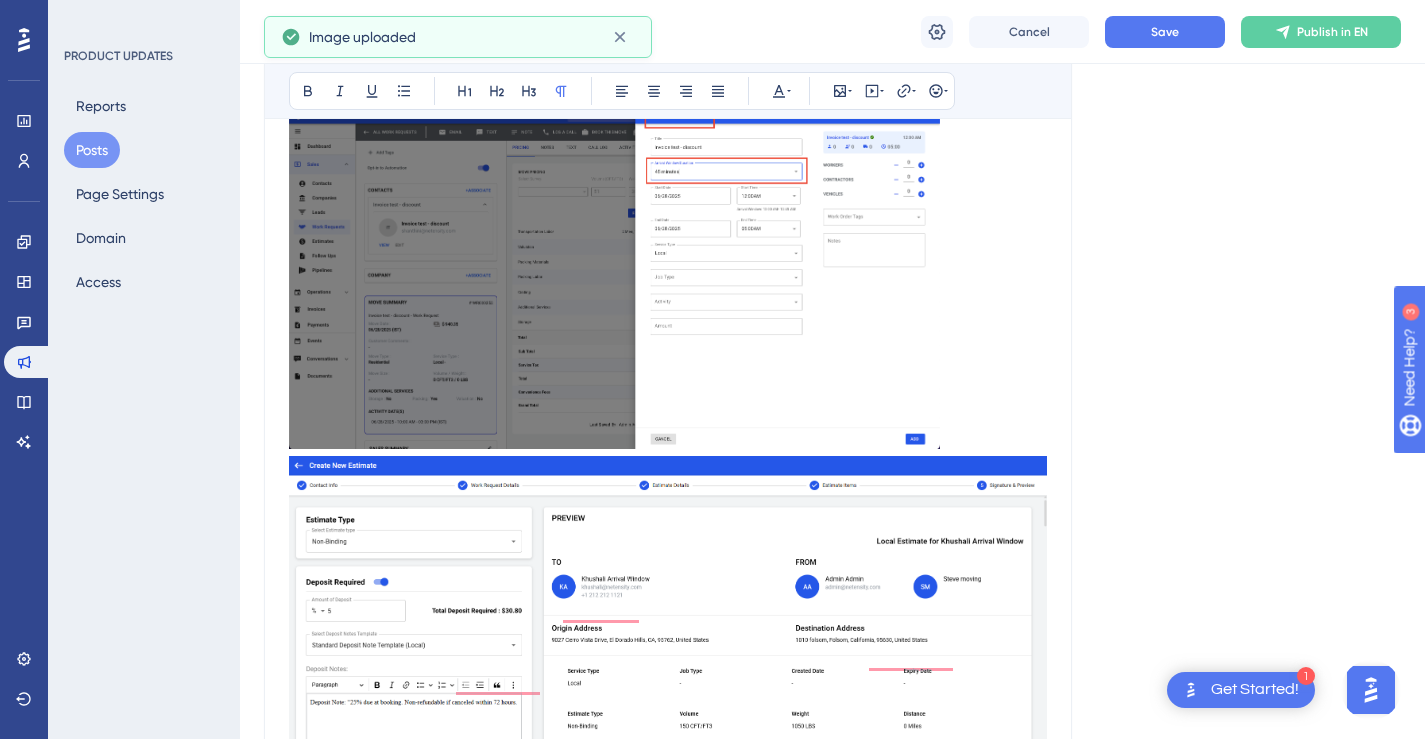 click at bounding box center (668, 629) 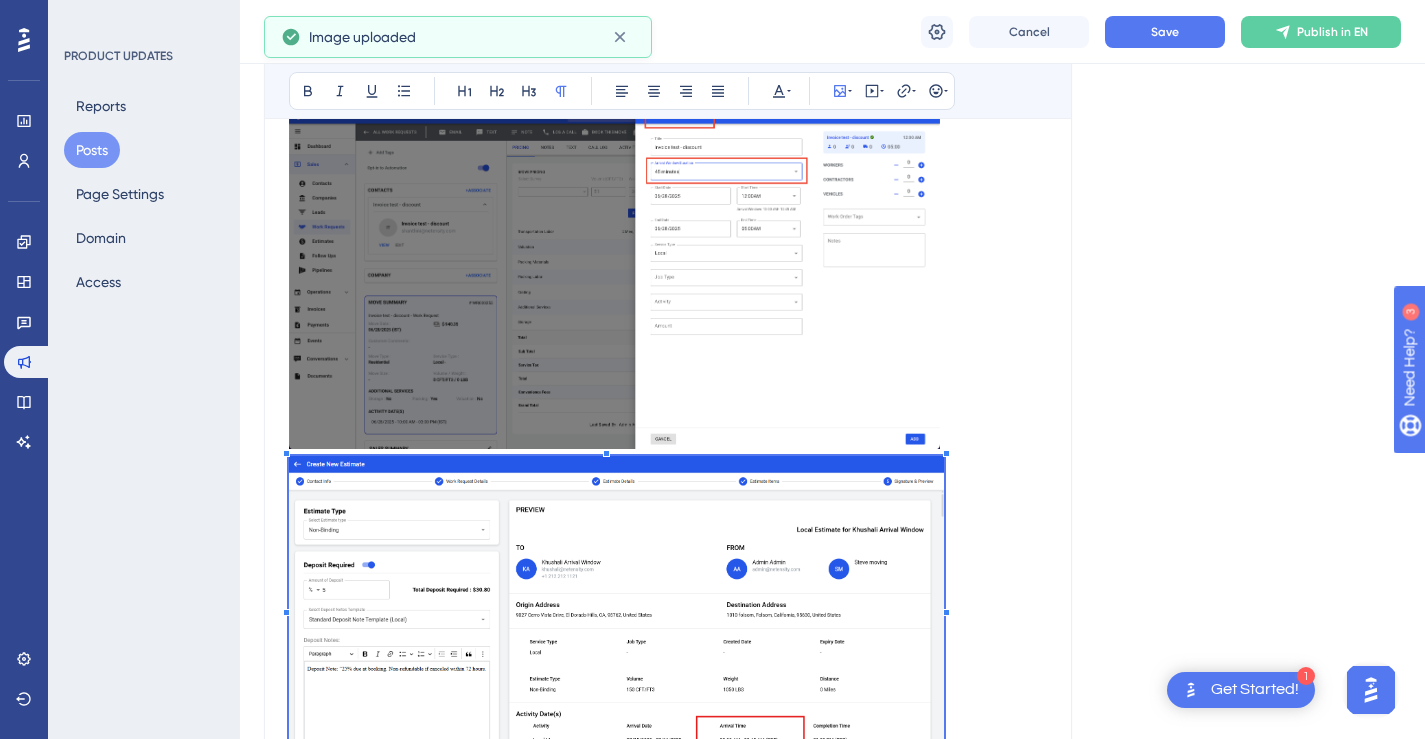 click at bounding box center [616, 609] 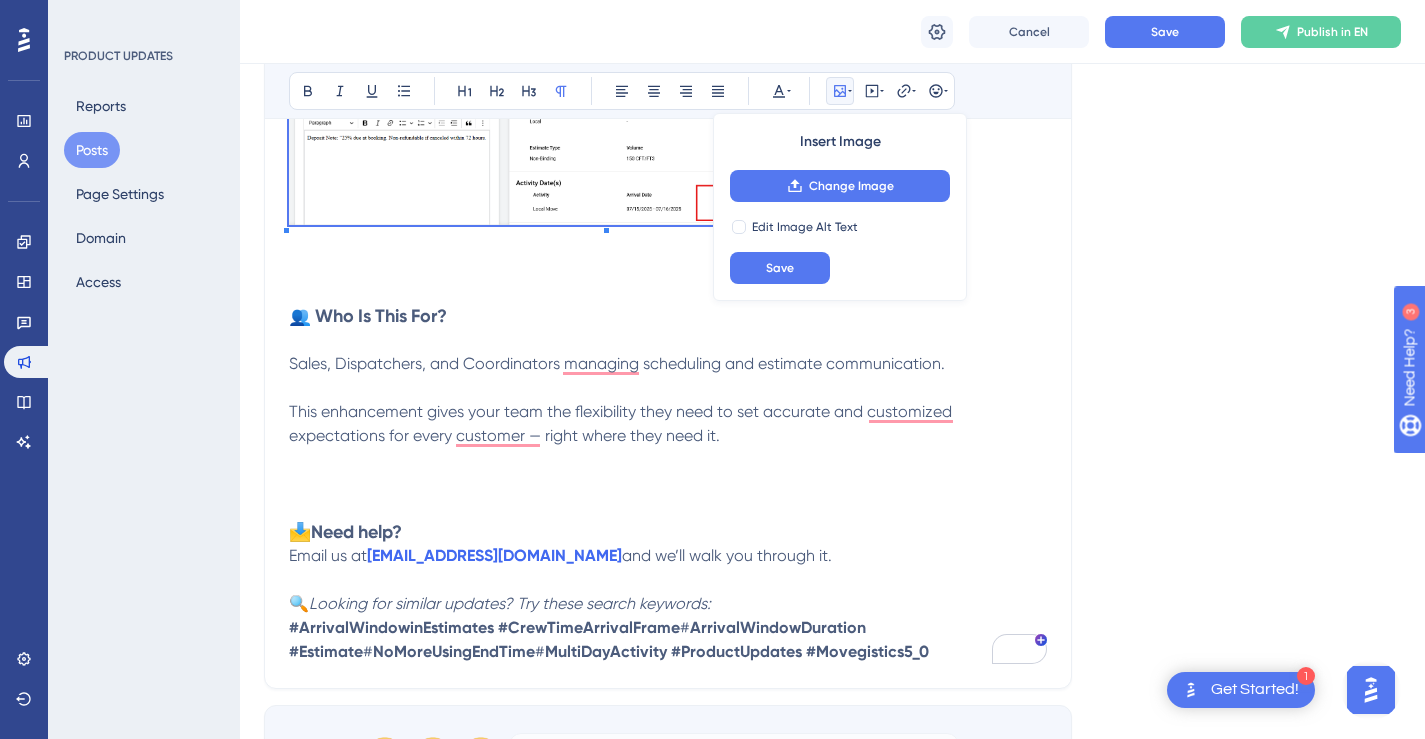 scroll, scrollTop: 1953, scrollLeft: 0, axis: vertical 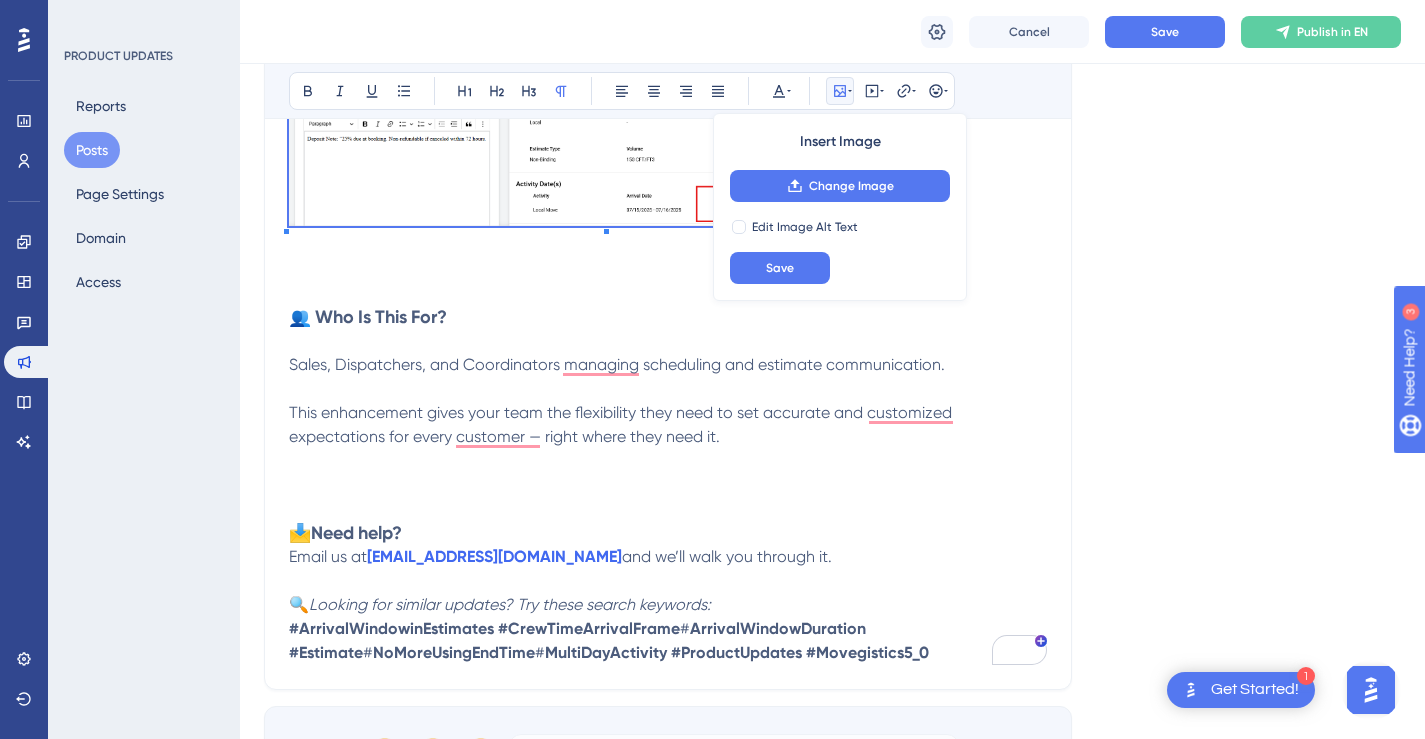 click at bounding box center [668, 293] 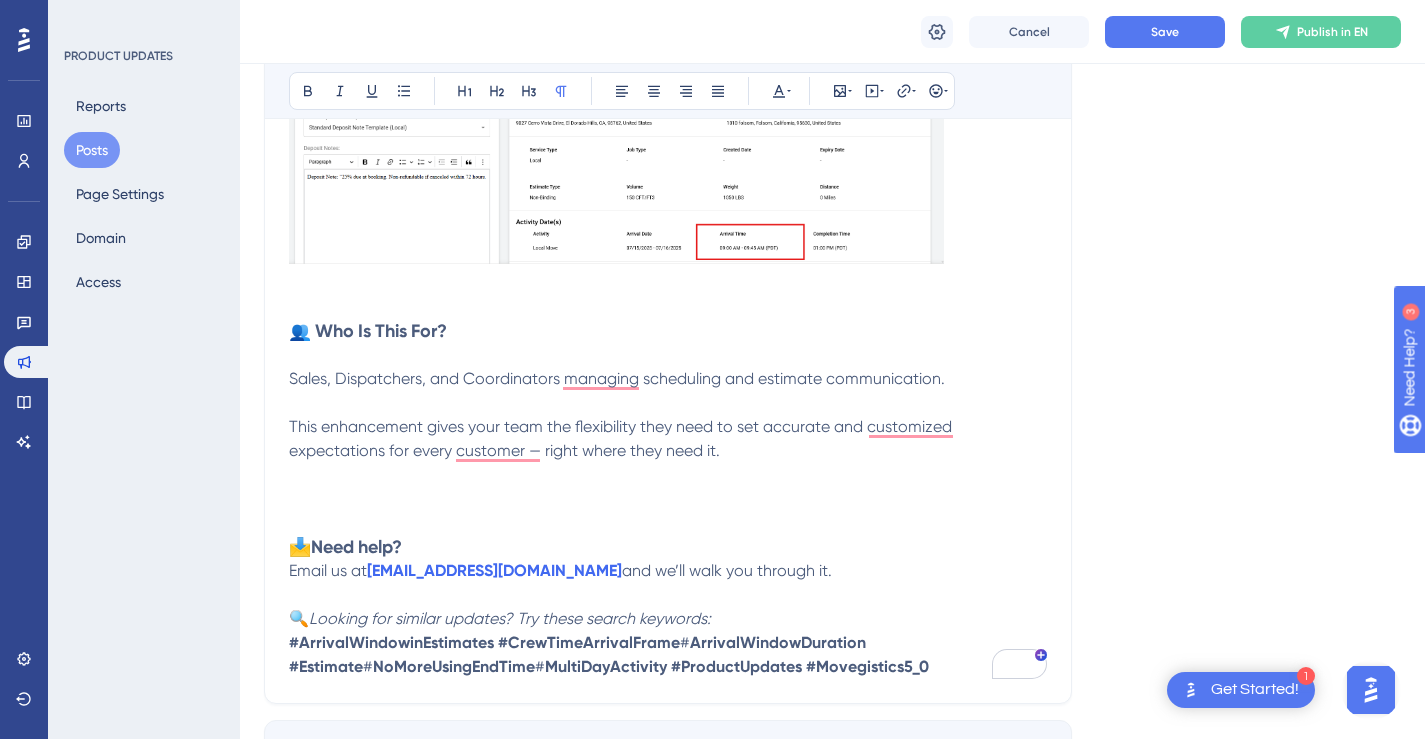 scroll, scrollTop: 1919, scrollLeft: 0, axis: vertical 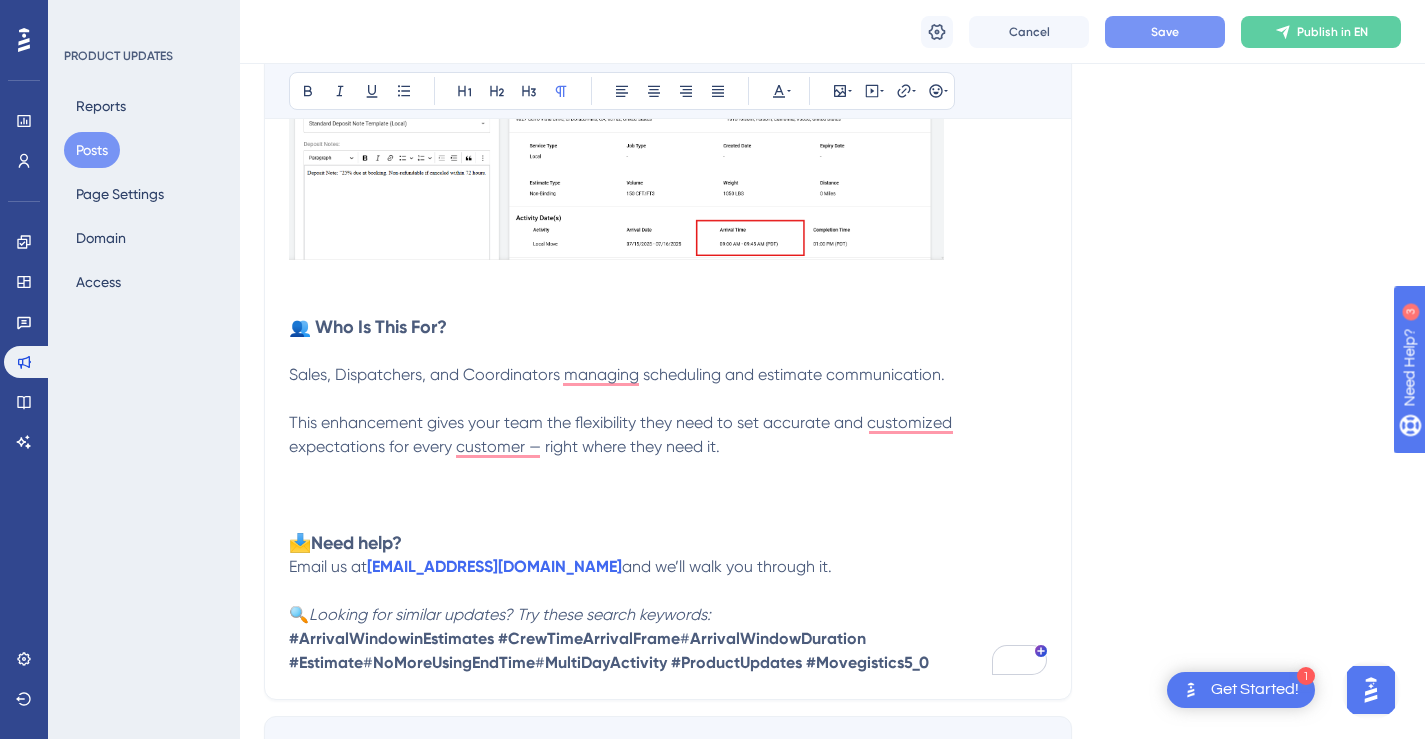 click on "Save" at bounding box center [1165, 32] 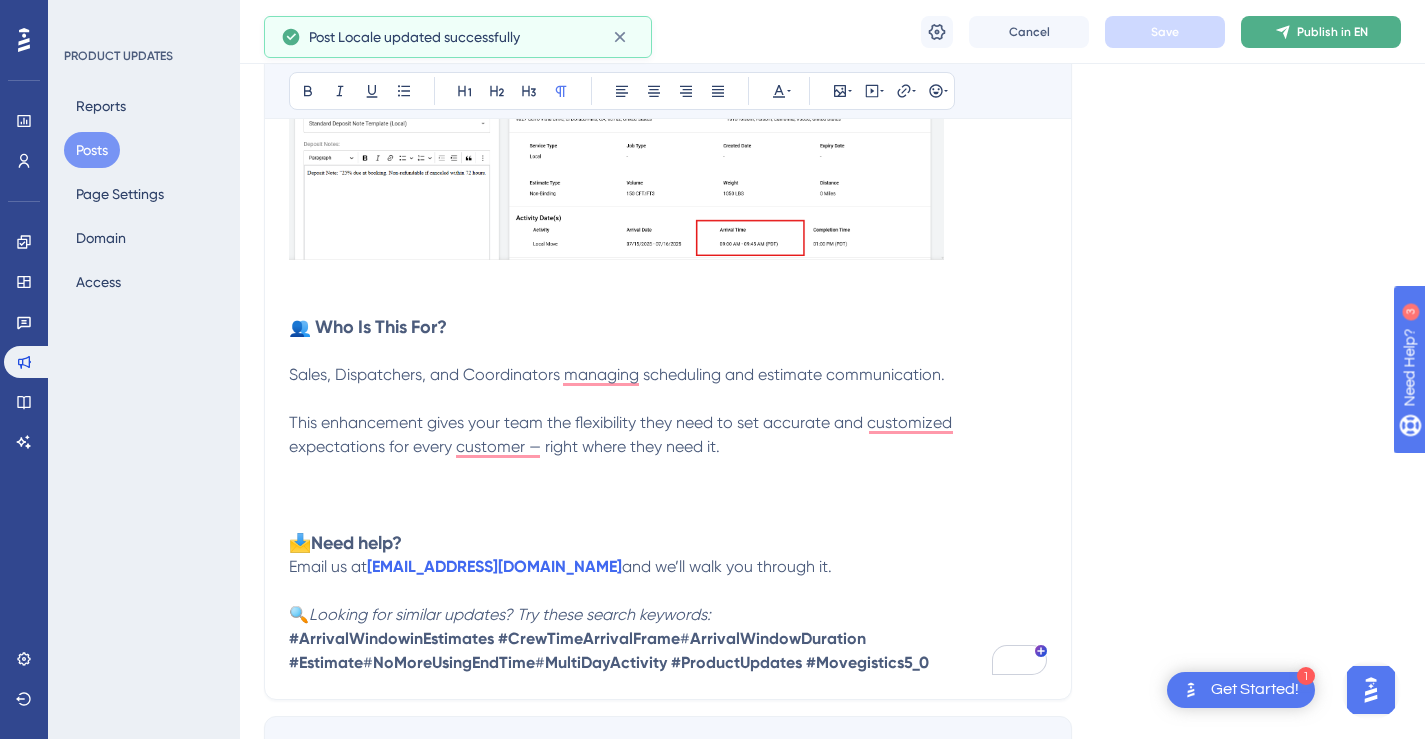 click on "Publish in EN" at bounding box center [1321, 32] 